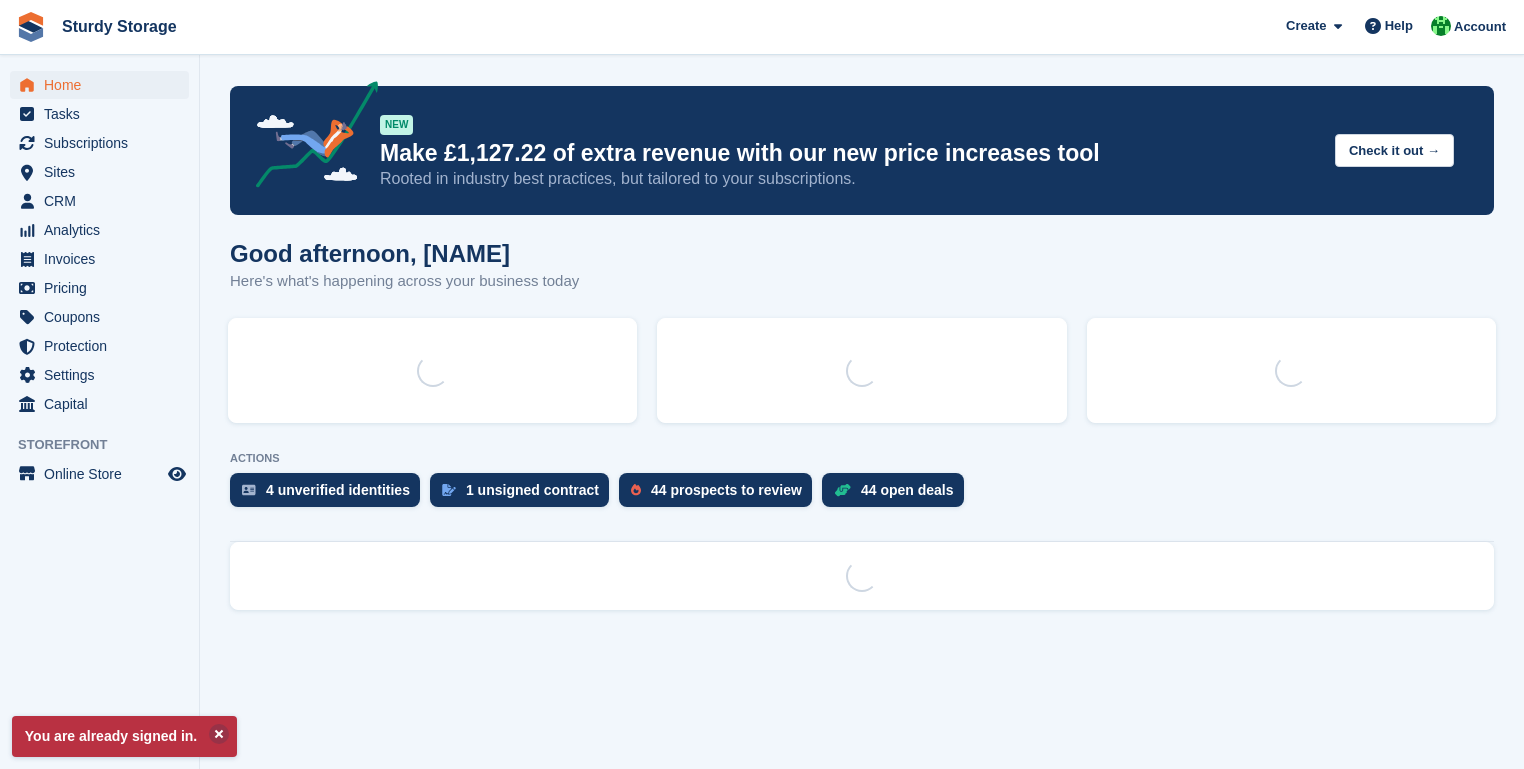 scroll, scrollTop: 0, scrollLeft: 0, axis: both 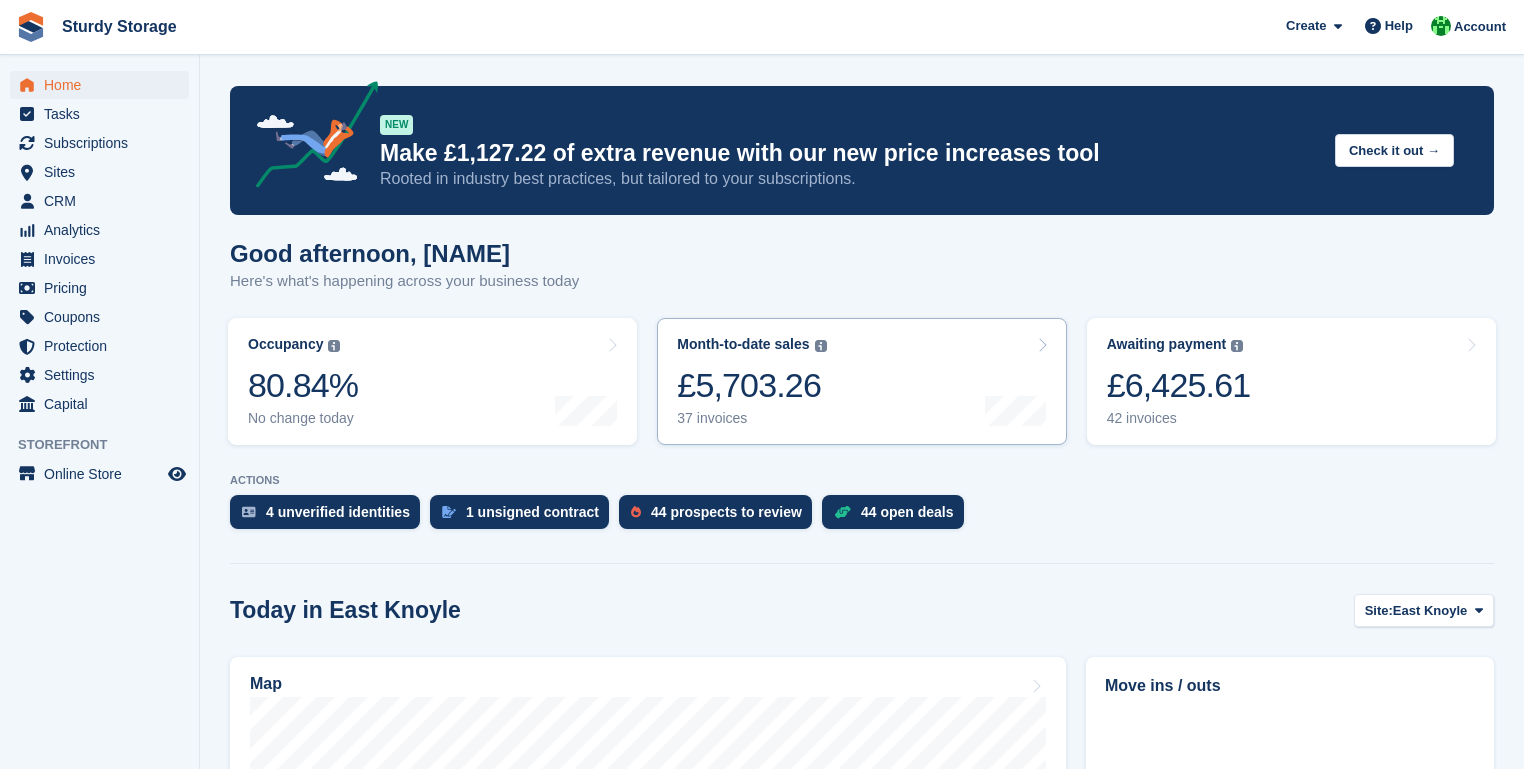 click on "Month-to-date sales
The sum of all finalised invoices generated this month to date, after discount, including tax.
£5,703.26
37 invoices" at bounding box center [861, 381] 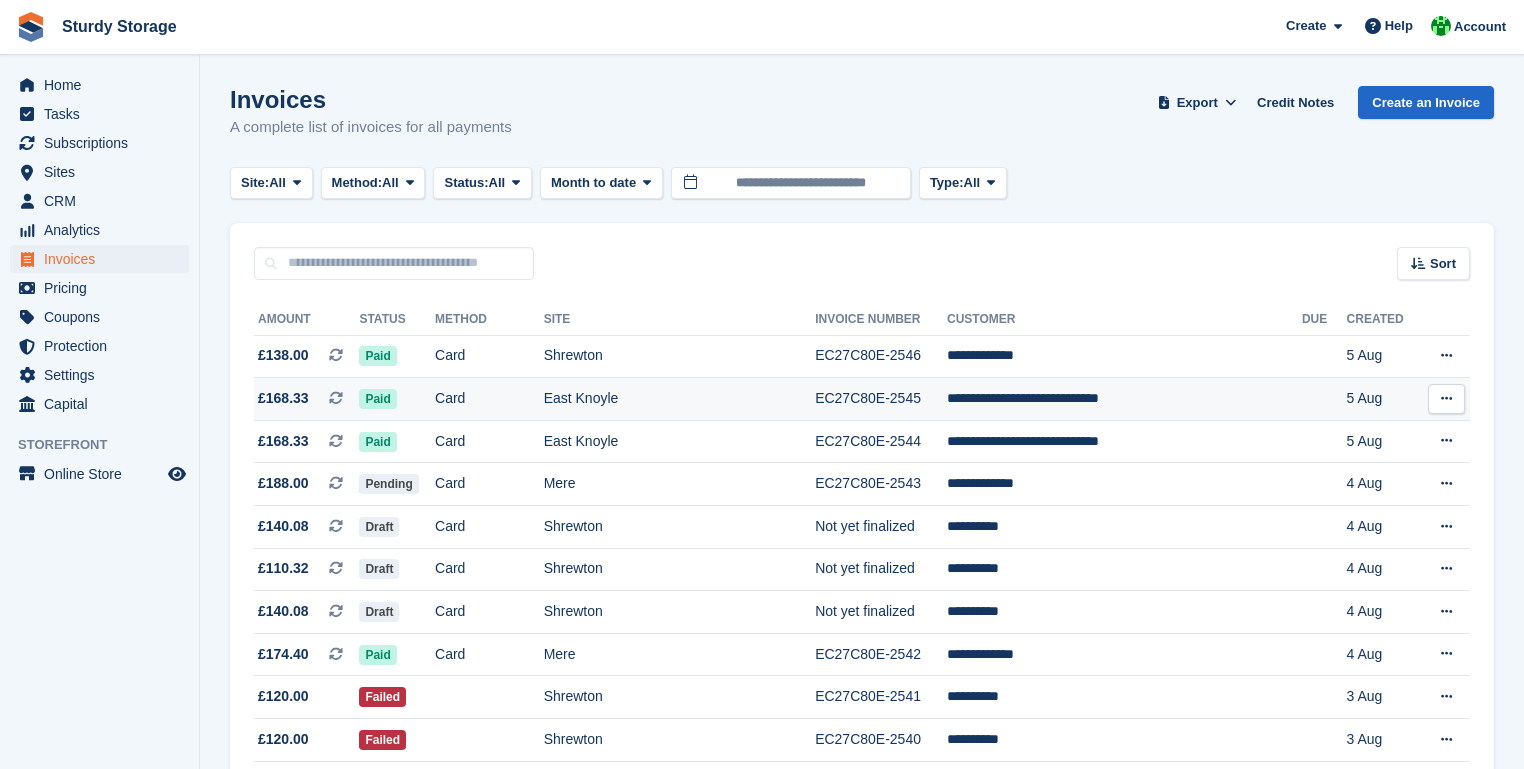 scroll, scrollTop: 0, scrollLeft: 0, axis: both 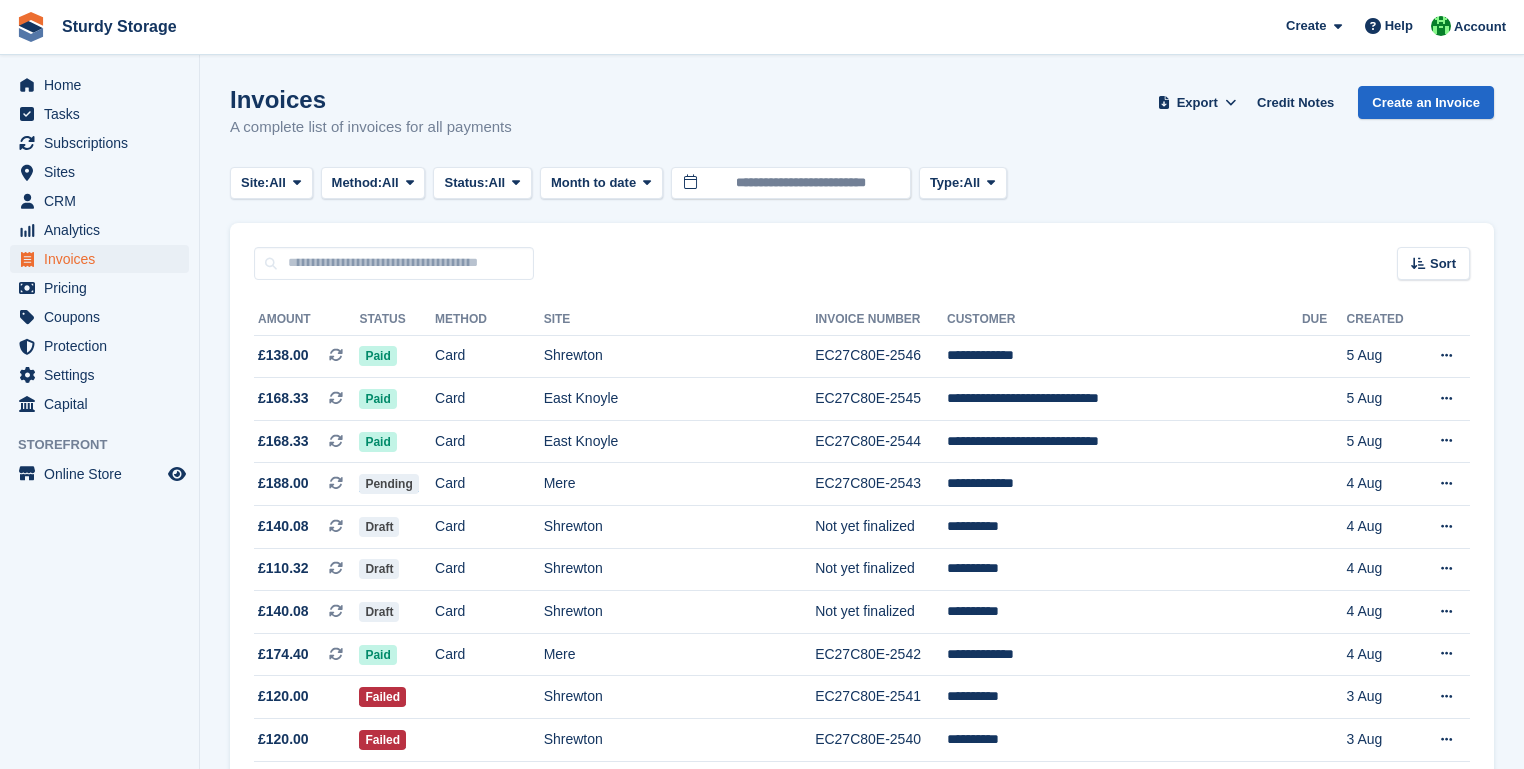 click at bounding box center (762, 0) 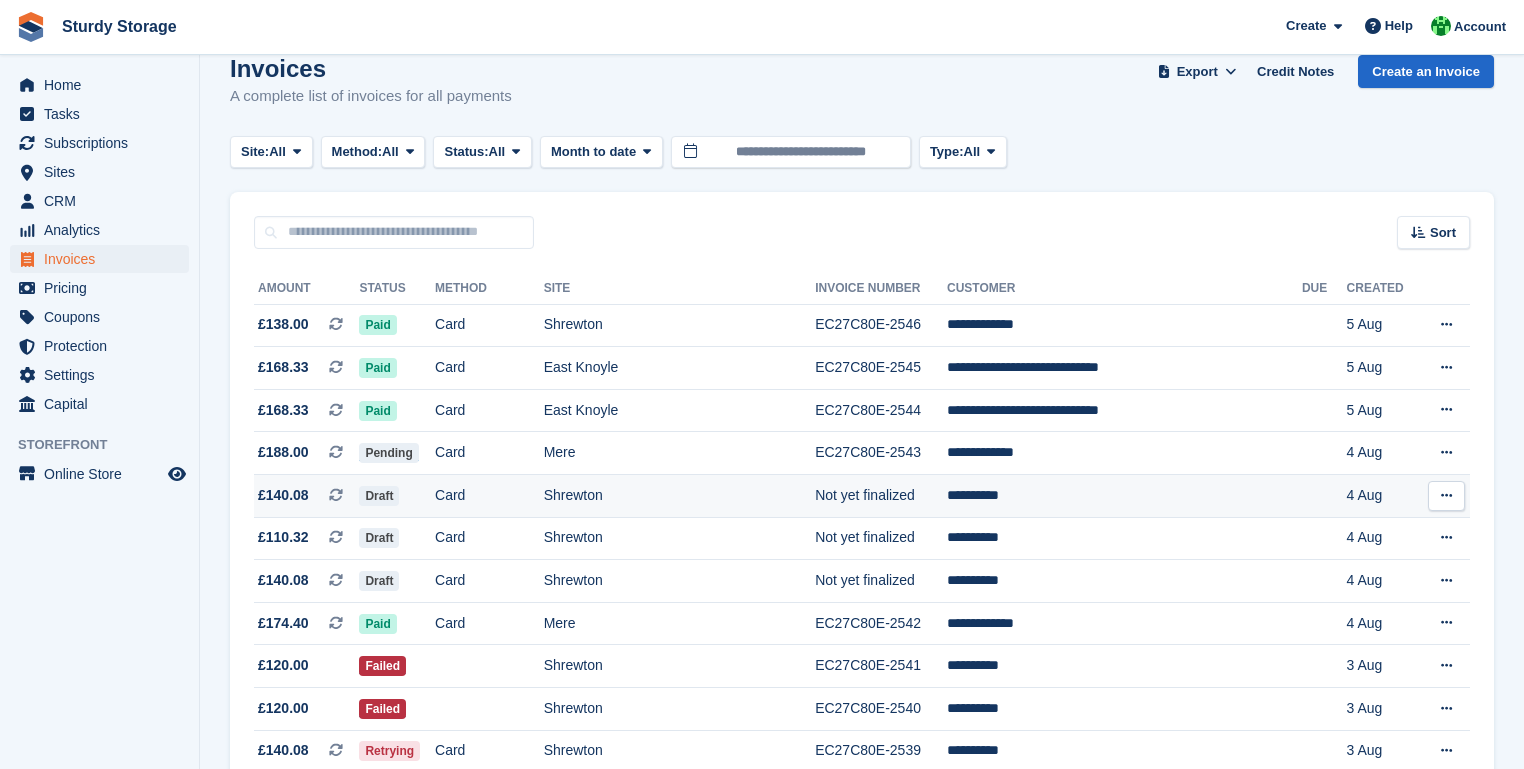 scroll, scrollTop: 0, scrollLeft: 0, axis: both 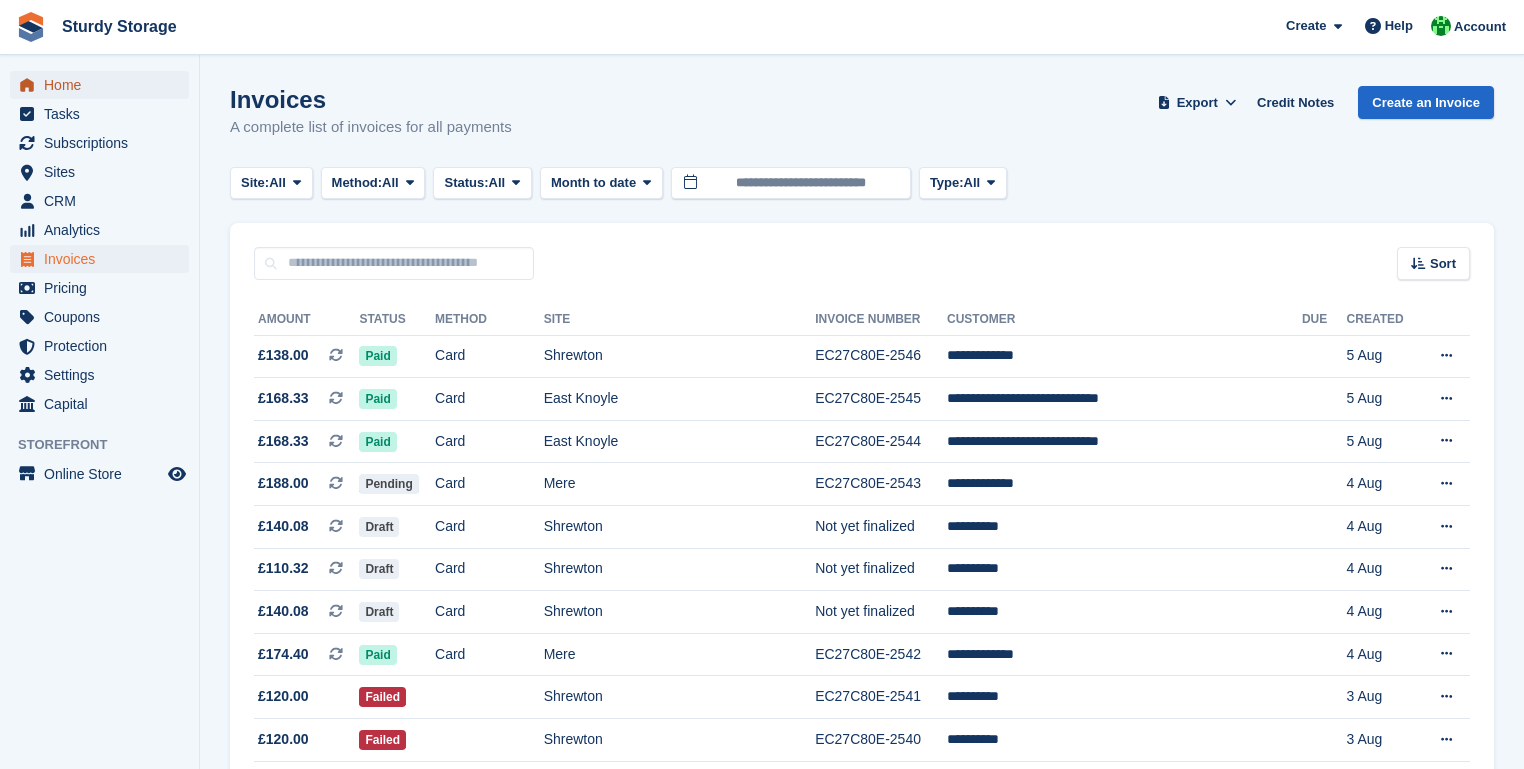 click on "Home" at bounding box center (104, 85) 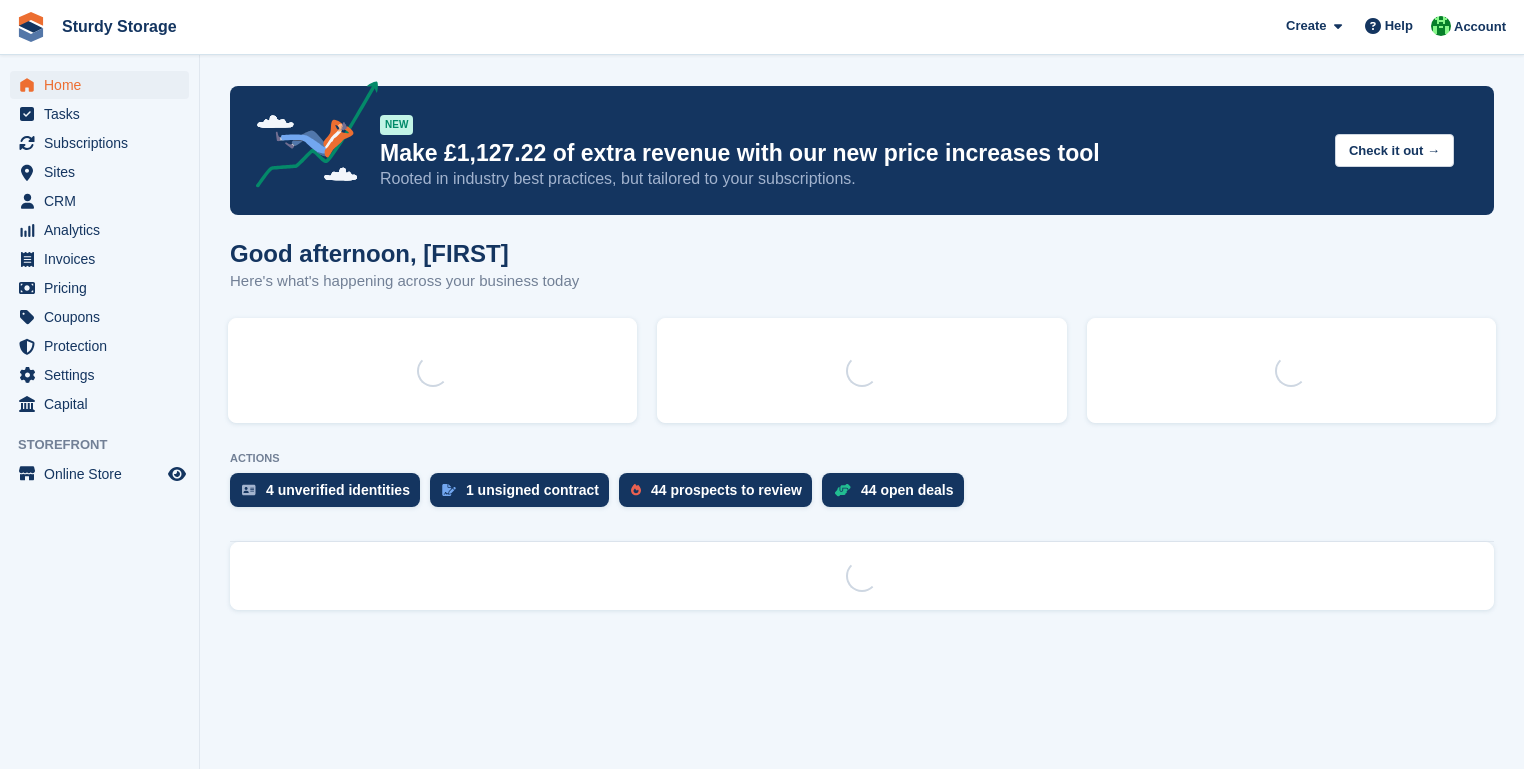 scroll, scrollTop: 0, scrollLeft: 0, axis: both 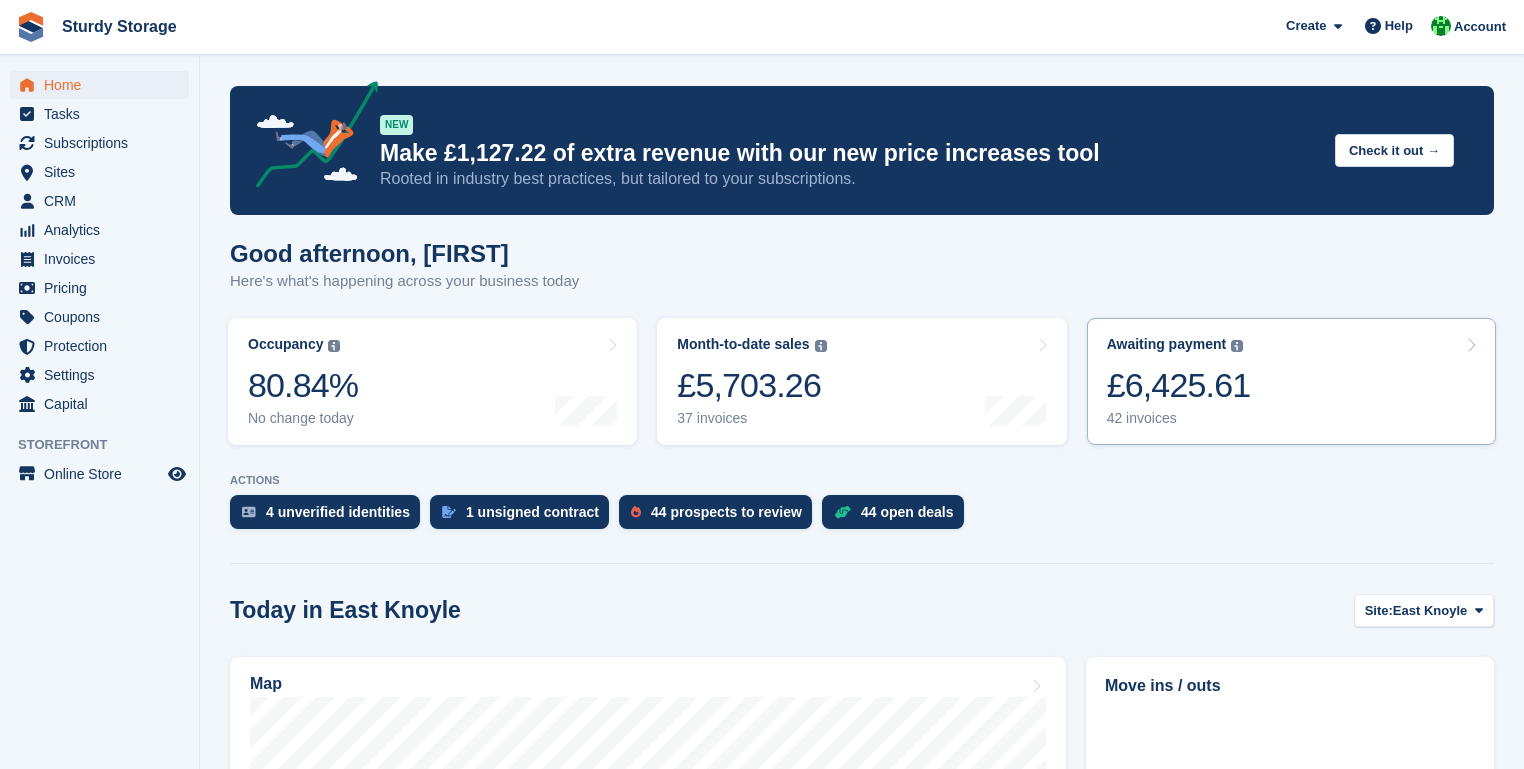 click on "Awaiting payment
The total outstanding balance on all open invoices.
£6,425.61
42 invoices" at bounding box center (1291, 381) 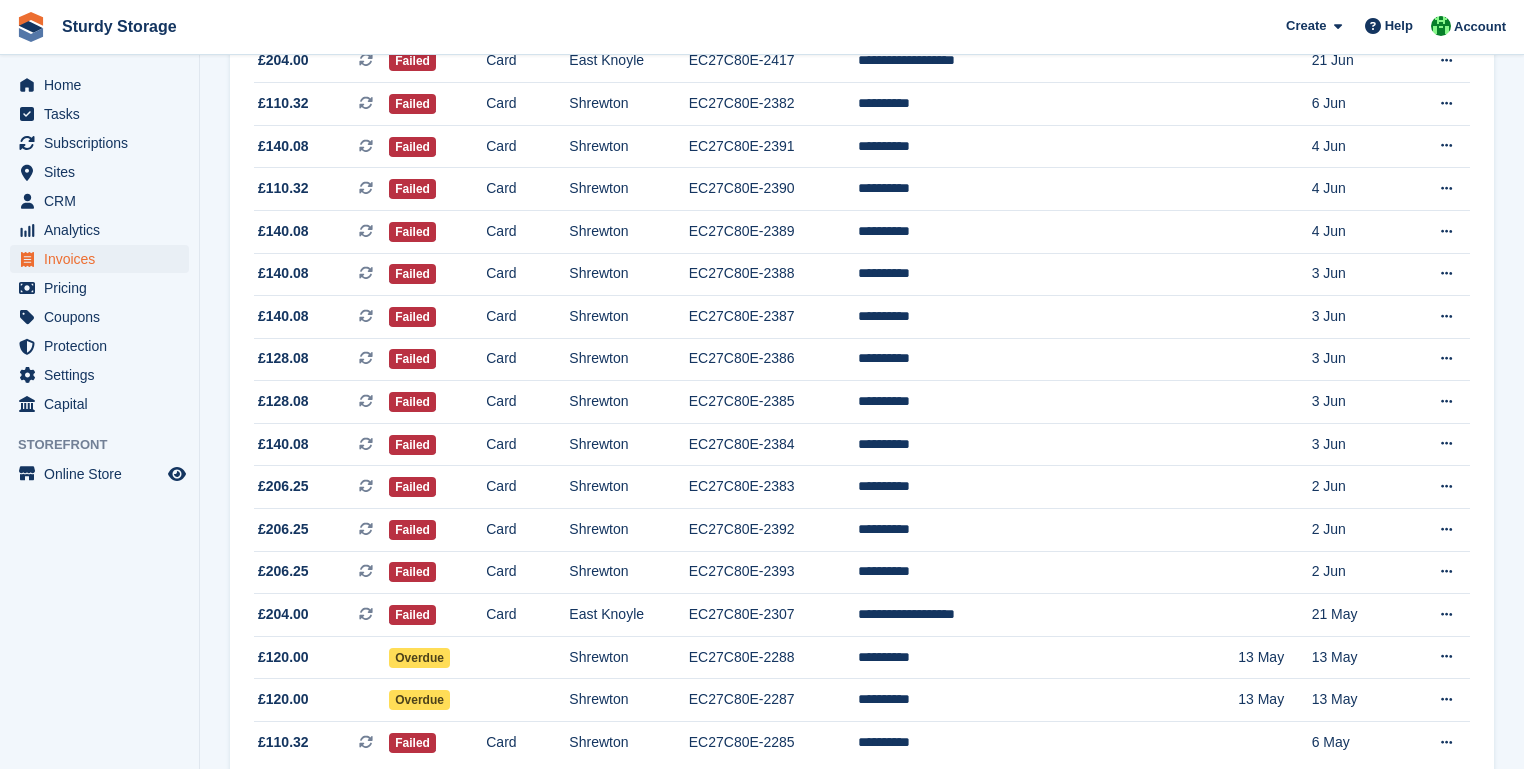 scroll, scrollTop: 1463, scrollLeft: 0, axis: vertical 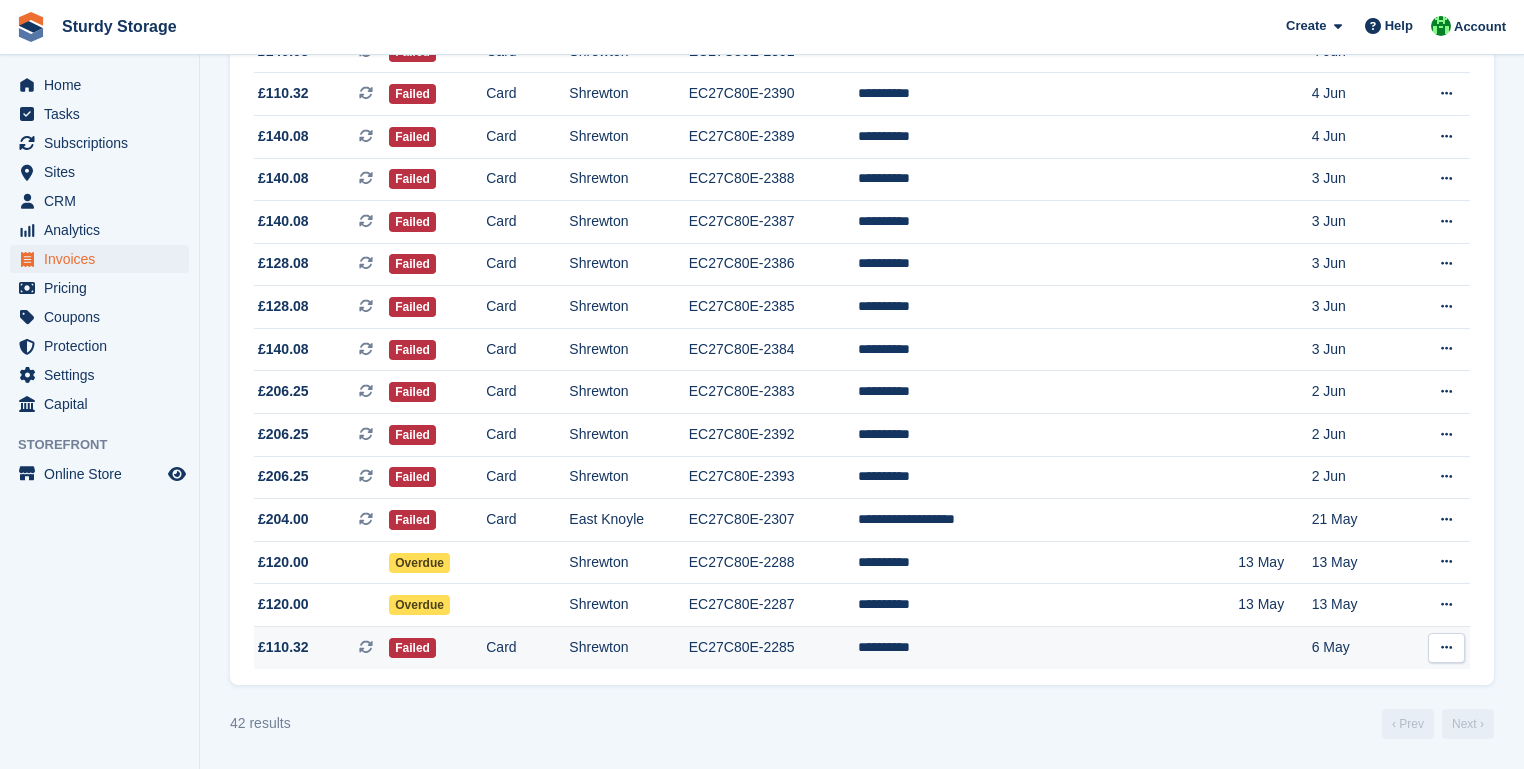 click on "EC27C80E-2285" at bounding box center [773, 648] 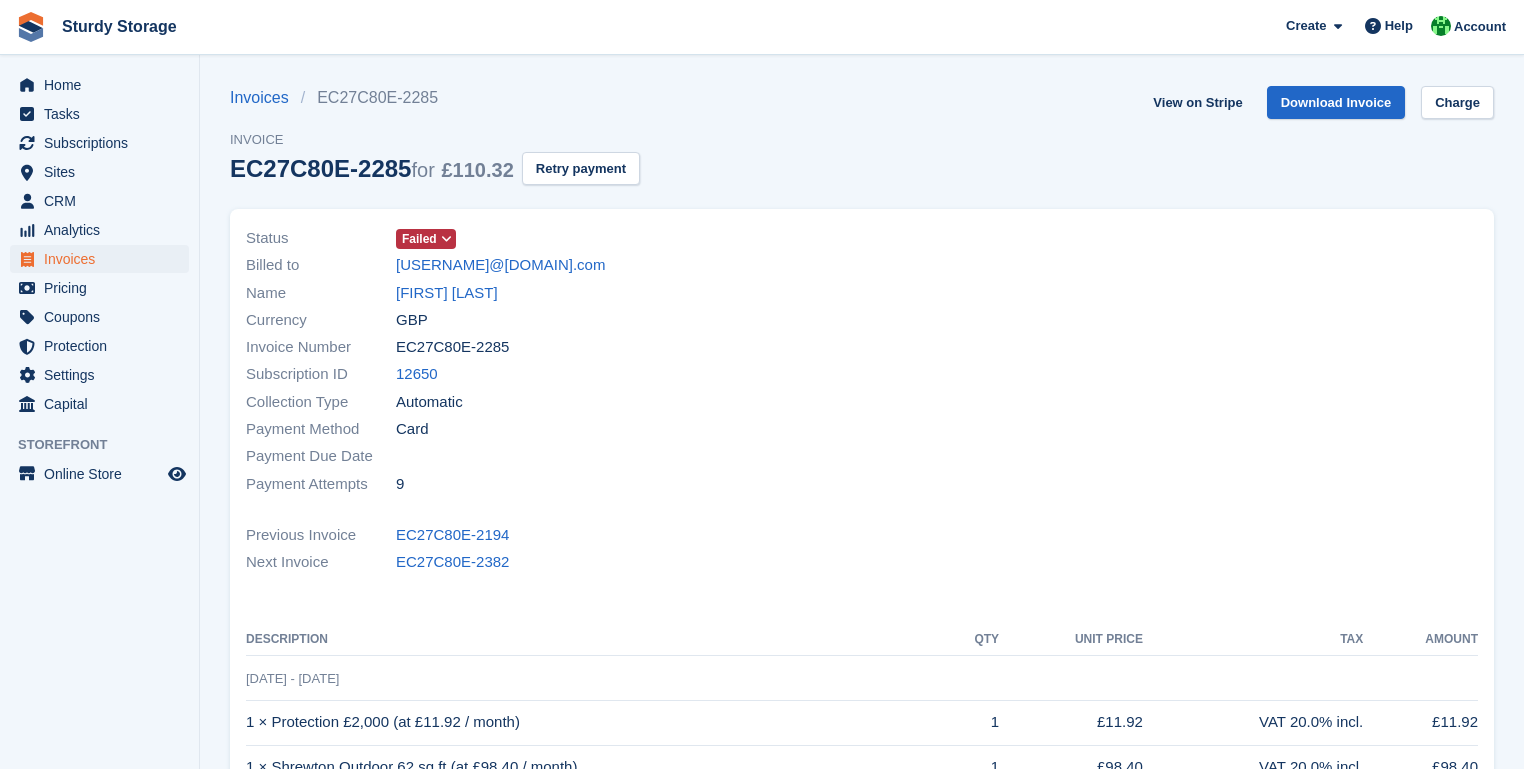 scroll, scrollTop: 0, scrollLeft: 0, axis: both 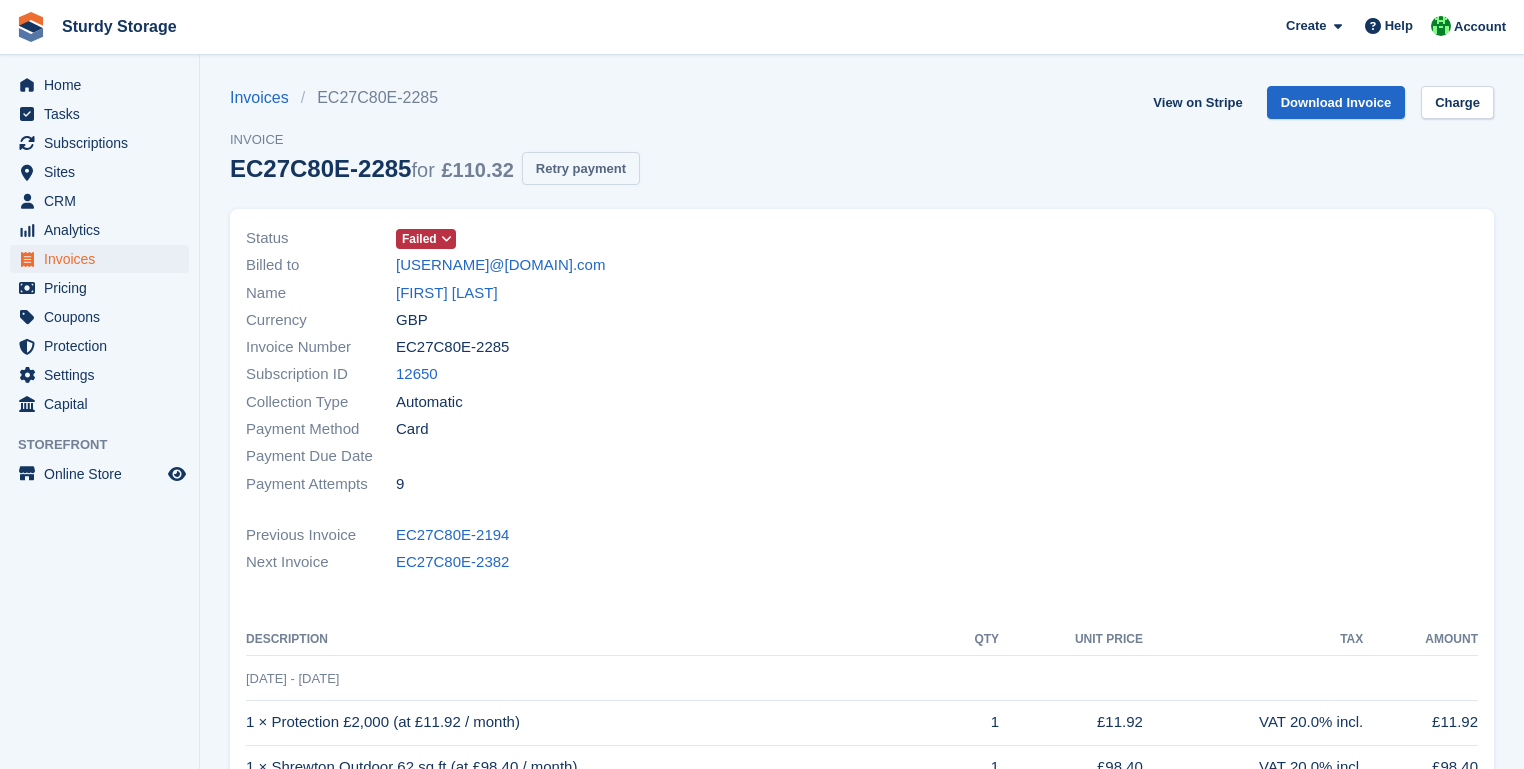 click on "Retry payment" at bounding box center [581, 168] 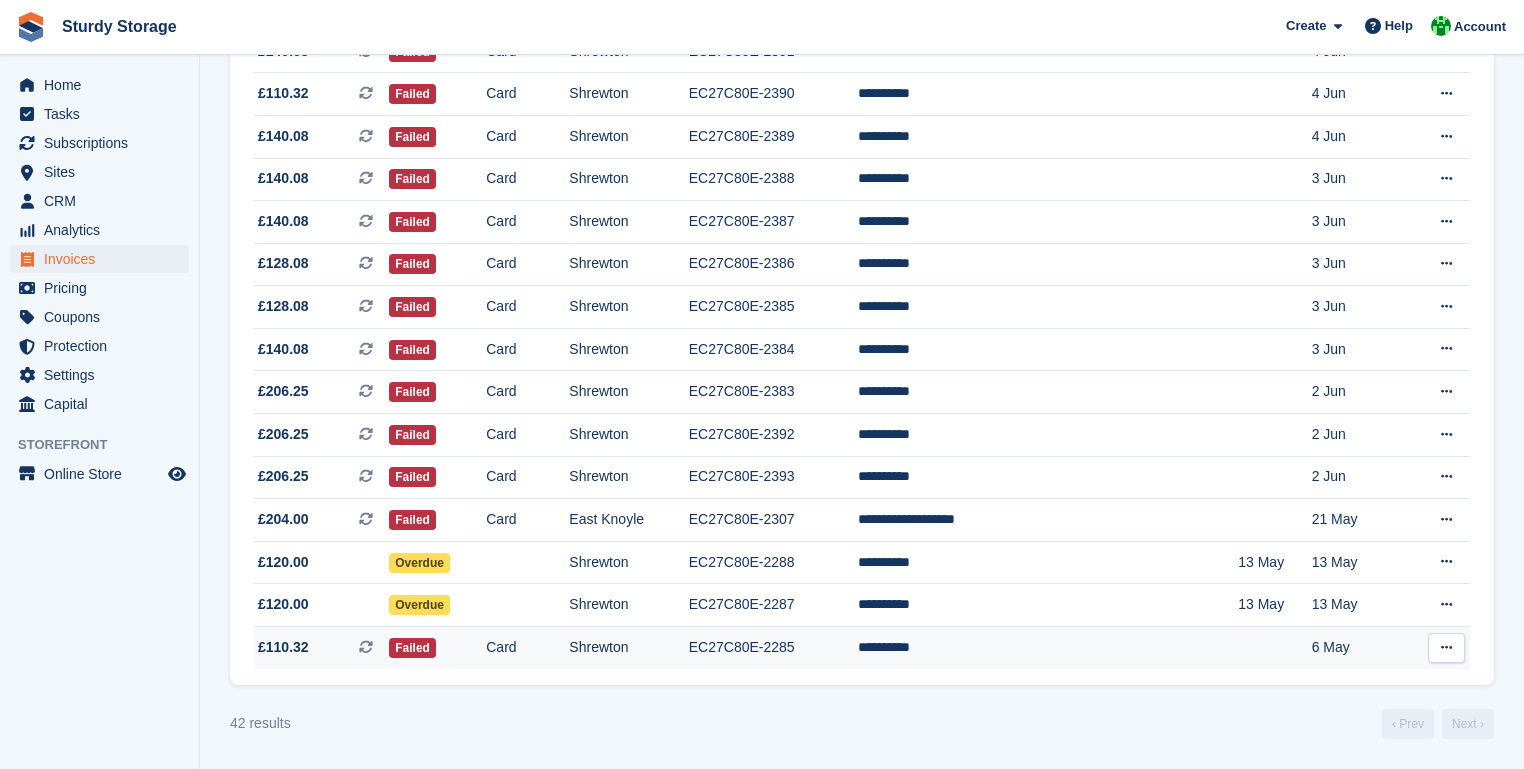 scroll, scrollTop: 1462, scrollLeft: 0, axis: vertical 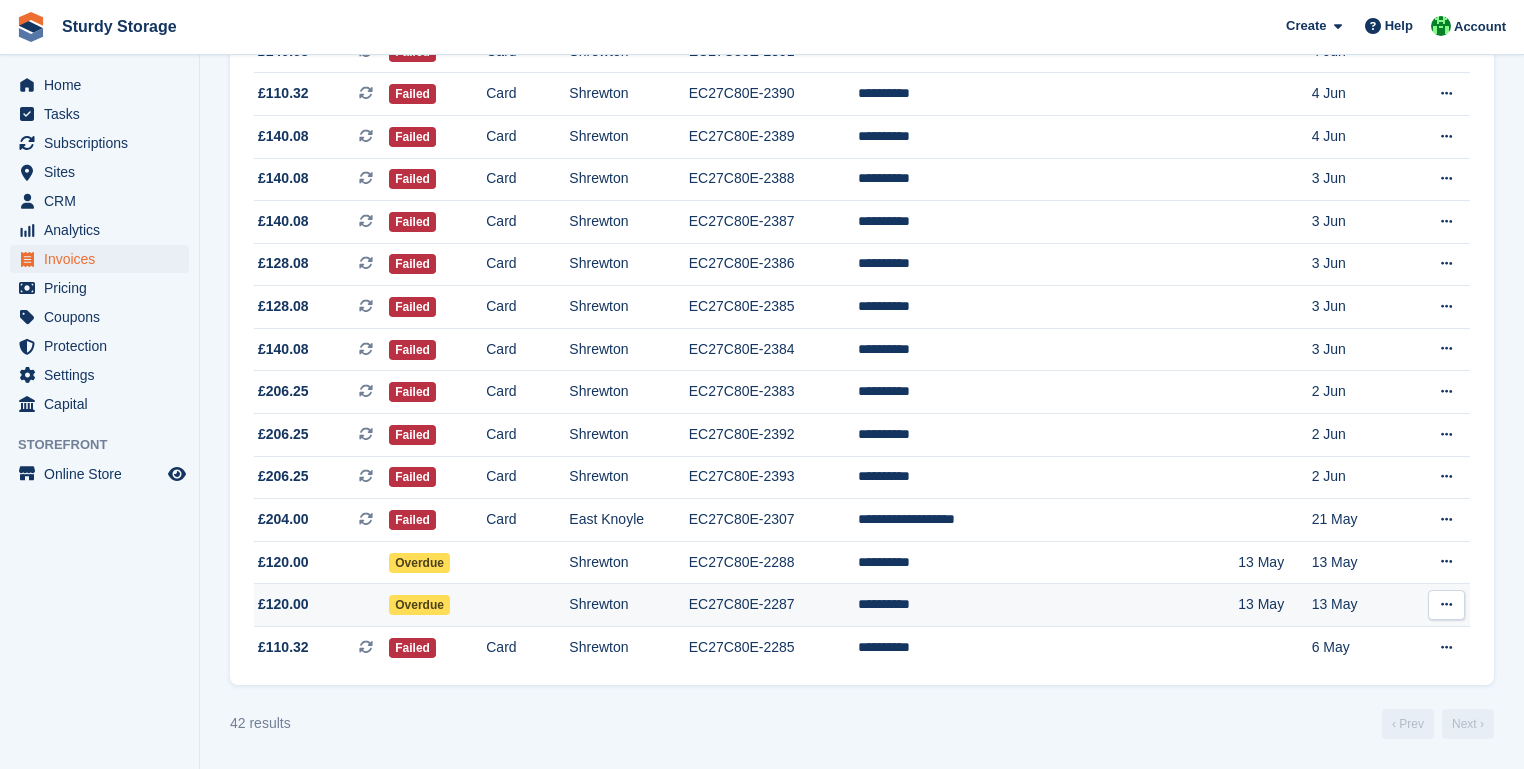 click on "EC27C80E-2287" at bounding box center (773, 605) 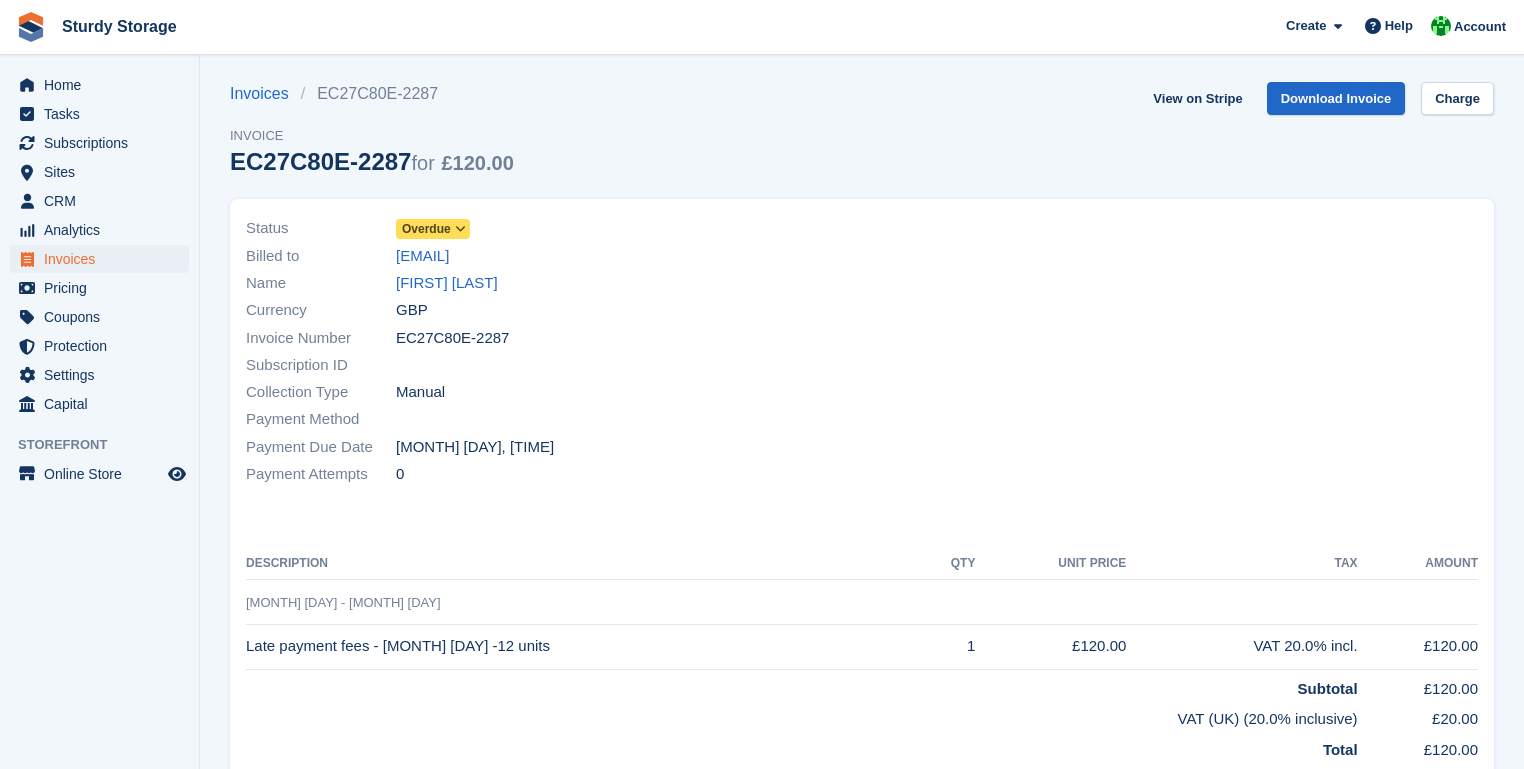 scroll, scrollTop: 0, scrollLeft: 0, axis: both 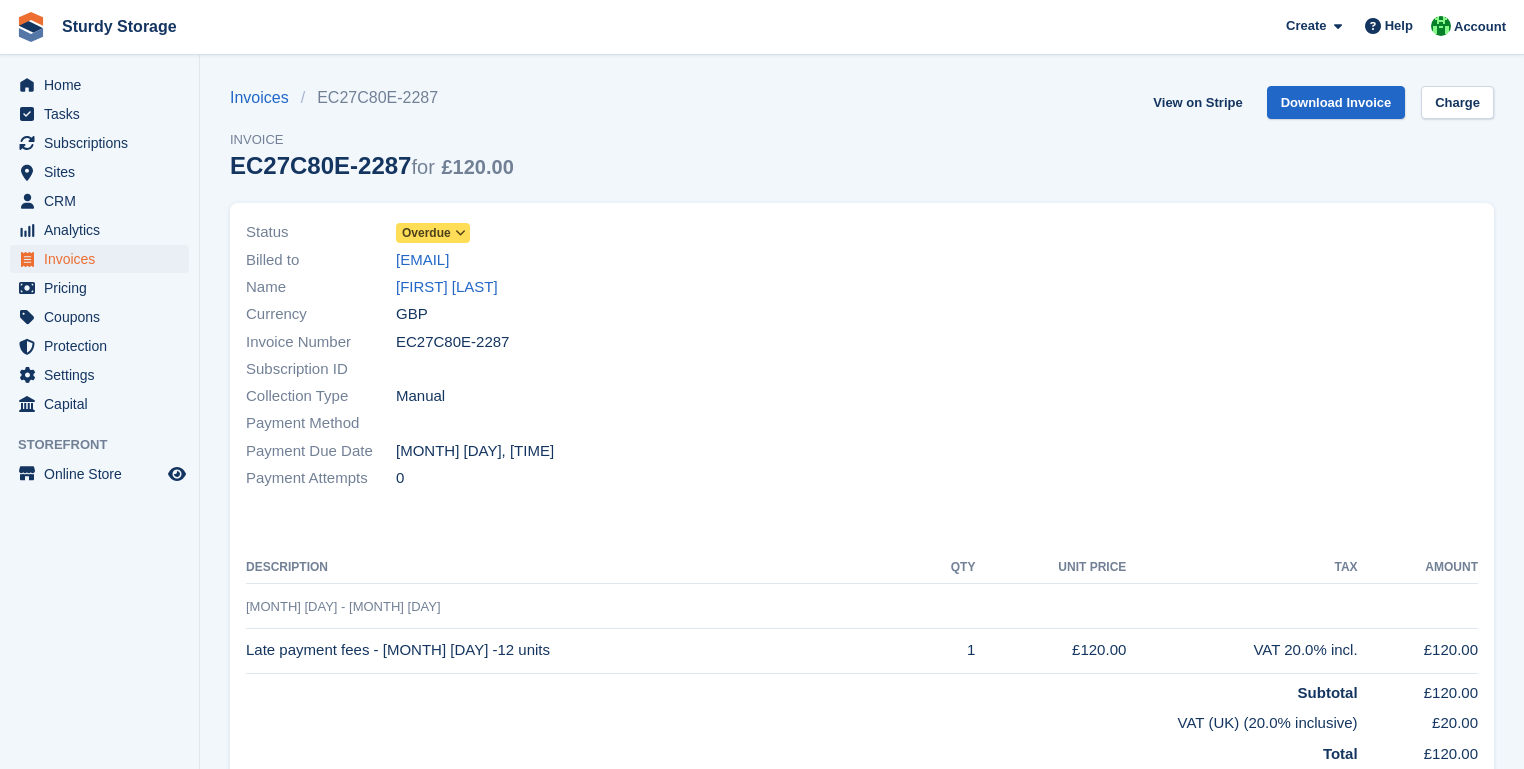 click at bounding box center [460, 233] 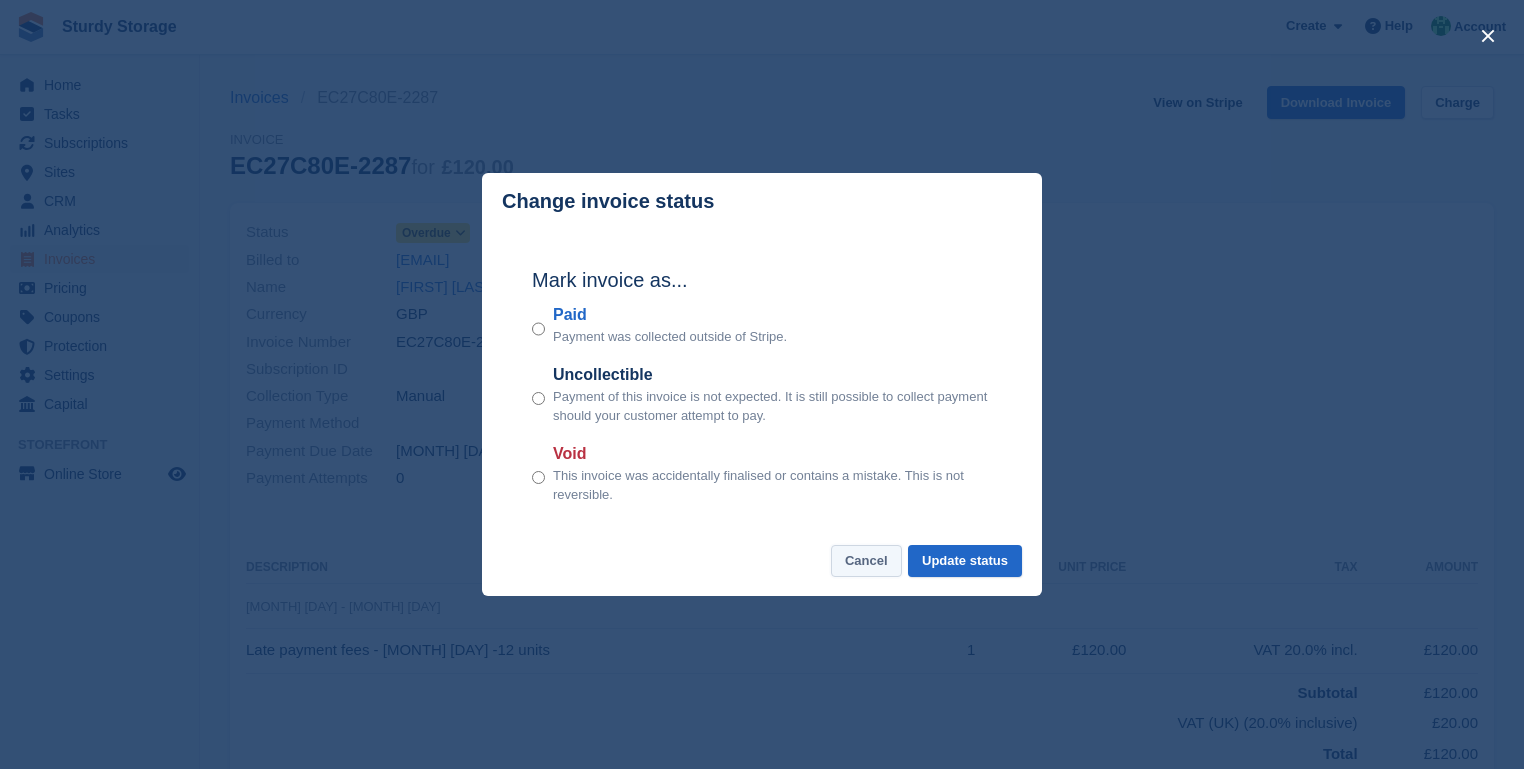 click on "Cancel" at bounding box center [866, 561] 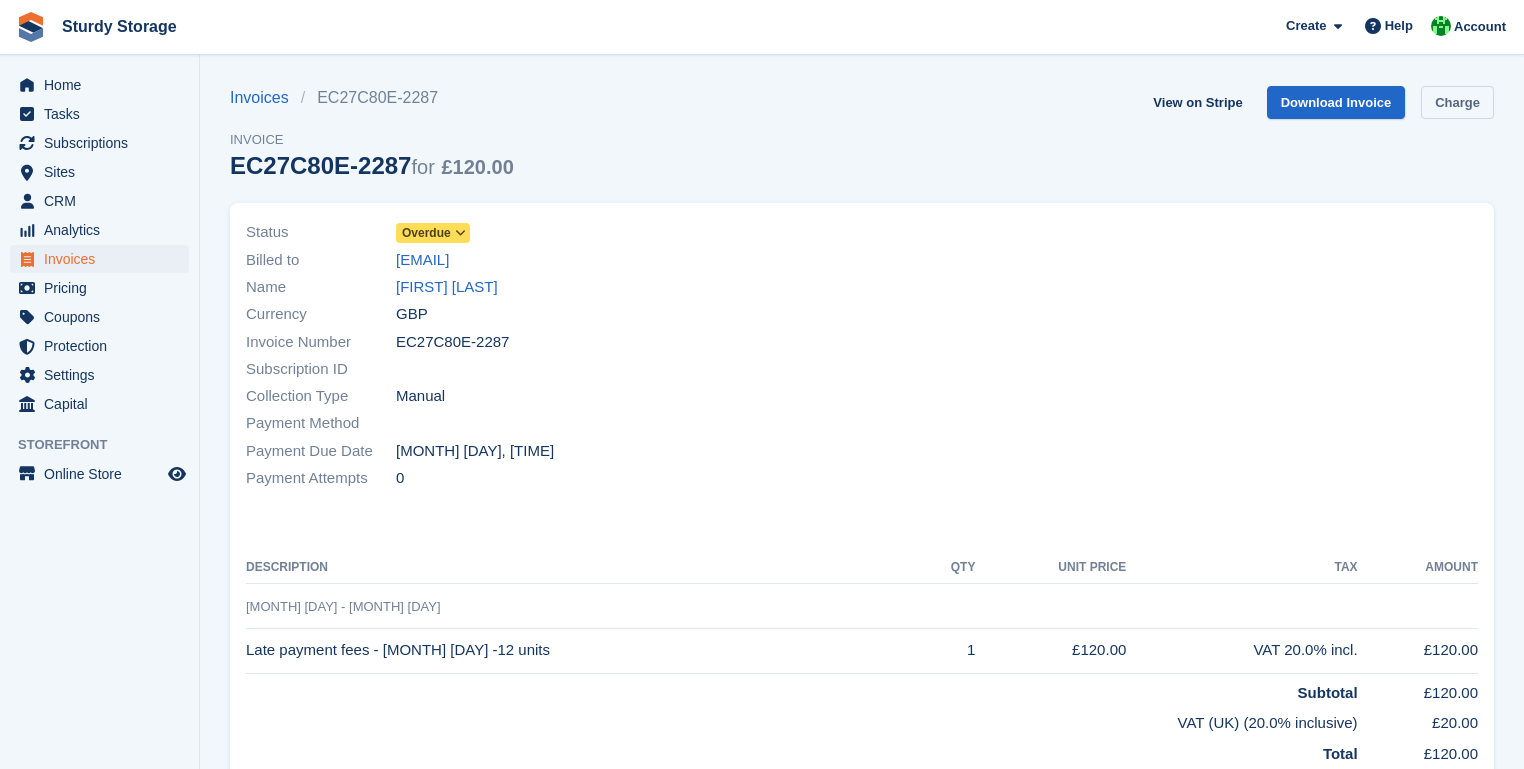 click on "Charge" at bounding box center (1457, 102) 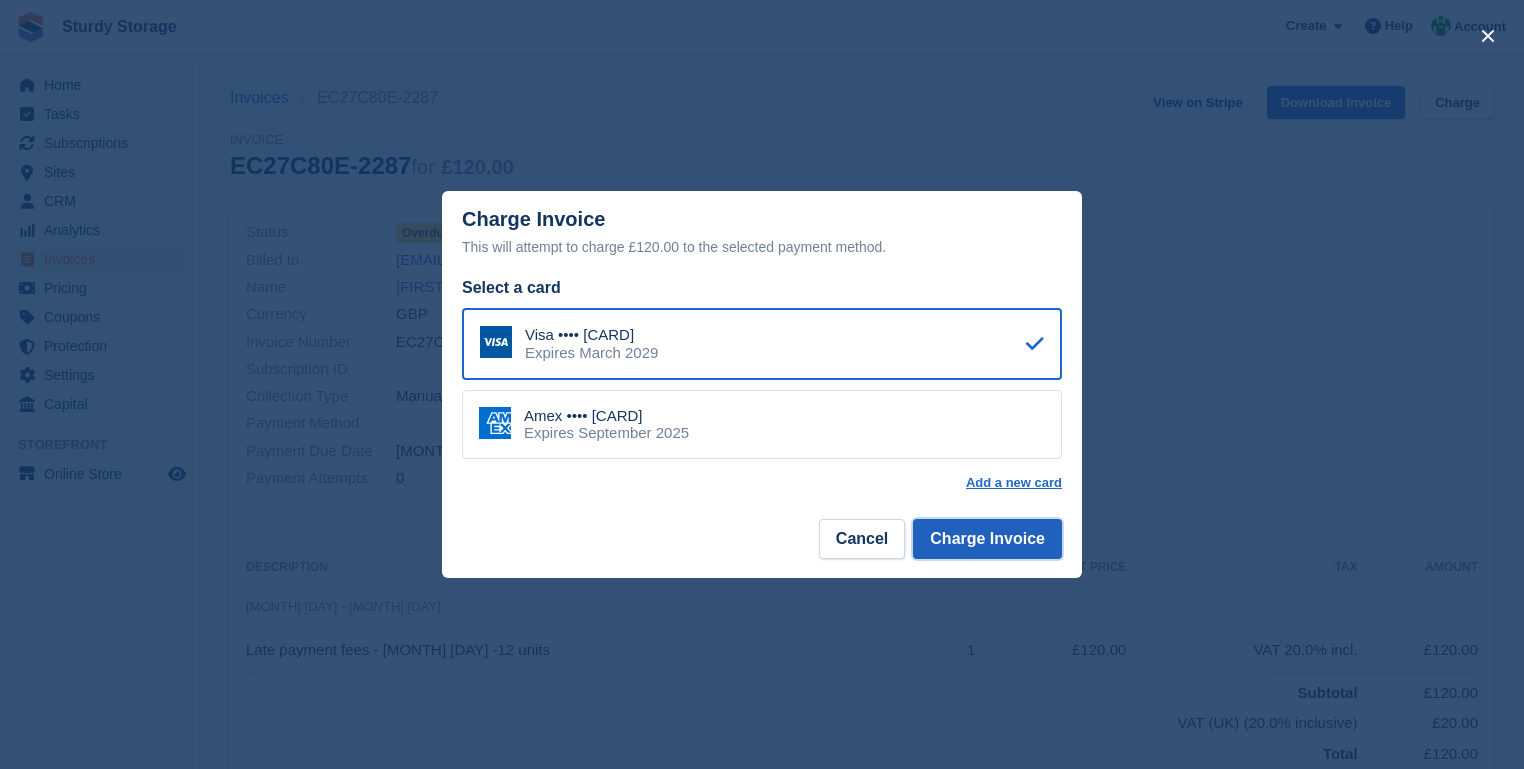 click on "Charge Invoice" at bounding box center (987, 539) 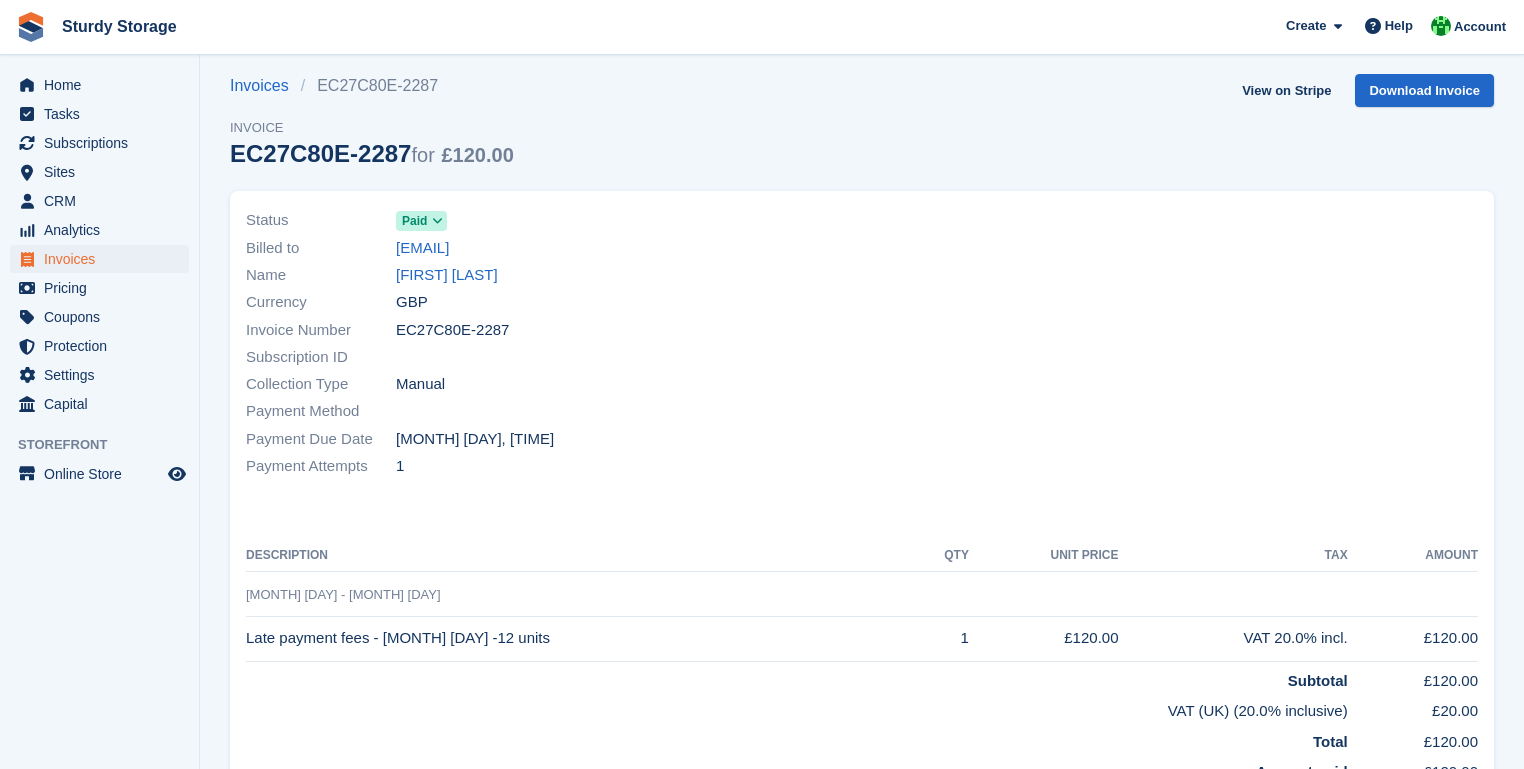 scroll, scrollTop: 0, scrollLeft: 0, axis: both 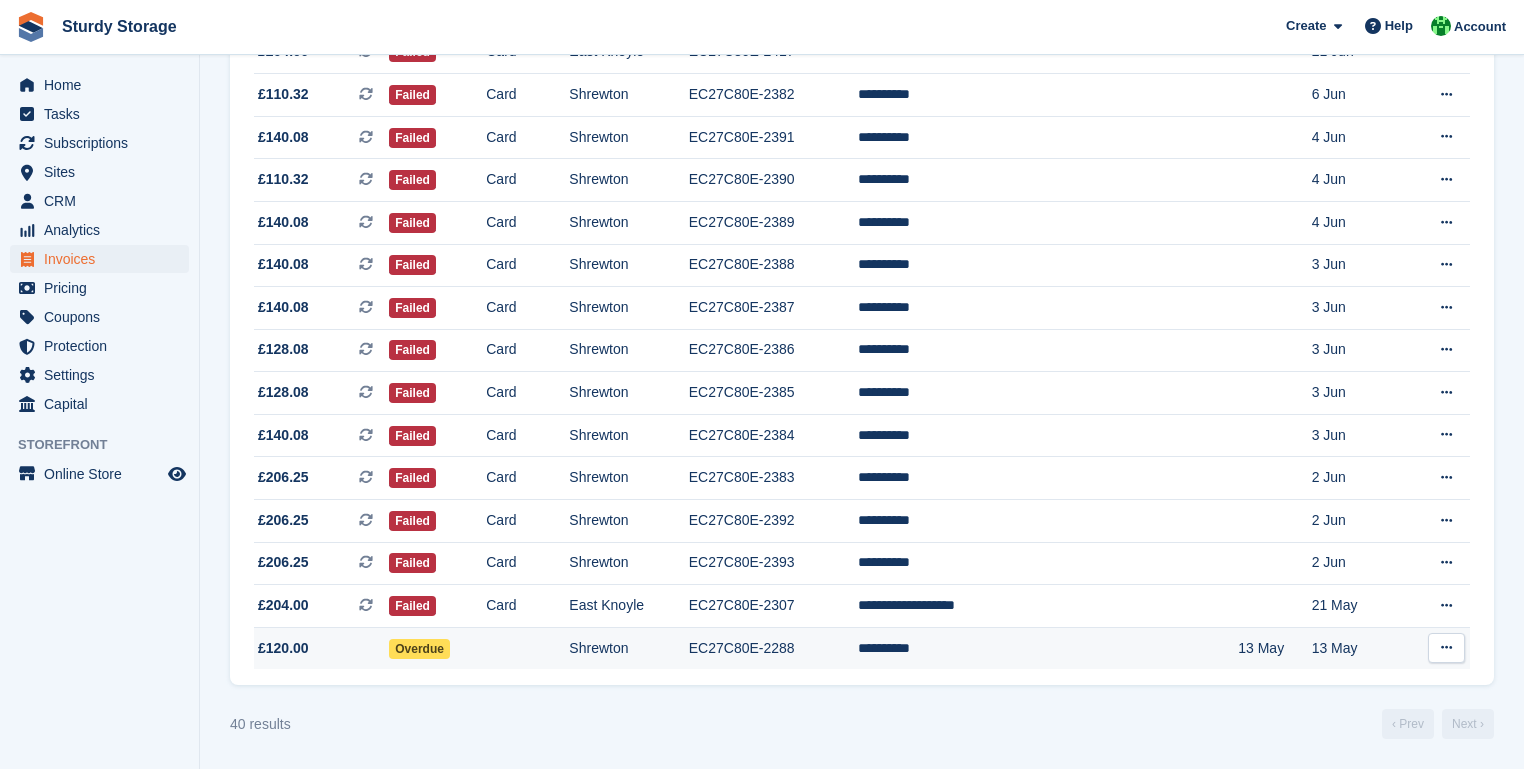 click on "EC27C80E-2288" at bounding box center [773, 648] 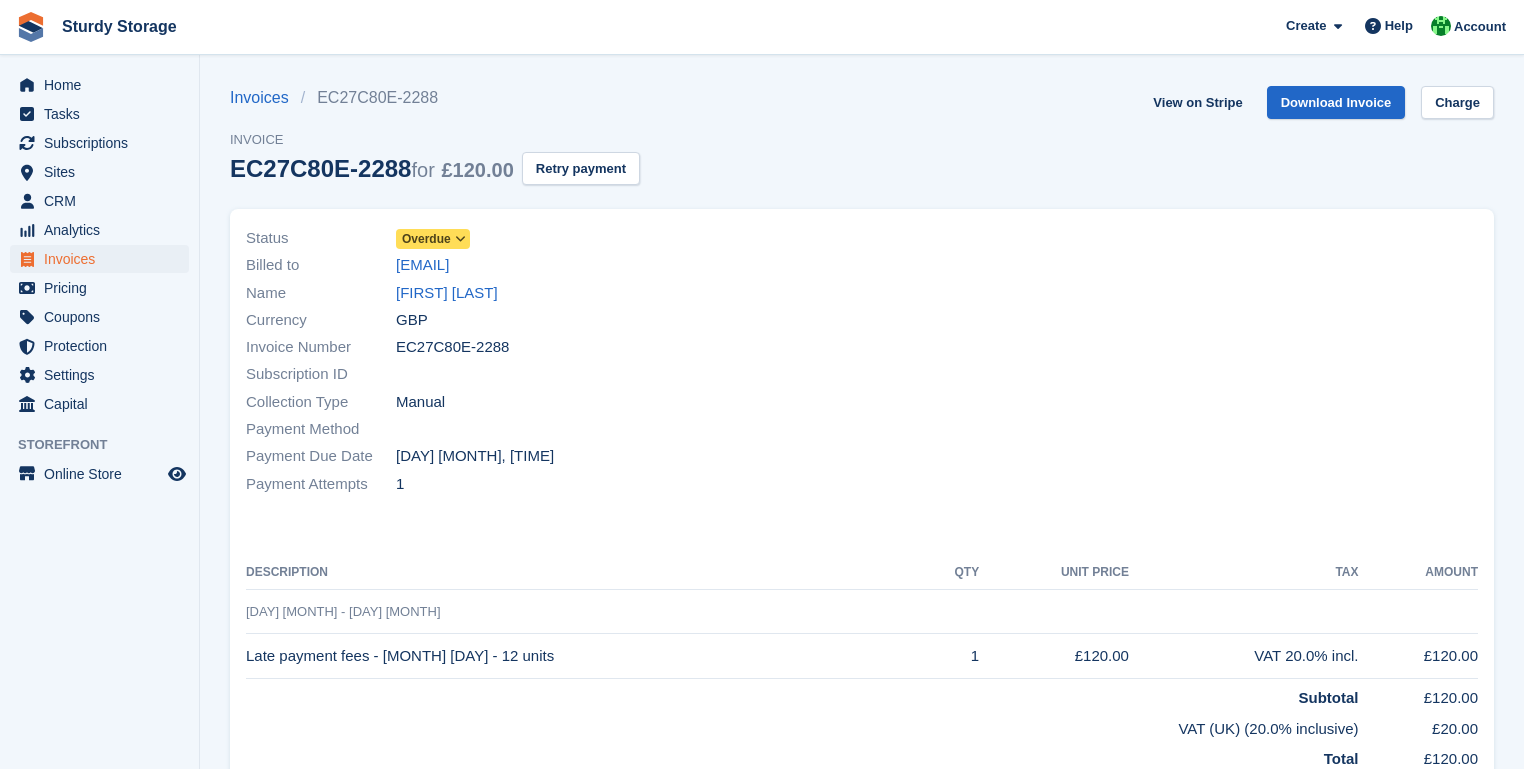 scroll, scrollTop: 0, scrollLeft: 0, axis: both 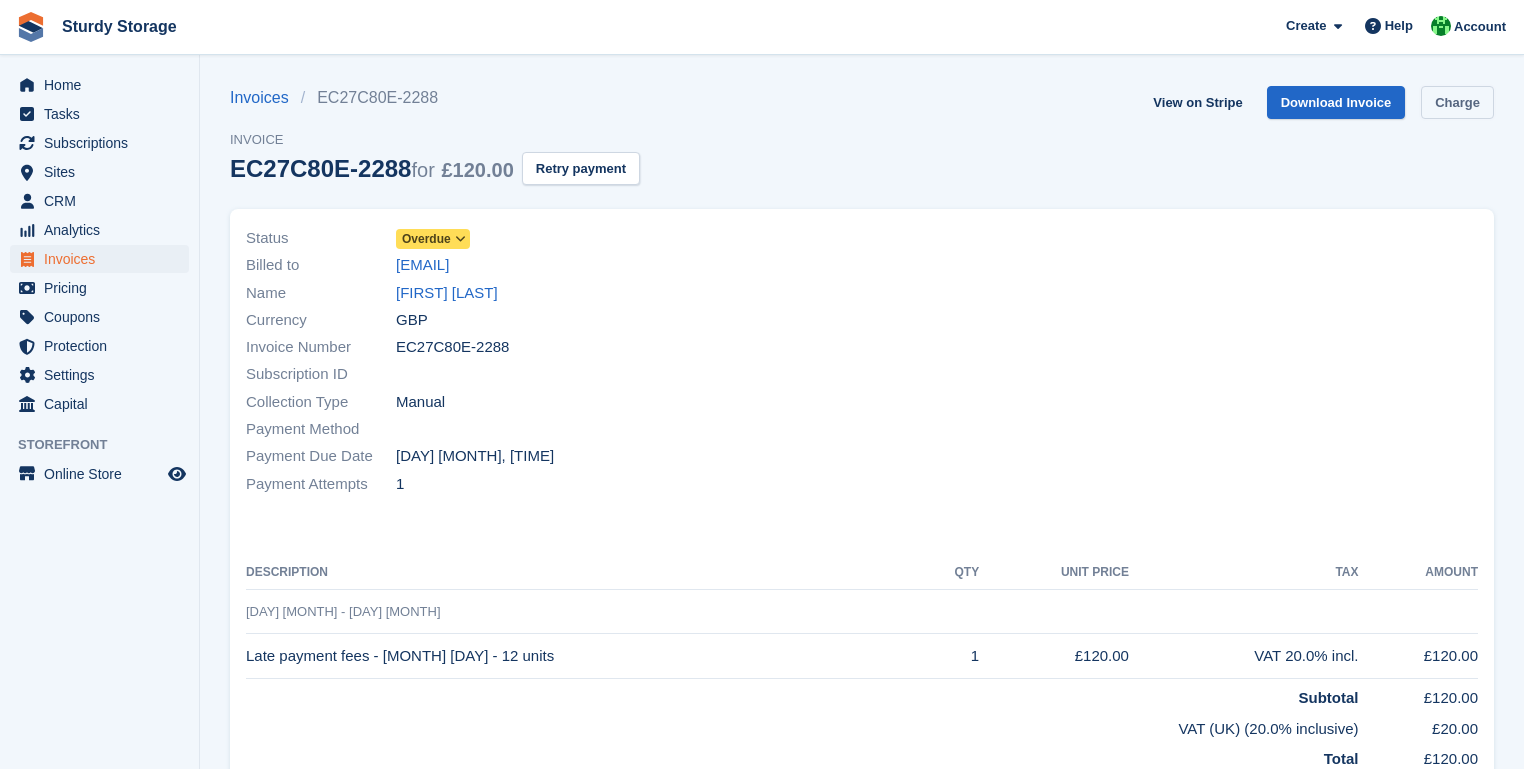 click on "Charge" at bounding box center (1457, 102) 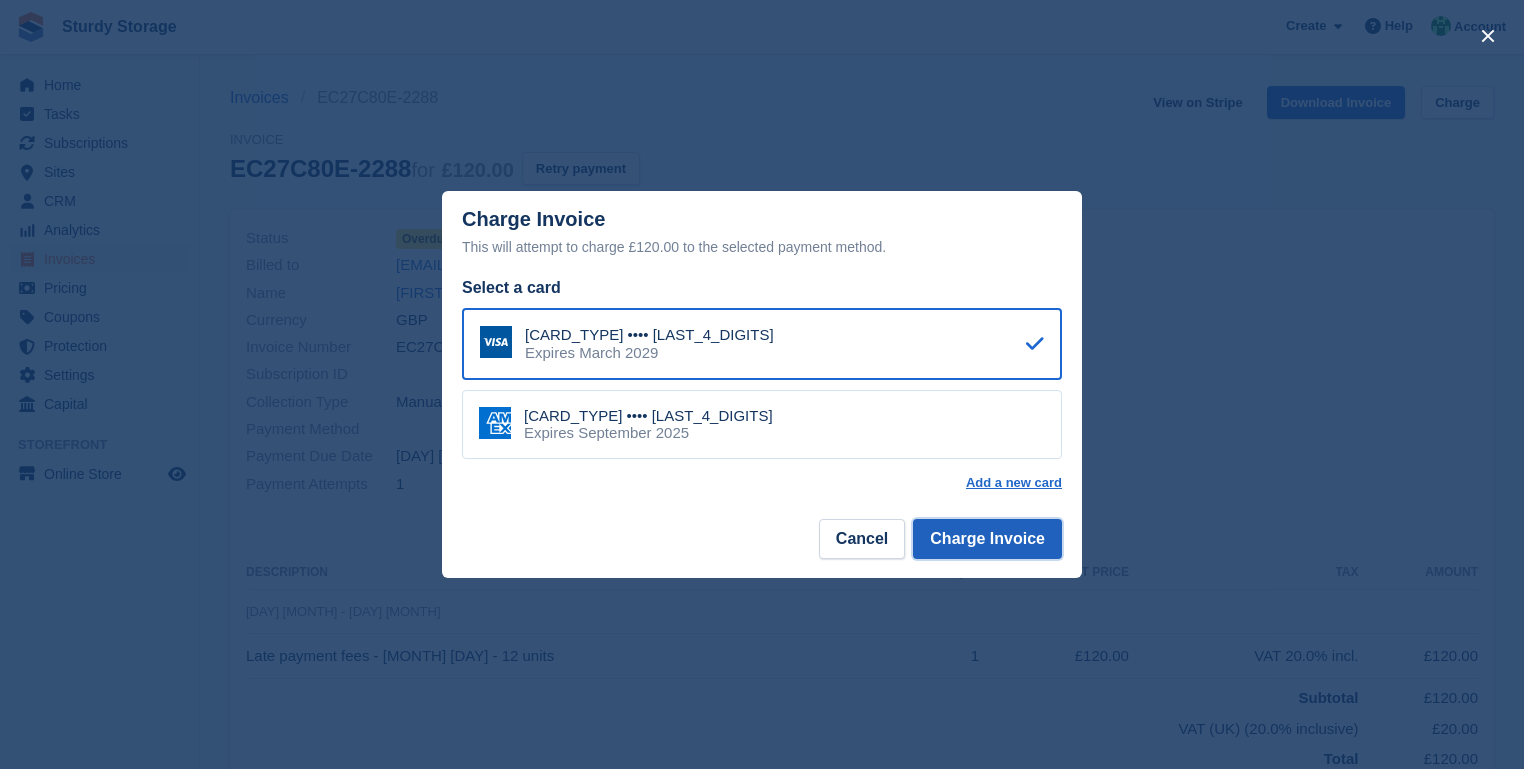 click on "Charge Invoice" at bounding box center (987, 539) 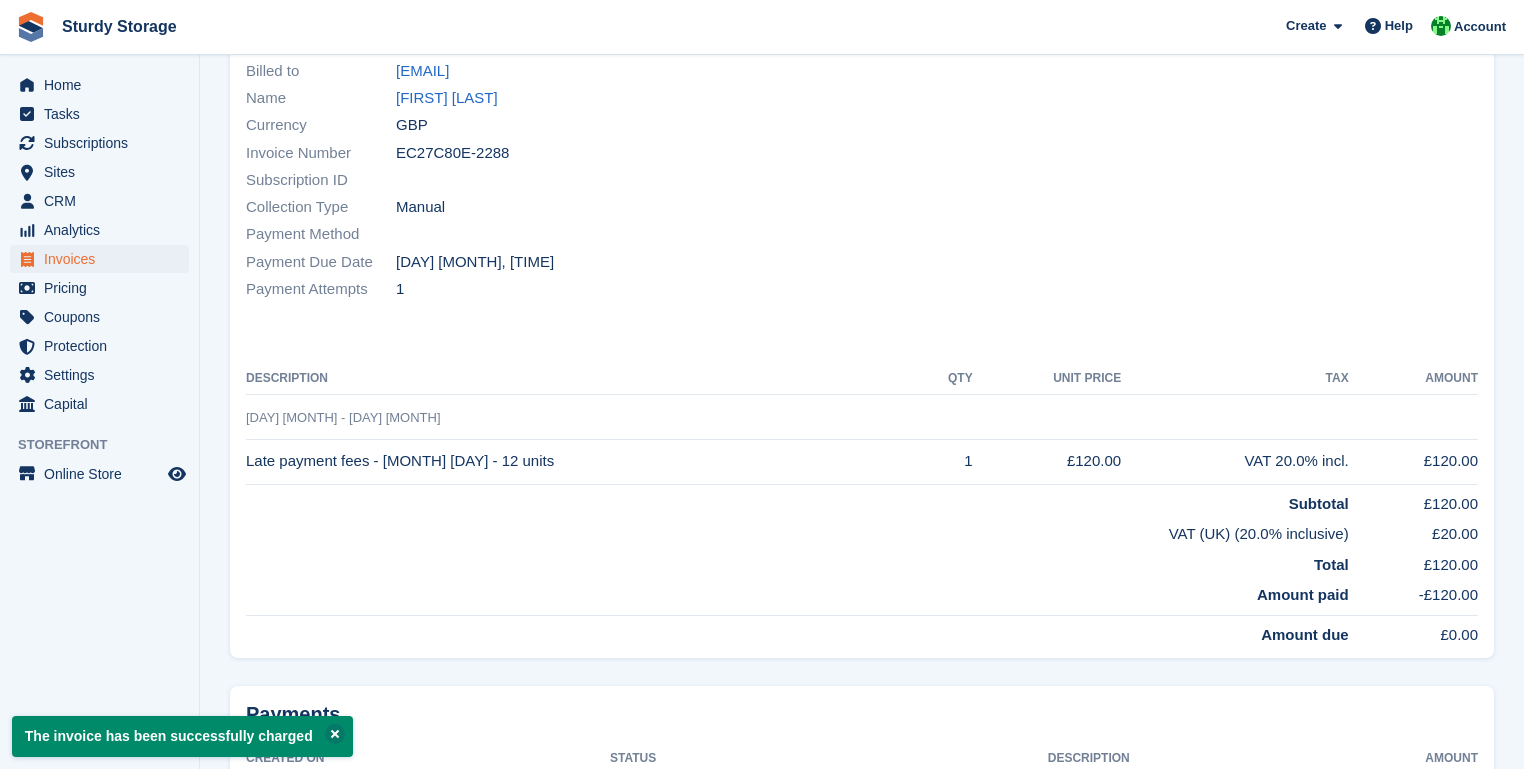 scroll, scrollTop: 0, scrollLeft: 0, axis: both 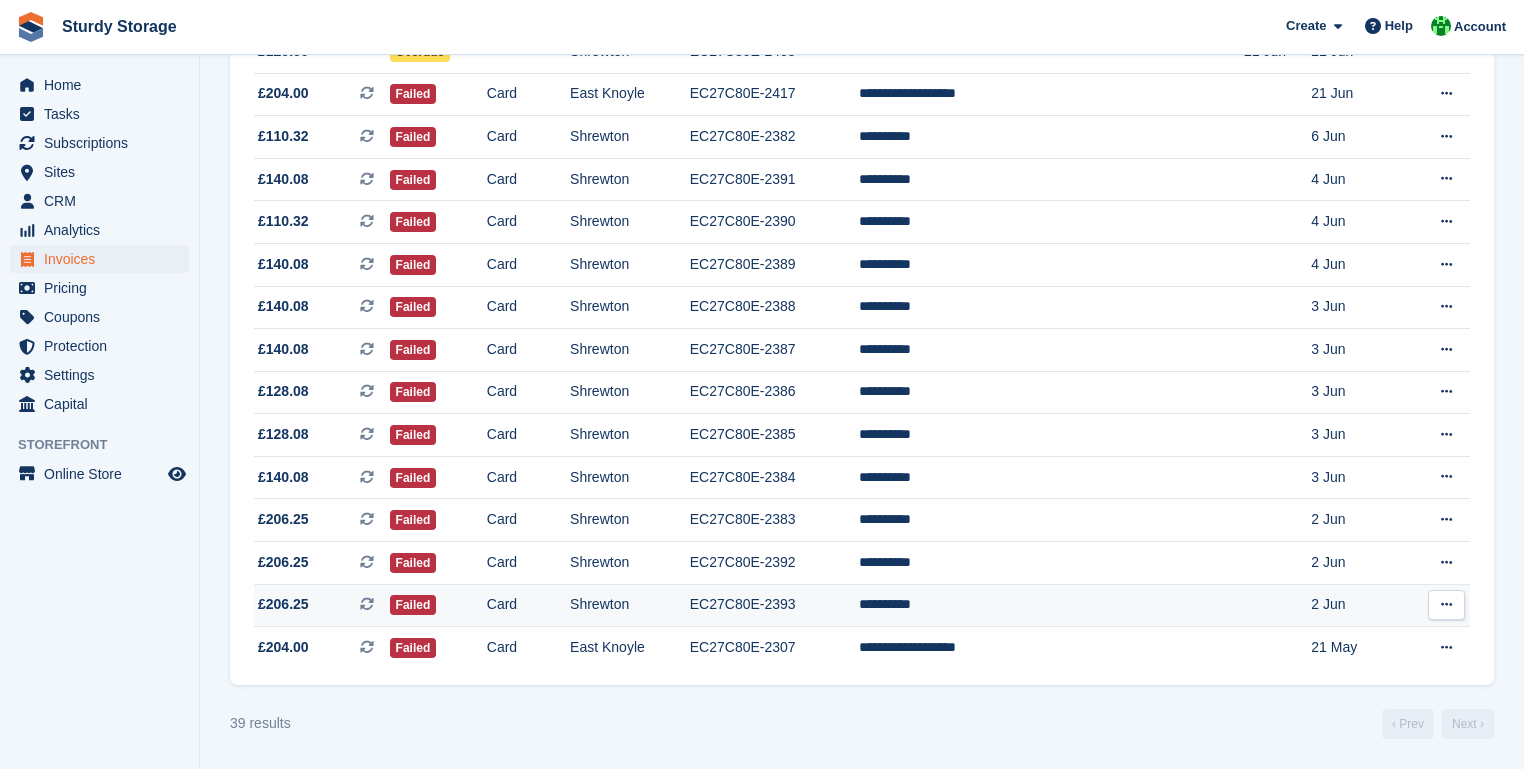 click on "EC27C80E-2393" at bounding box center [775, 605] 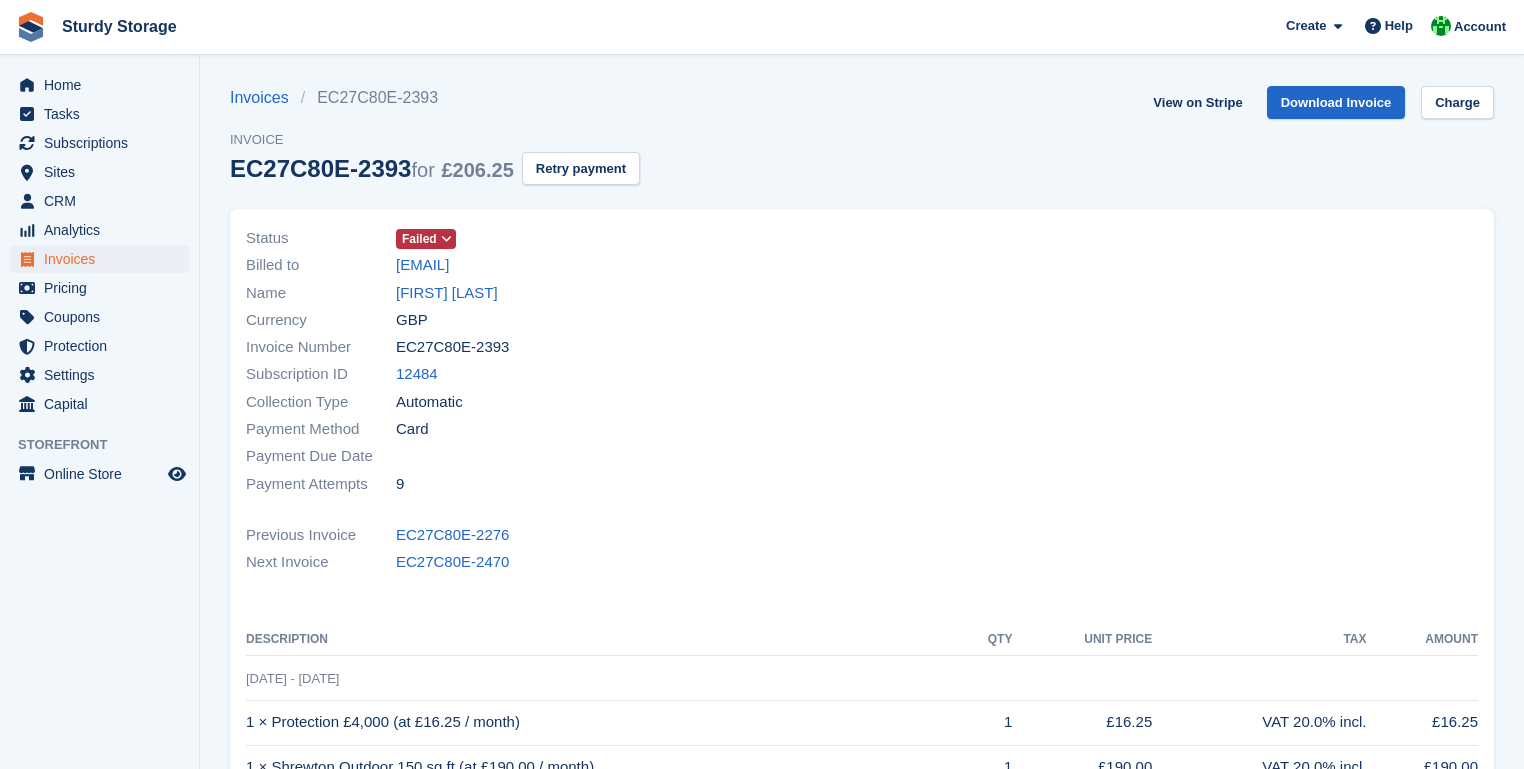 scroll, scrollTop: 0, scrollLeft: 0, axis: both 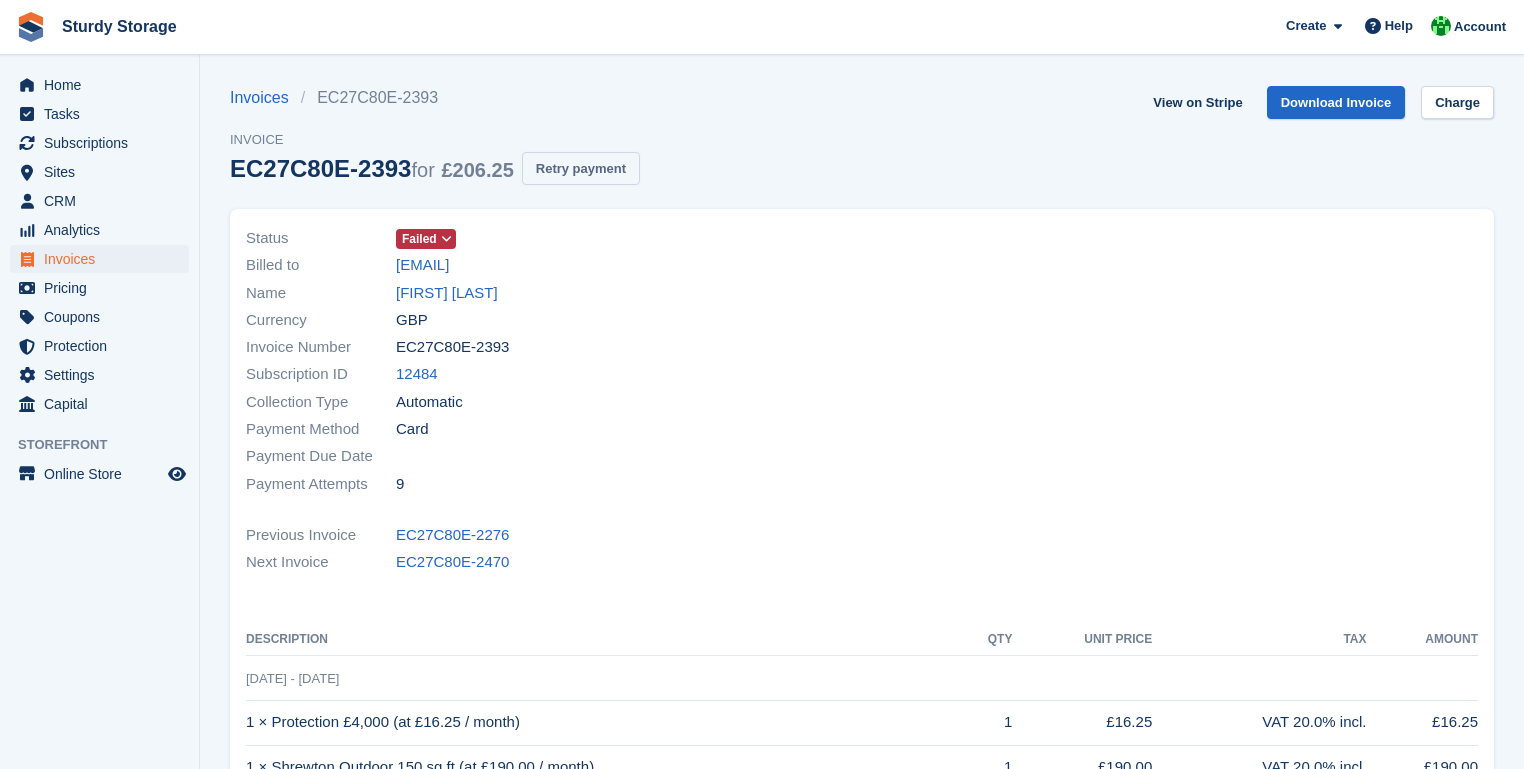 click on "Retry payment" at bounding box center [581, 168] 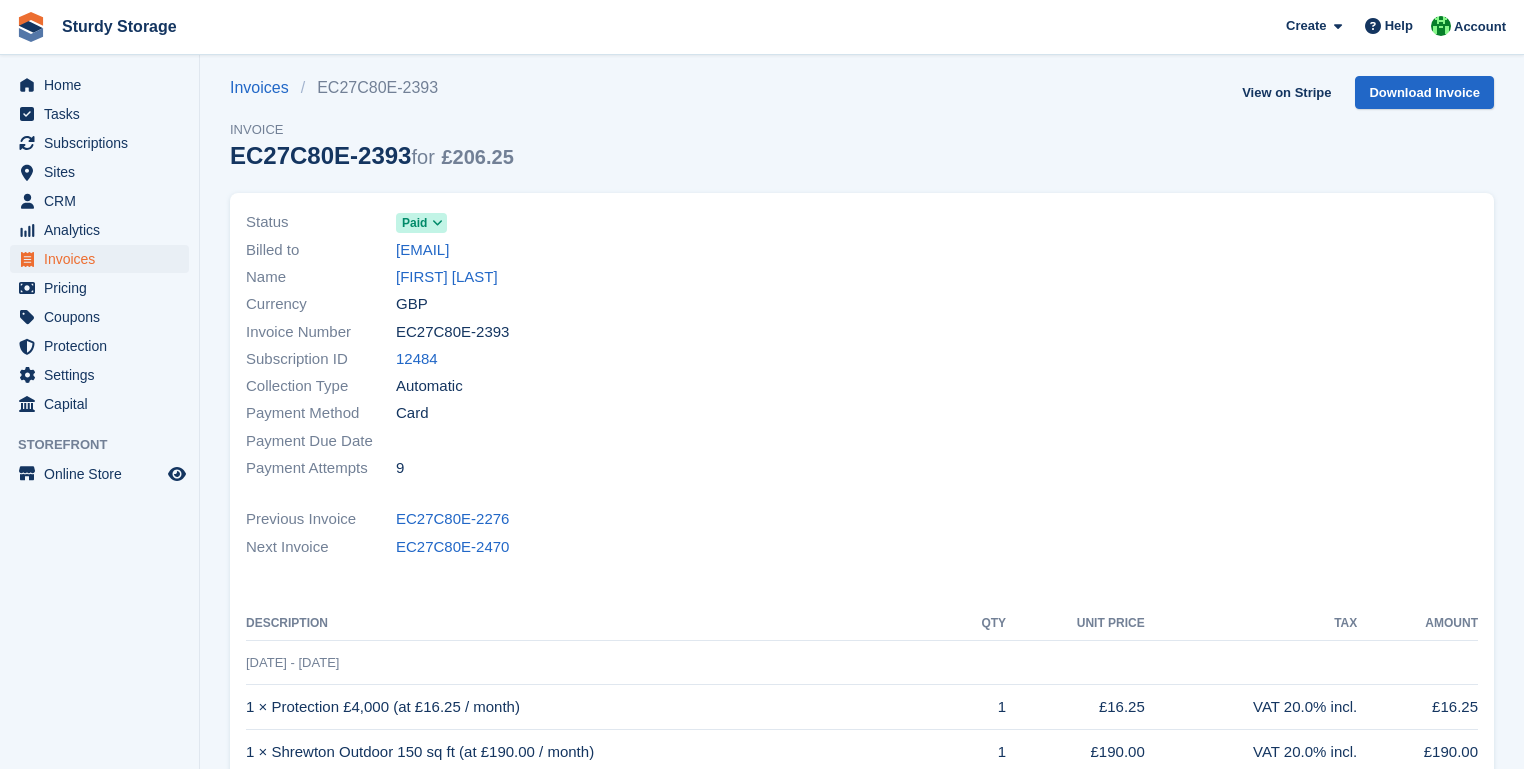 scroll, scrollTop: 0, scrollLeft: 0, axis: both 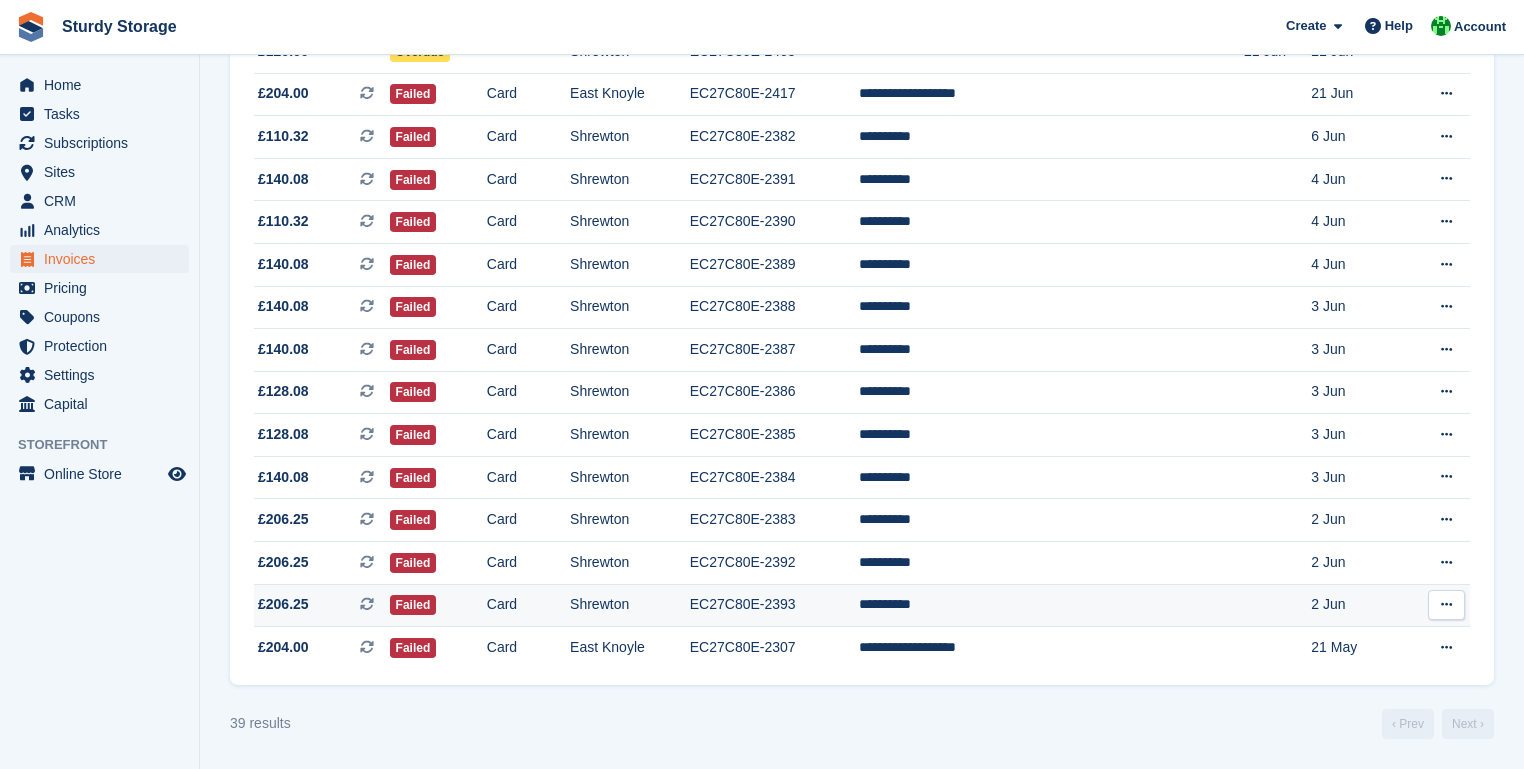 click on "EC27C80E-2393" at bounding box center (775, 605) 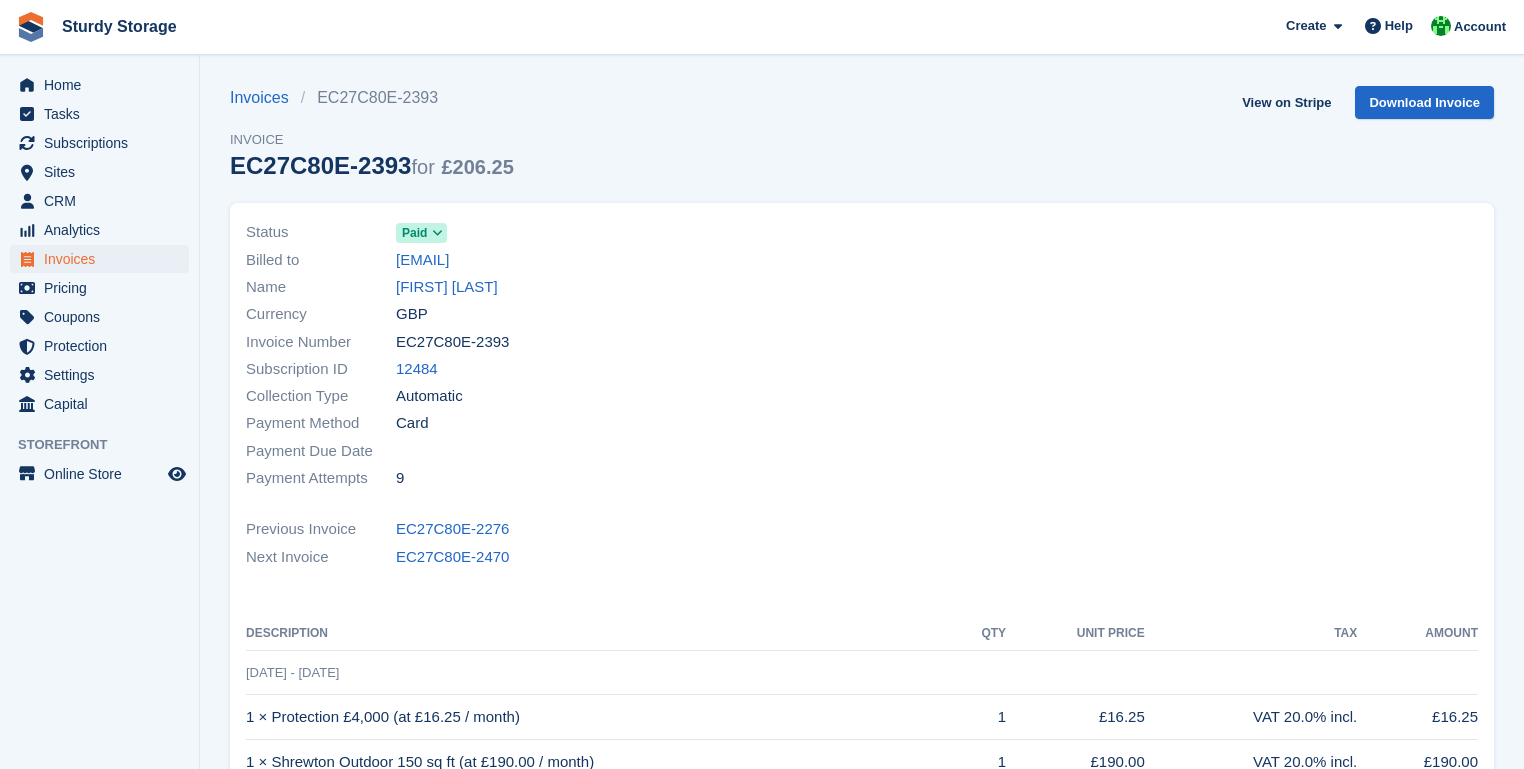 scroll, scrollTop: 0, scrollLeft: 0, axis: both 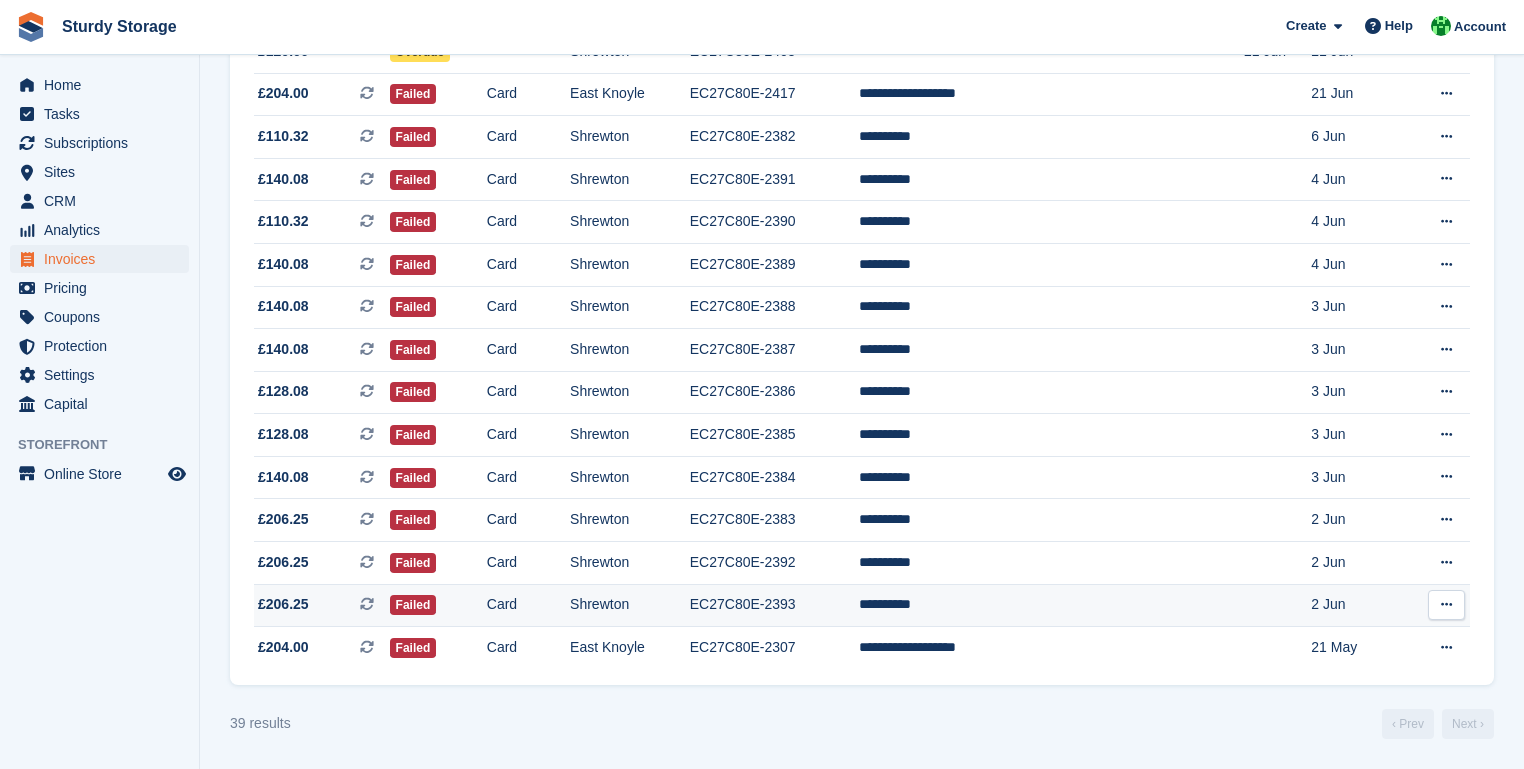 click on "EC27C80E-2393" at bounding box center [775, 605] 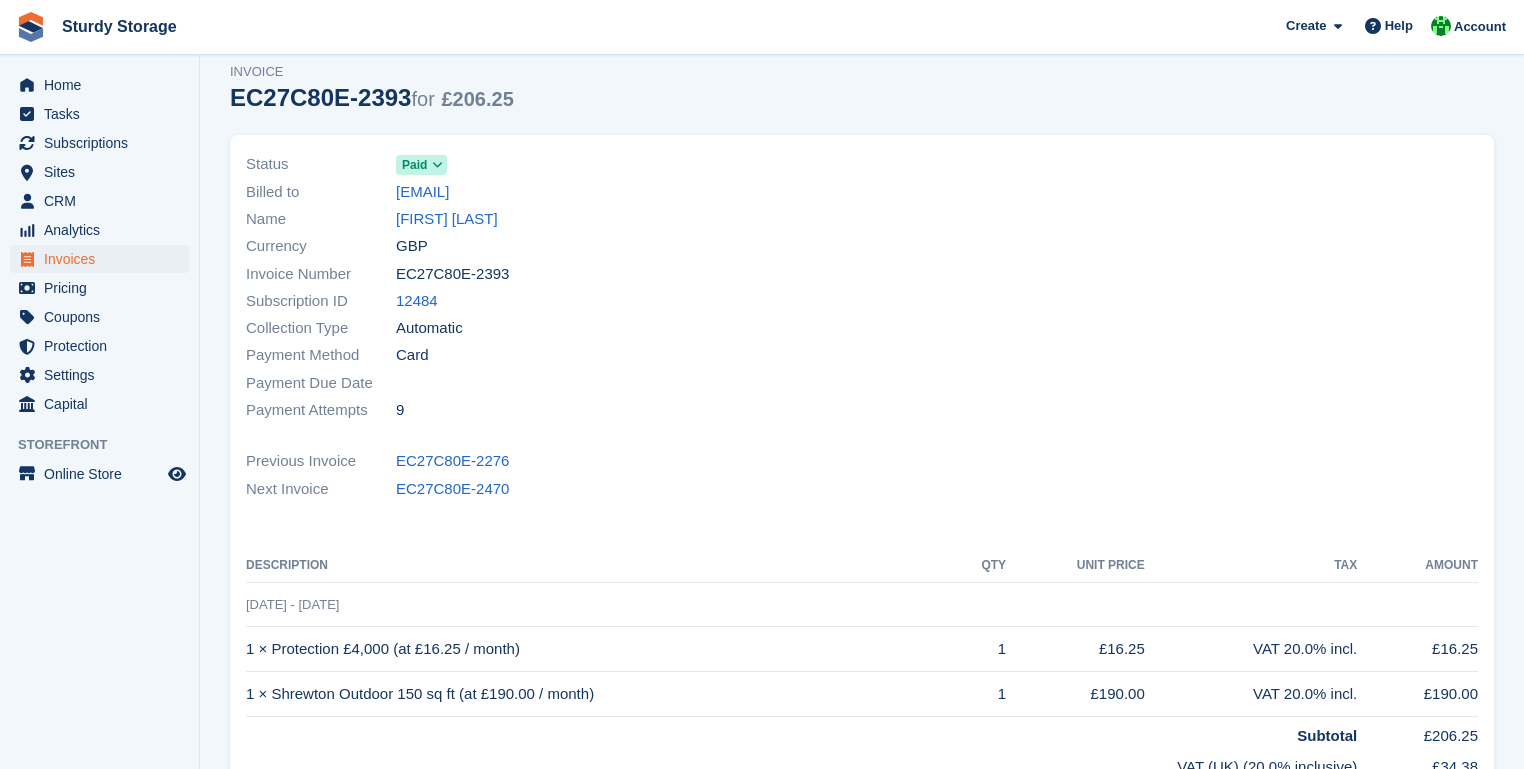 scroll, scrollTop: 0, scrollLeft: 0, axis: both 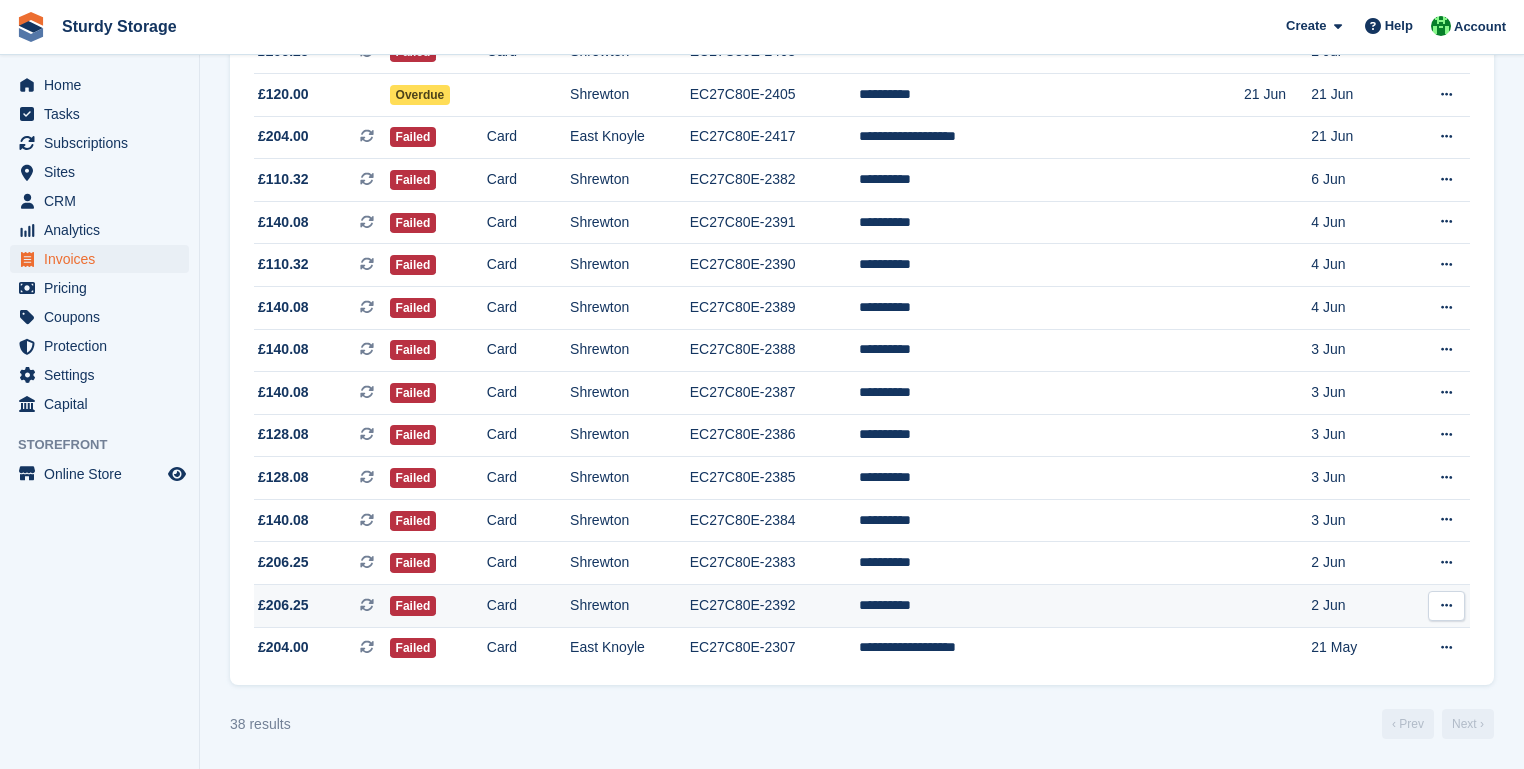 click on "EC27C80E-2392" at bounding box center (775, 606) 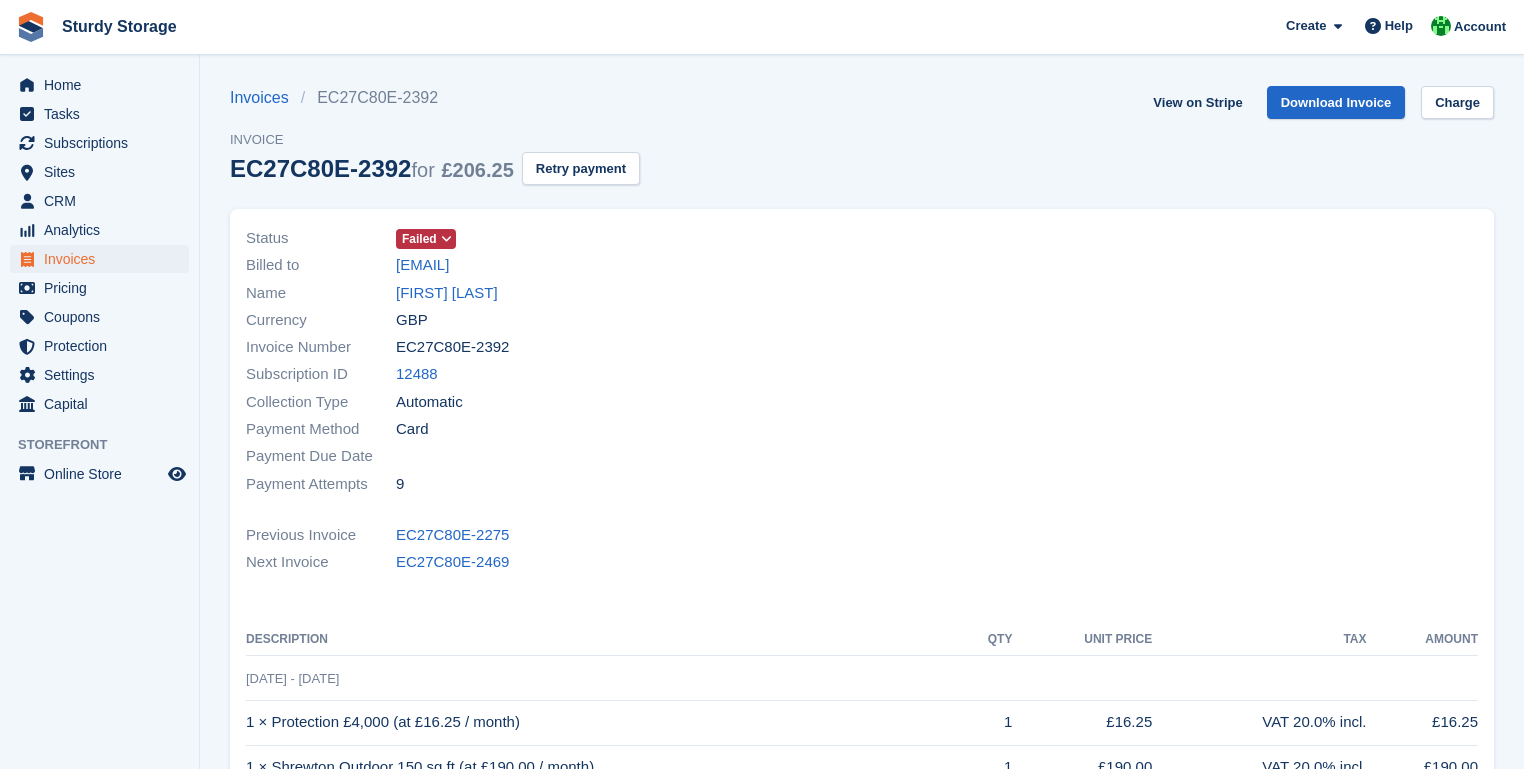 scroll, scrollTop: 0, scrollLeft: 0, axis: both 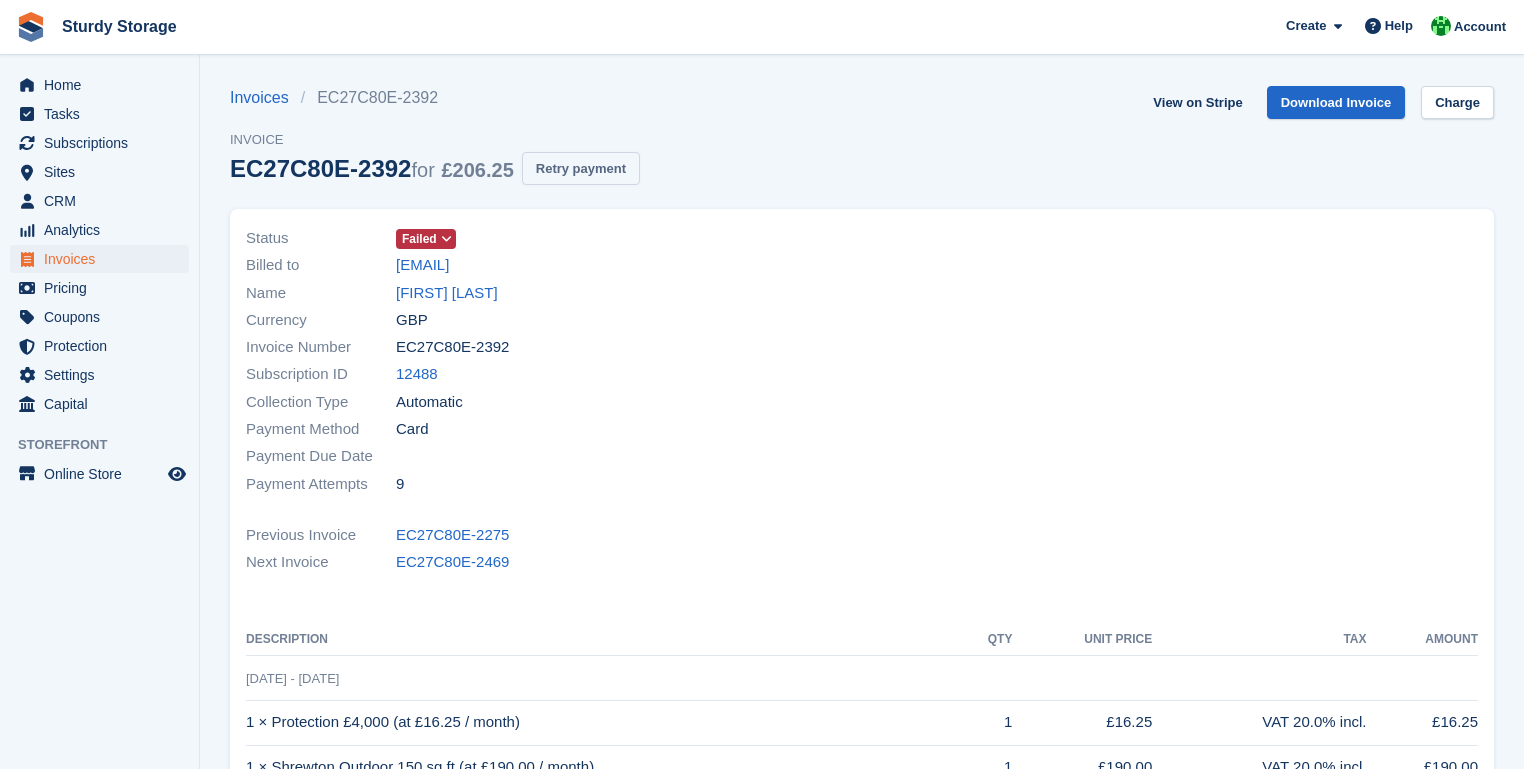 click on "Retry payment" at bounding box center (581, 168) 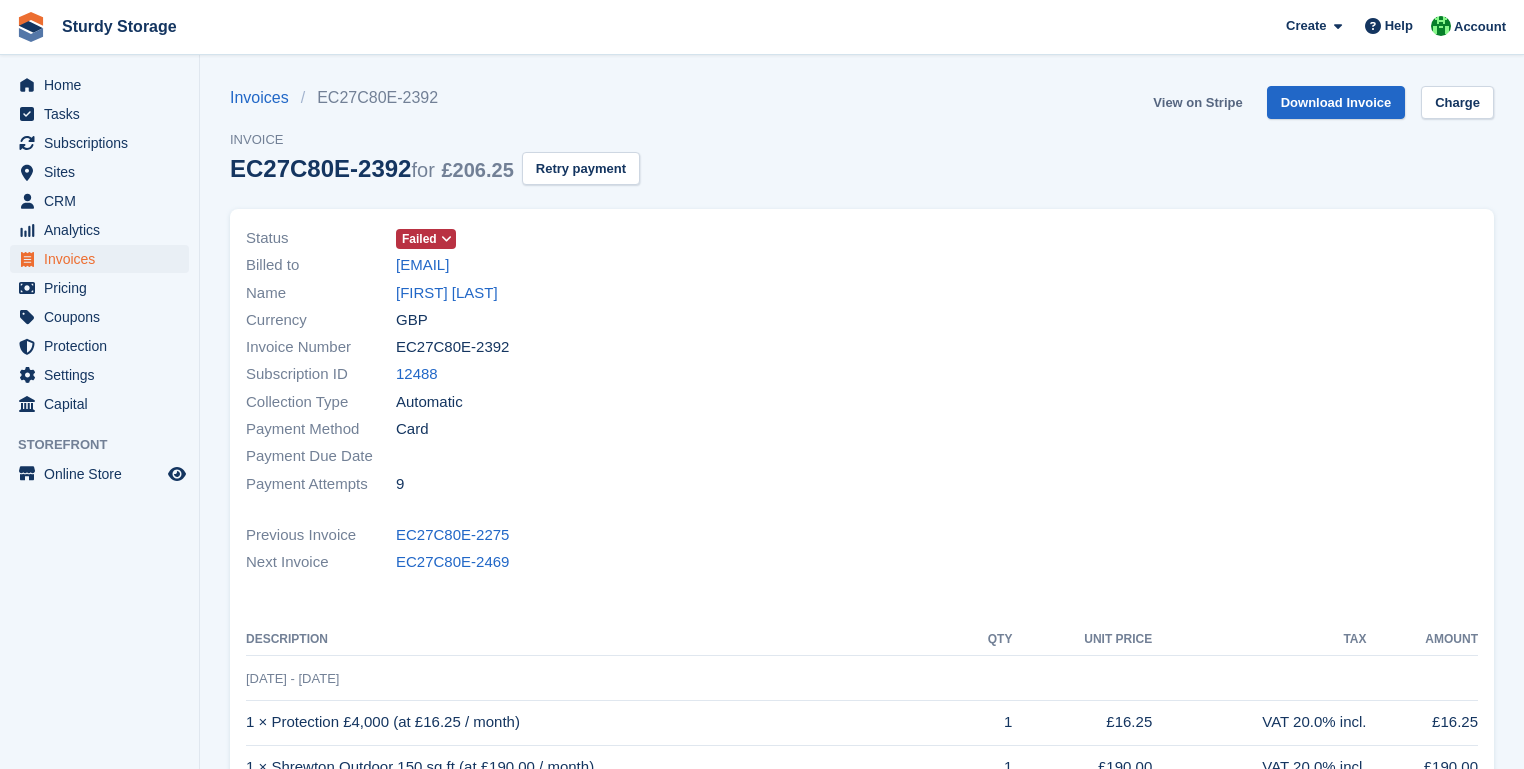 click on "View on Stripe" at bounding box center (1197, 102) 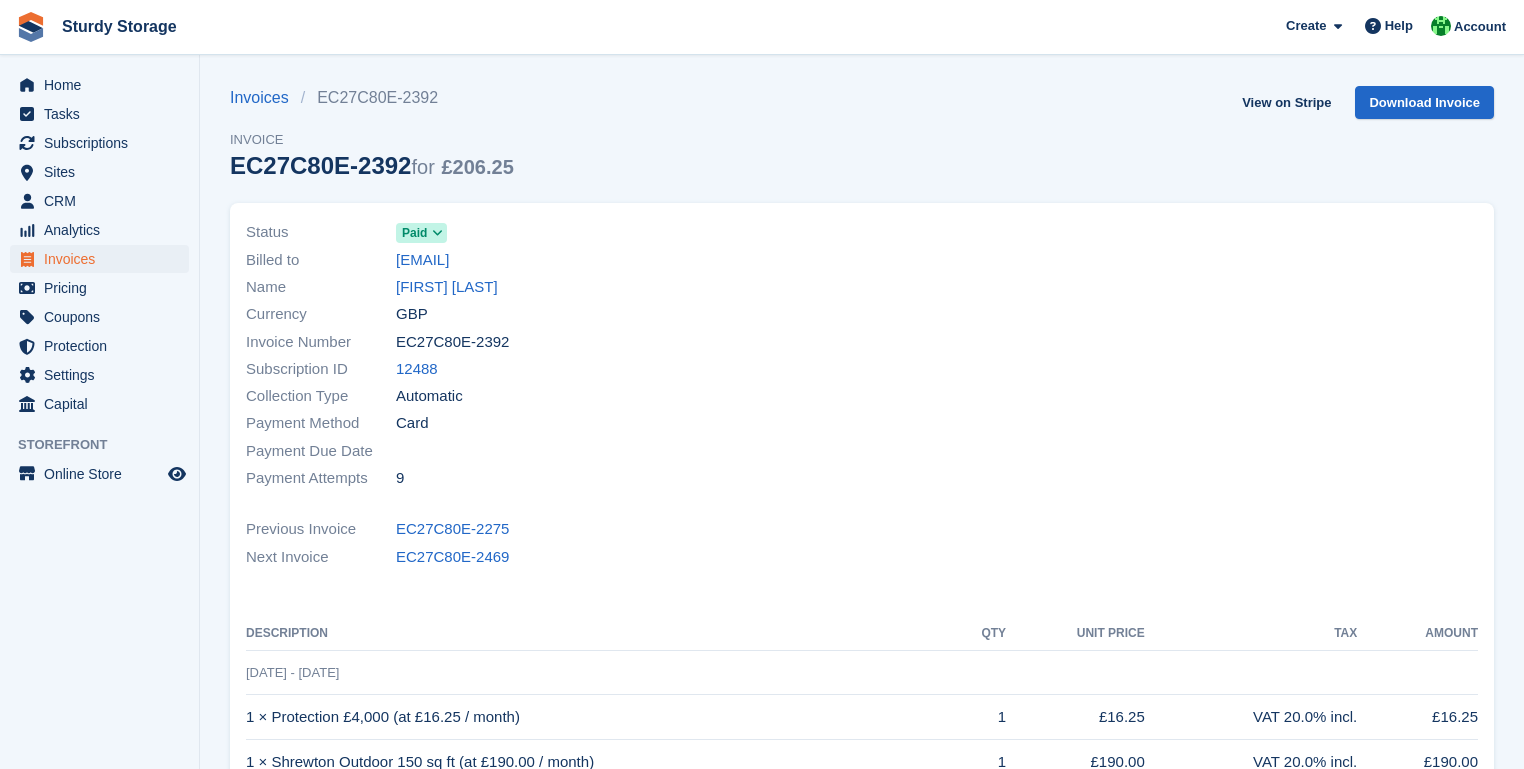 click on "Home" at bounding box center [104, 85] 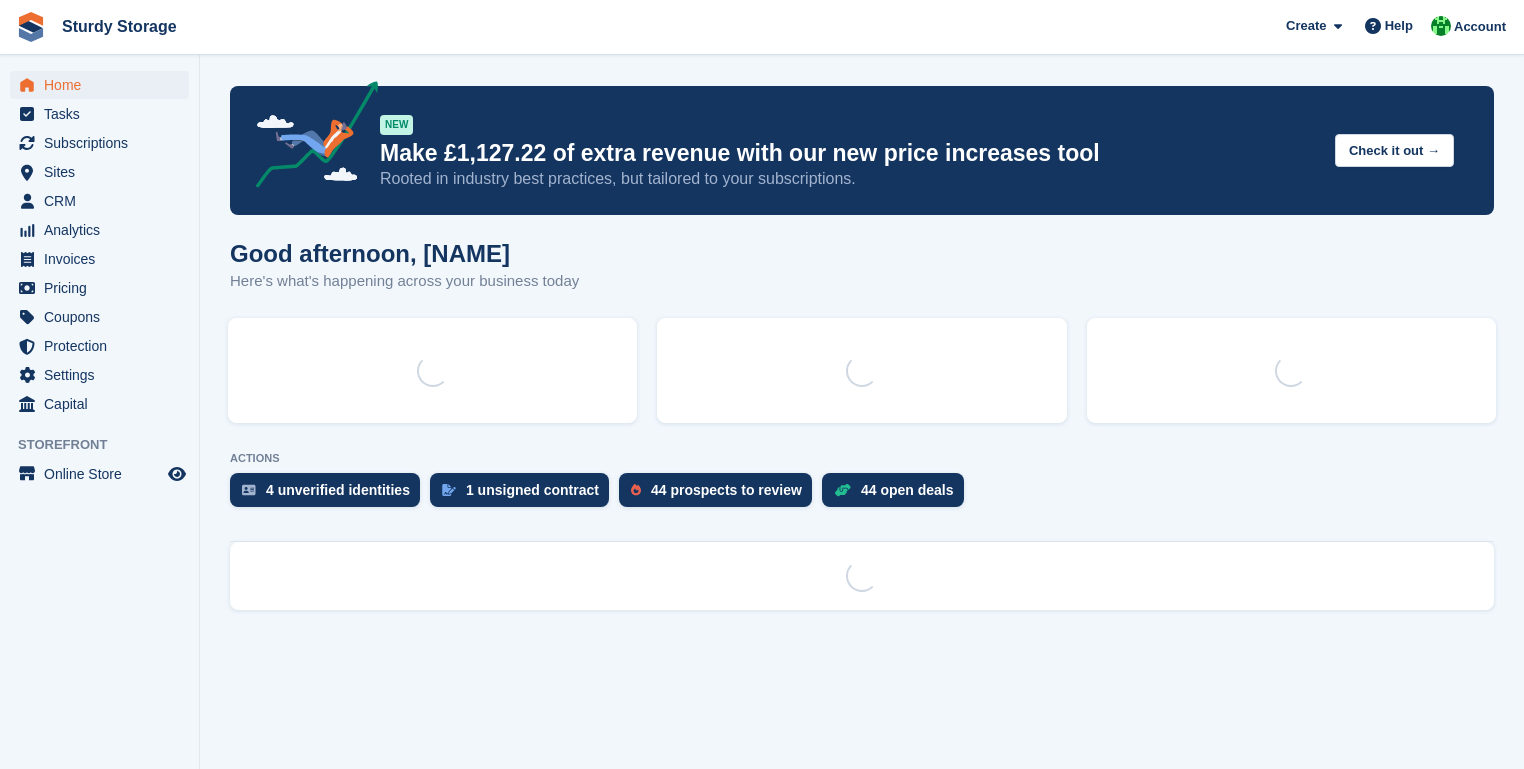 scroll, scrollTop: 0, scrollLeft: 0, axis: both 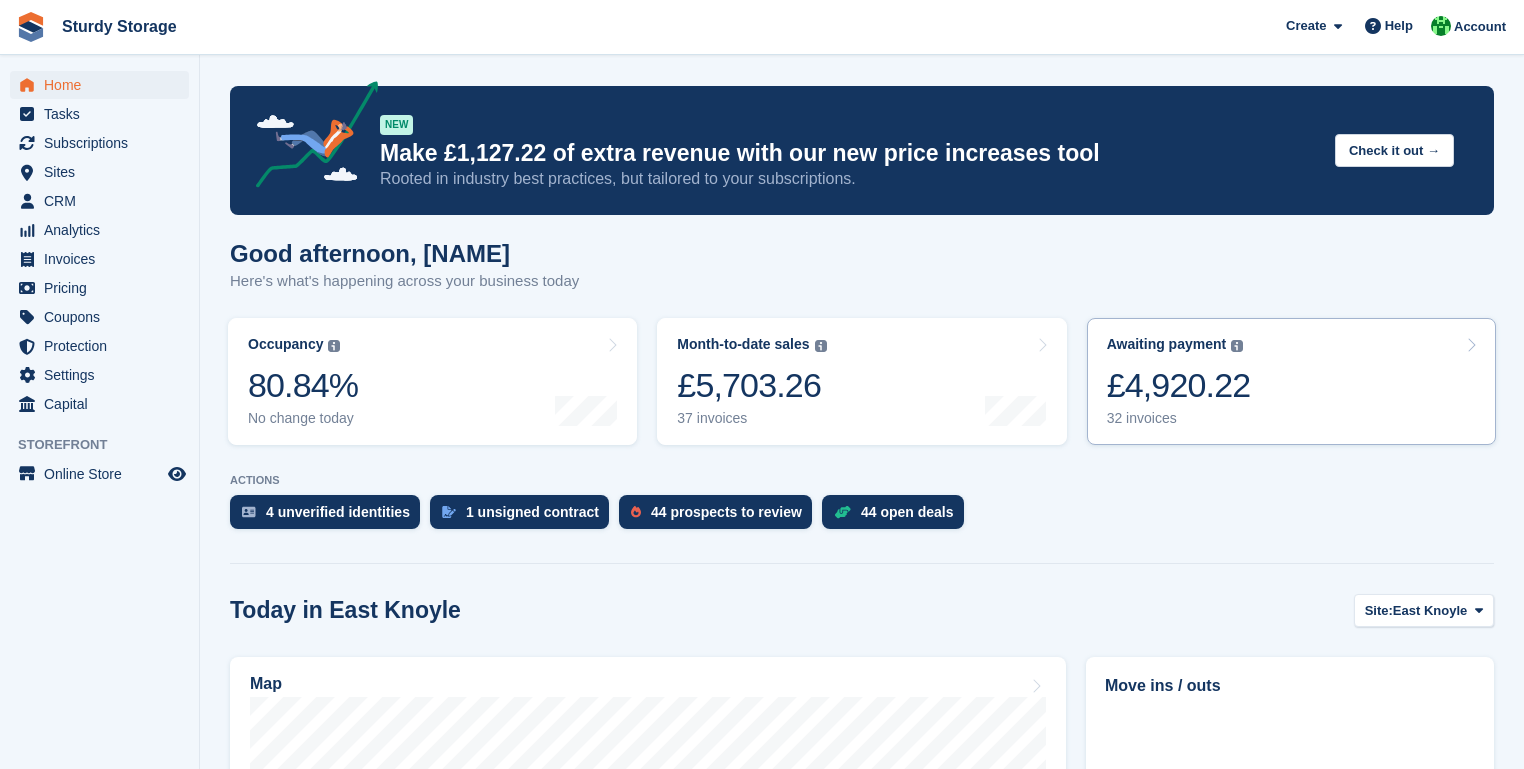 click on "Awaiting payment
The total outstanding balance on all open invoices.
£4,920.22
32 invoices" at bounding box center [1179, 381] 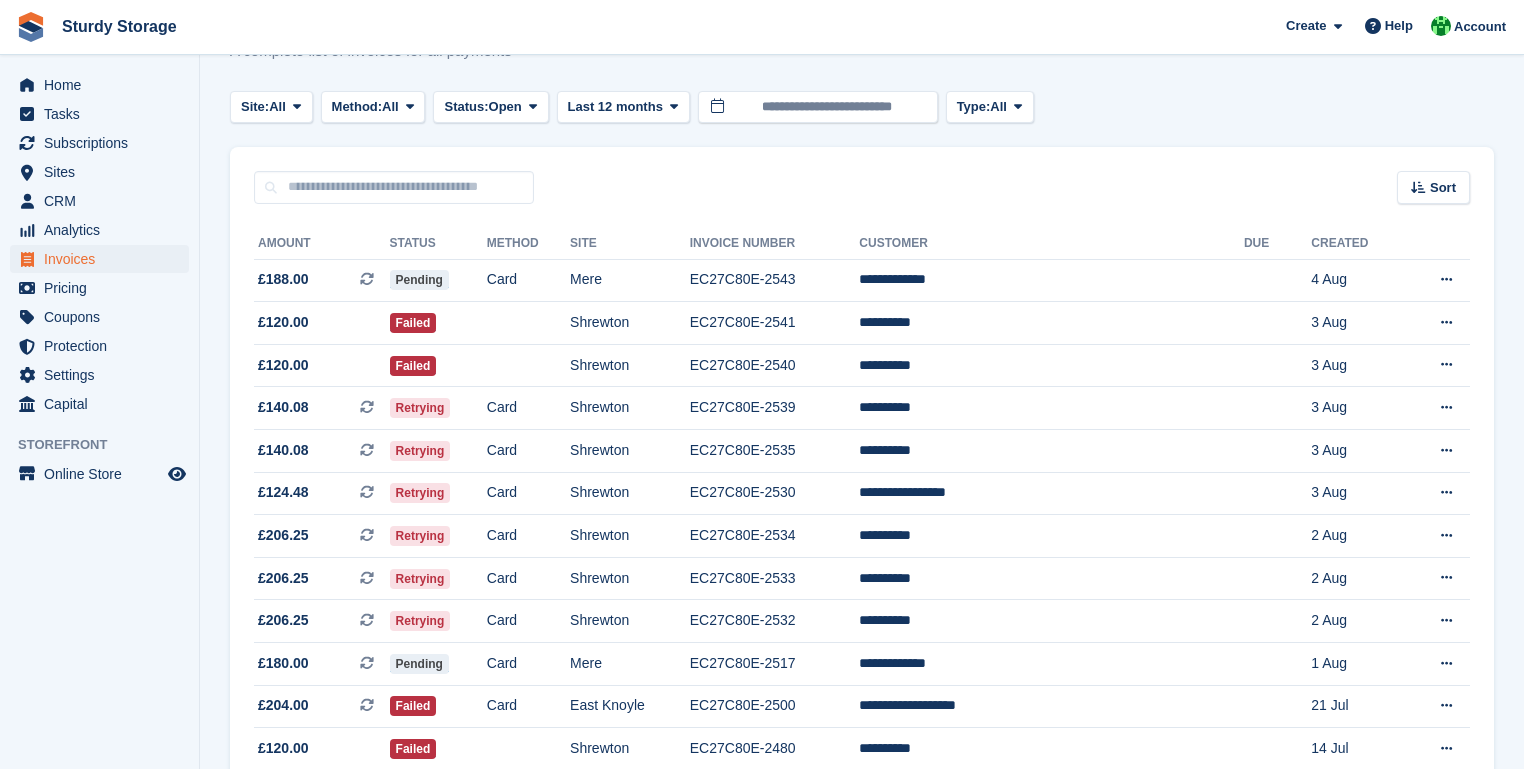 scroll, scrollTop: 75, scrollLeft: 0, axis: vertical 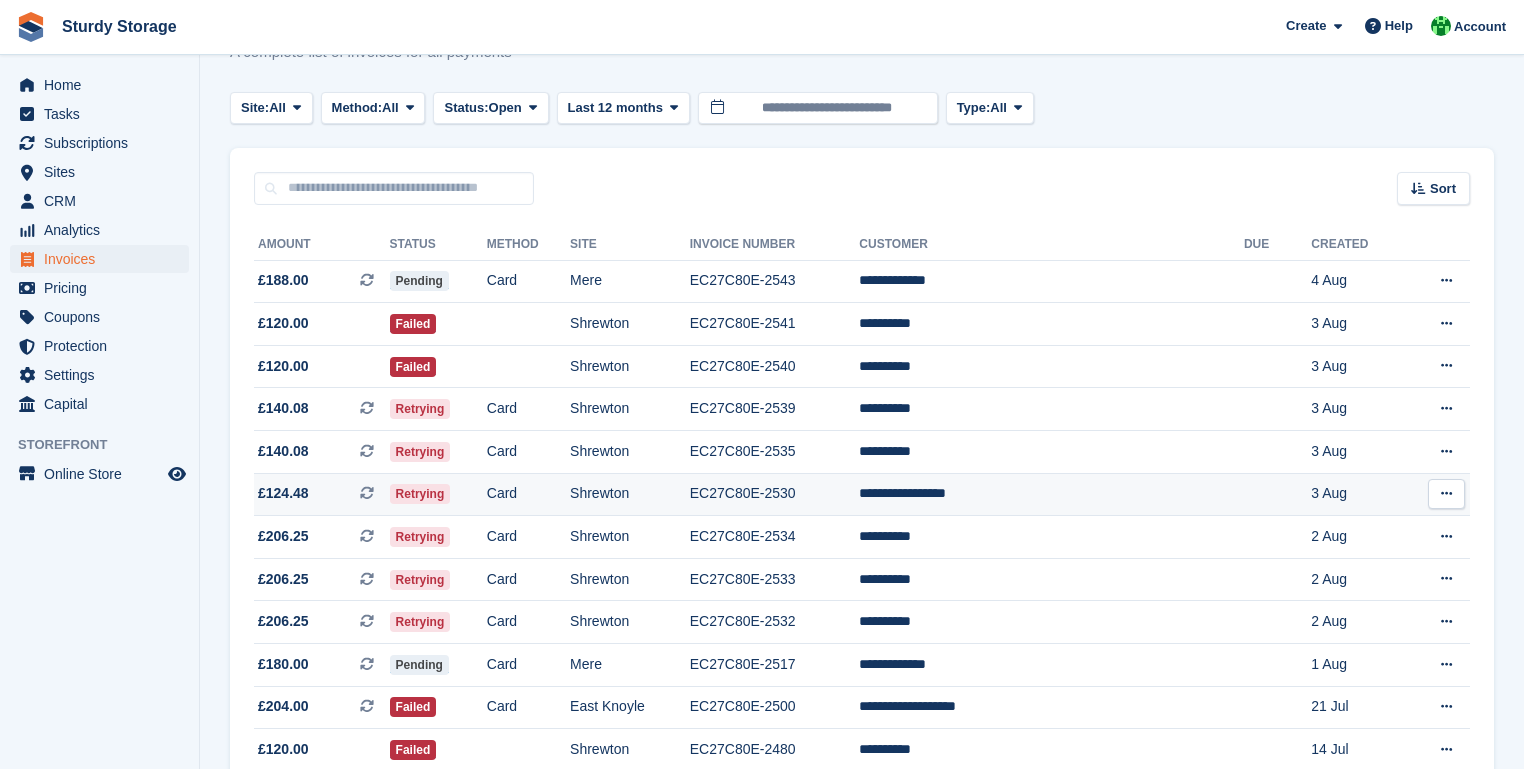 click on "EC27C80E-2530" at bounding box center (775, 494) 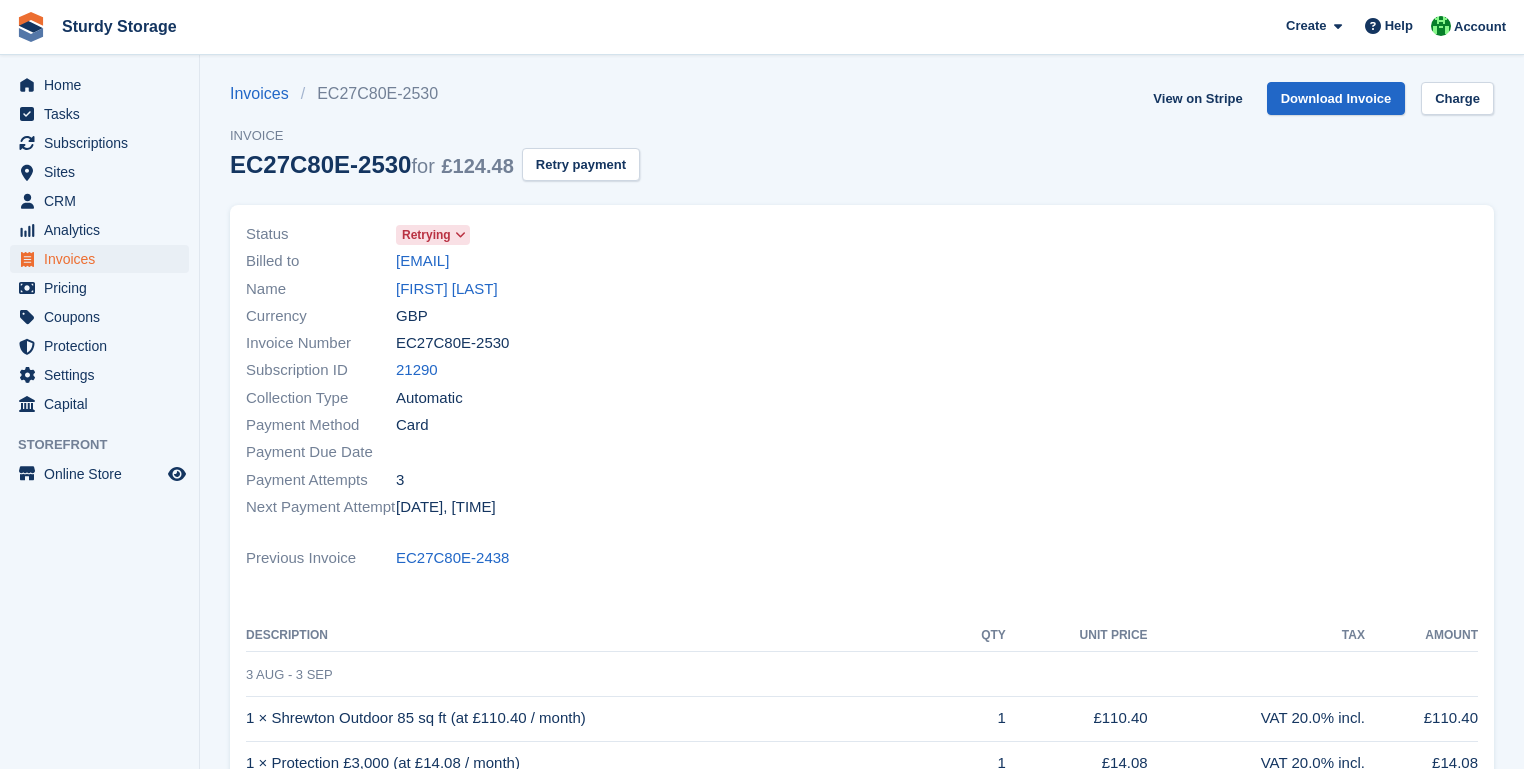 scroll, scrollTop: 0, scrollLeft: 0, axis: both 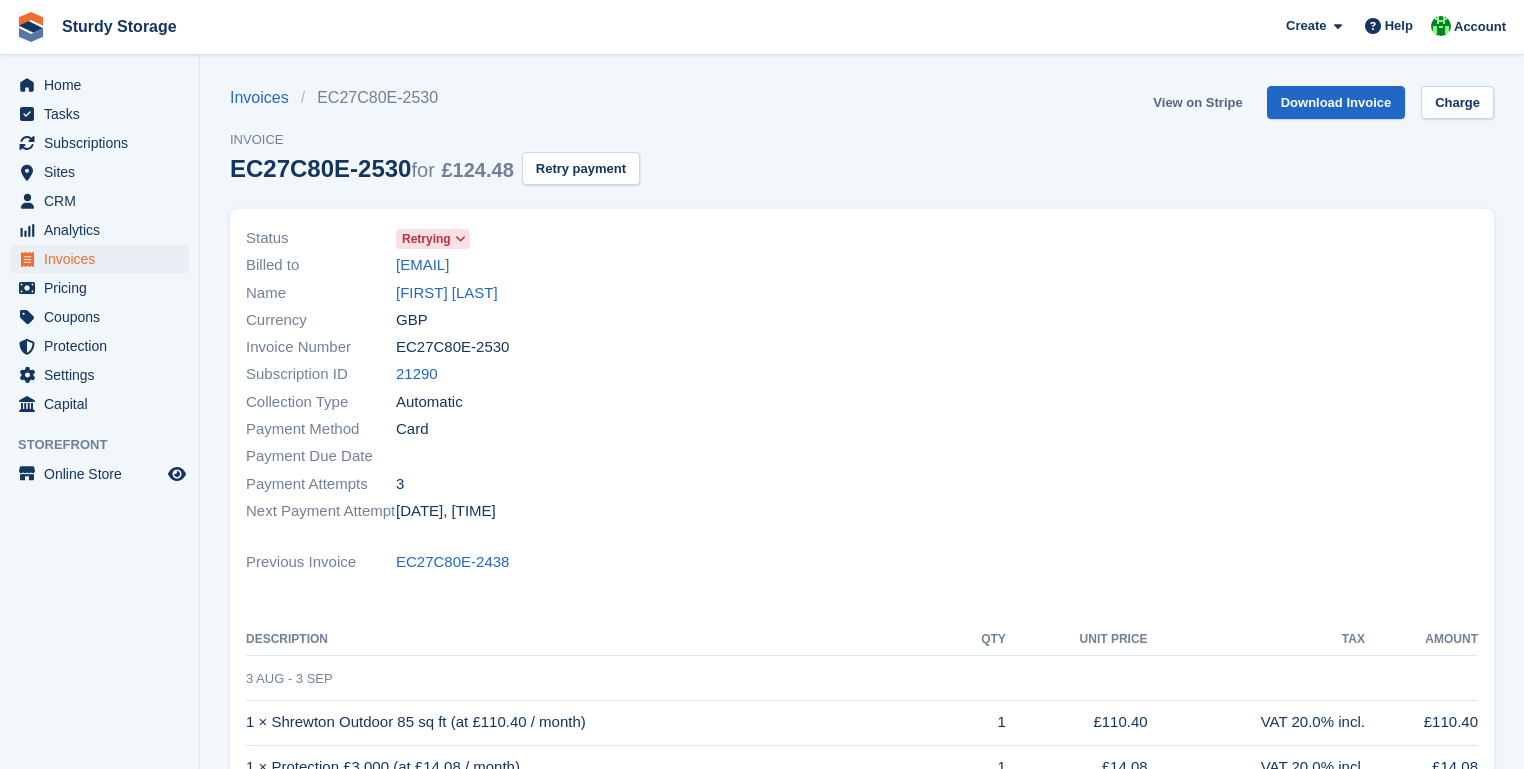 click on "View on Stripe" at bounding box center [1197, 102] 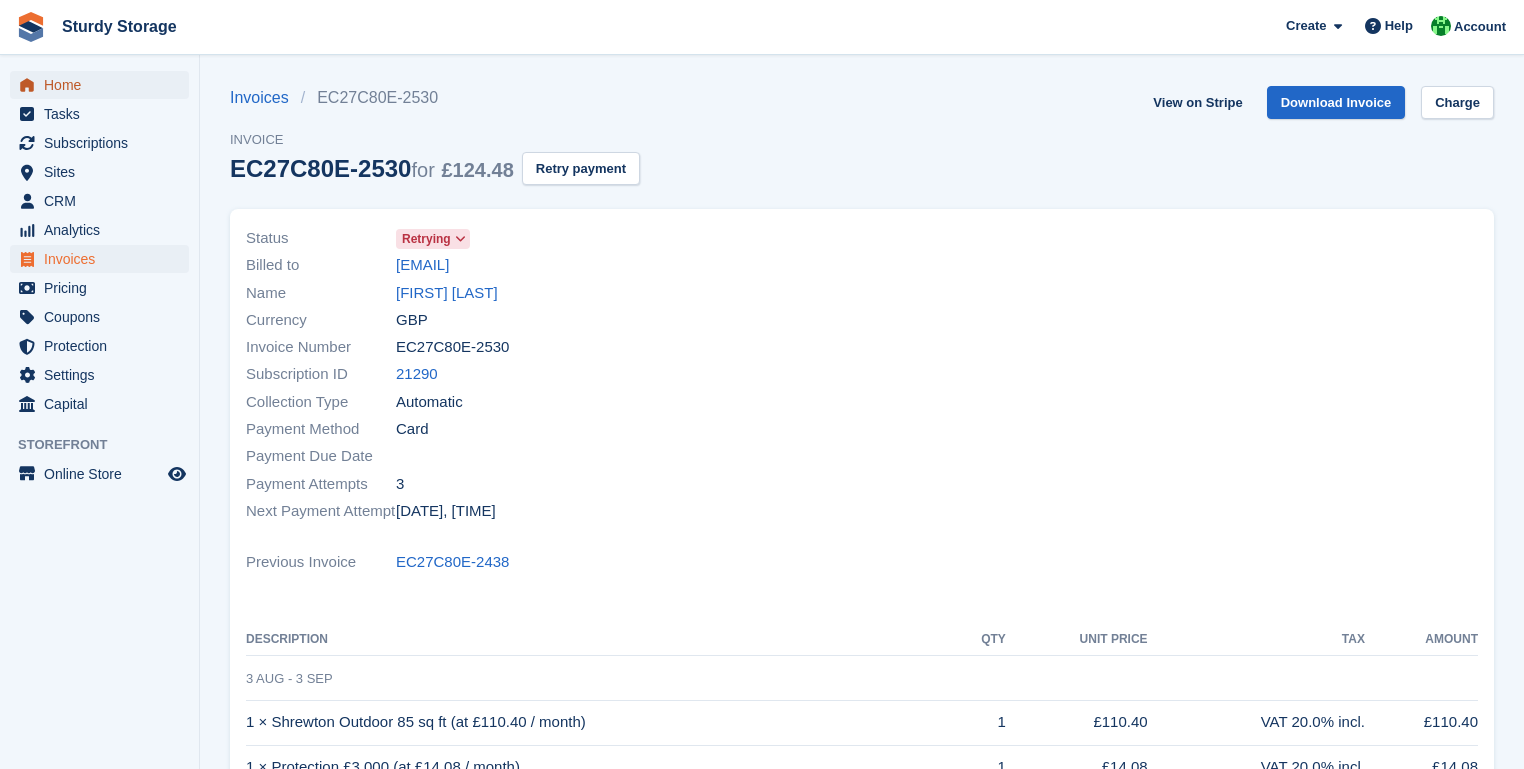 click on "Home" at bounding box center (104, 85) 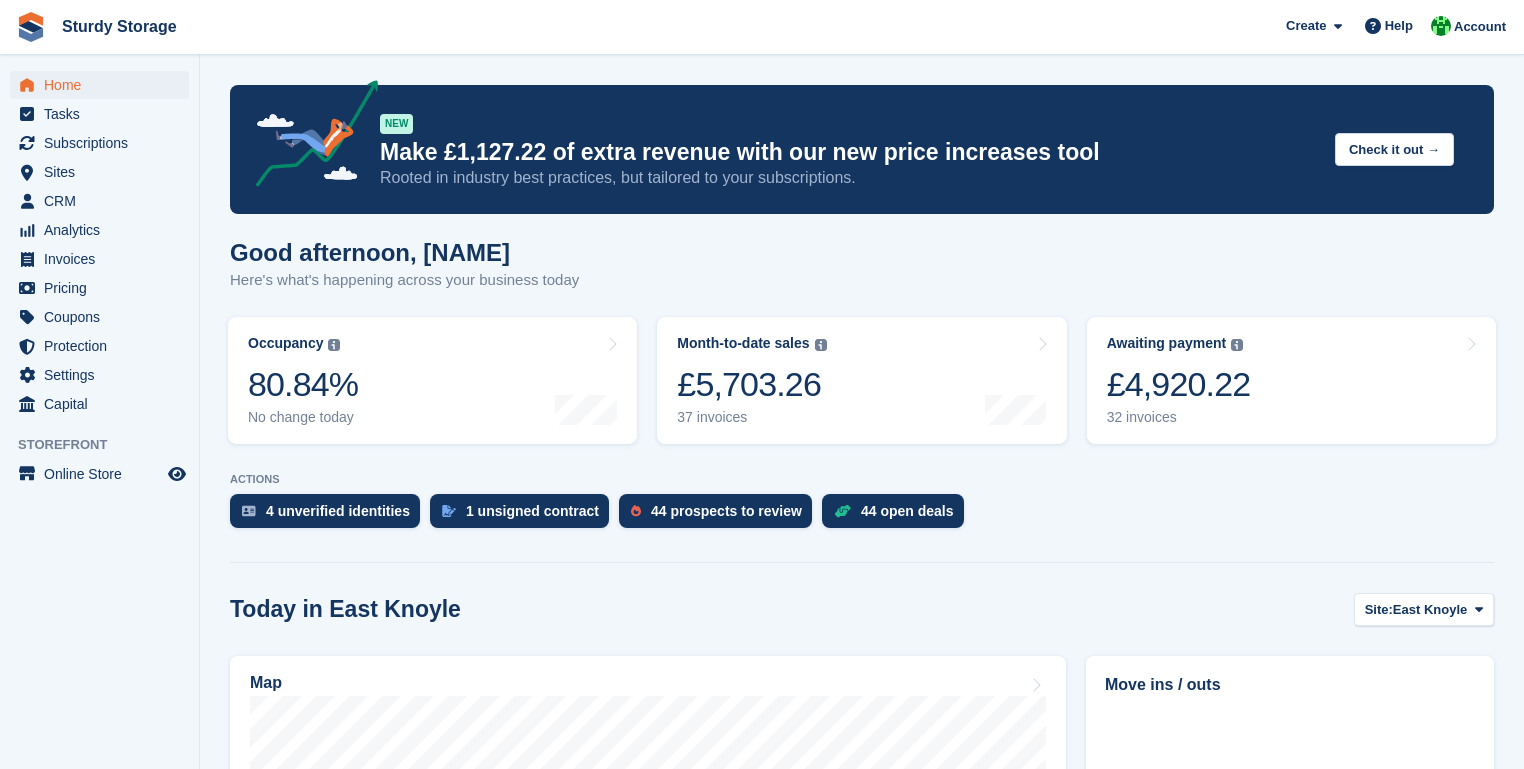 scroll, scrollTop: 0, scrollLeft: 0, axis: both 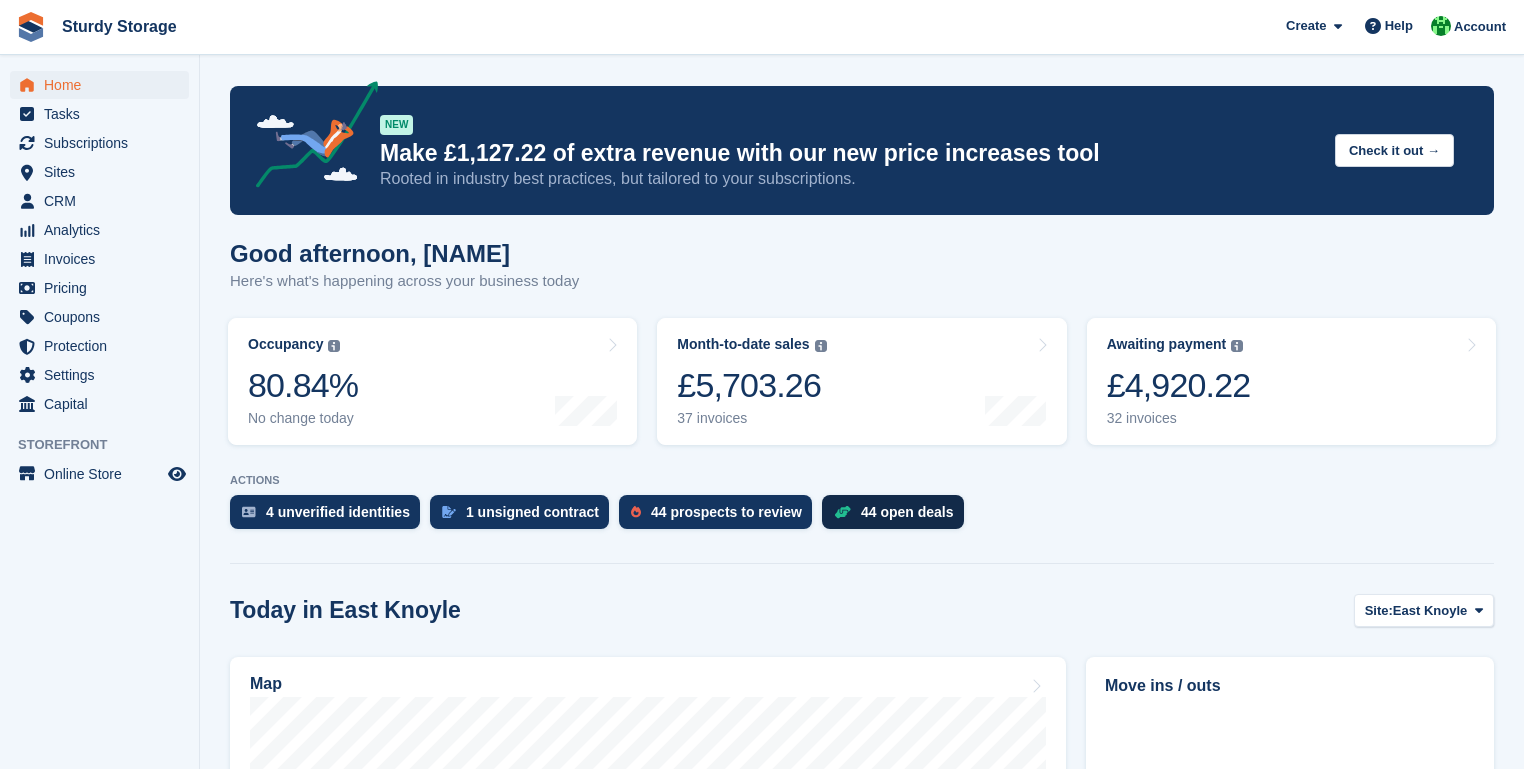 click on "44
open deals" at bounding box center (907, 512) 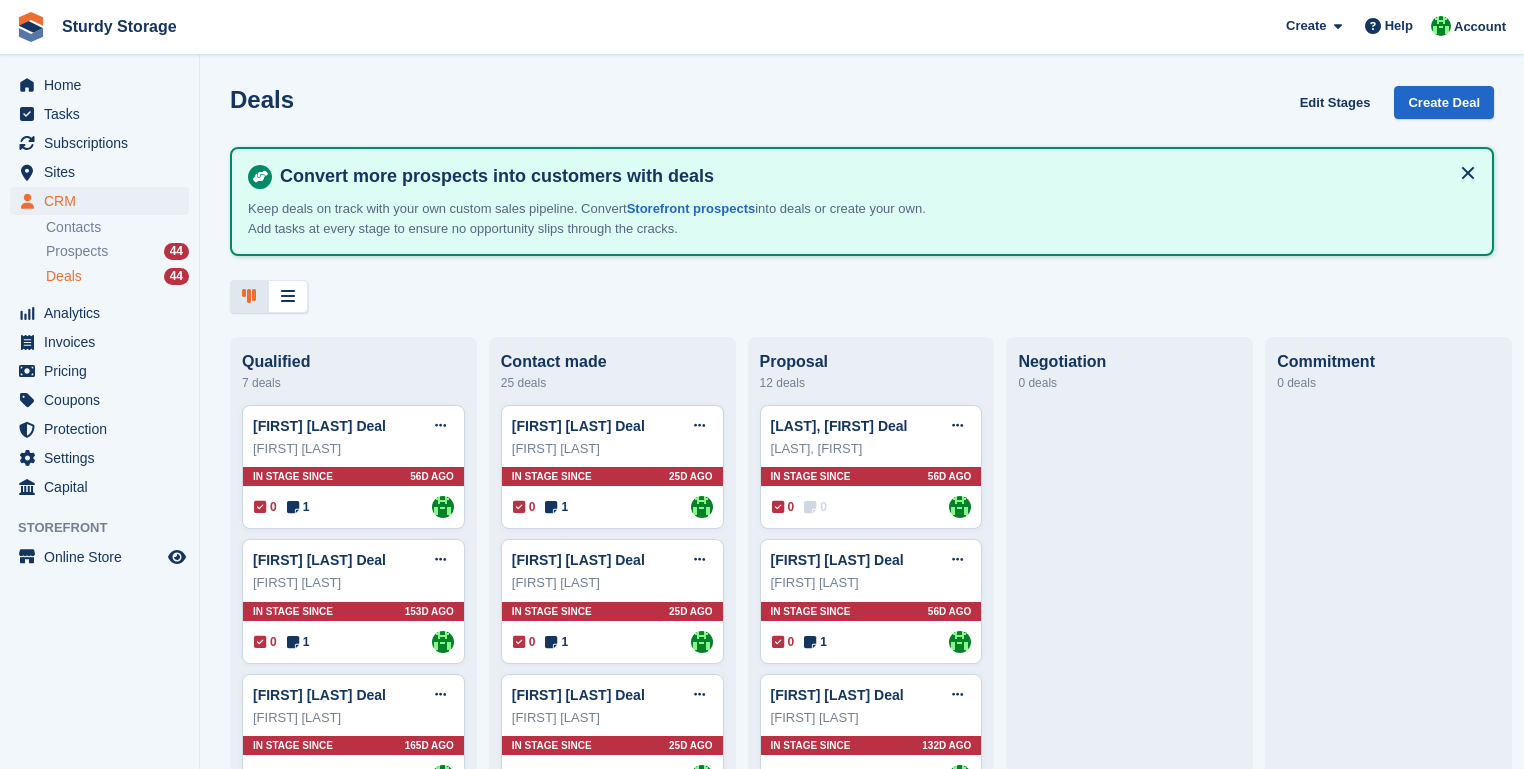 scroll, scrollTop: 0, scrollLeft: 0, axis: both 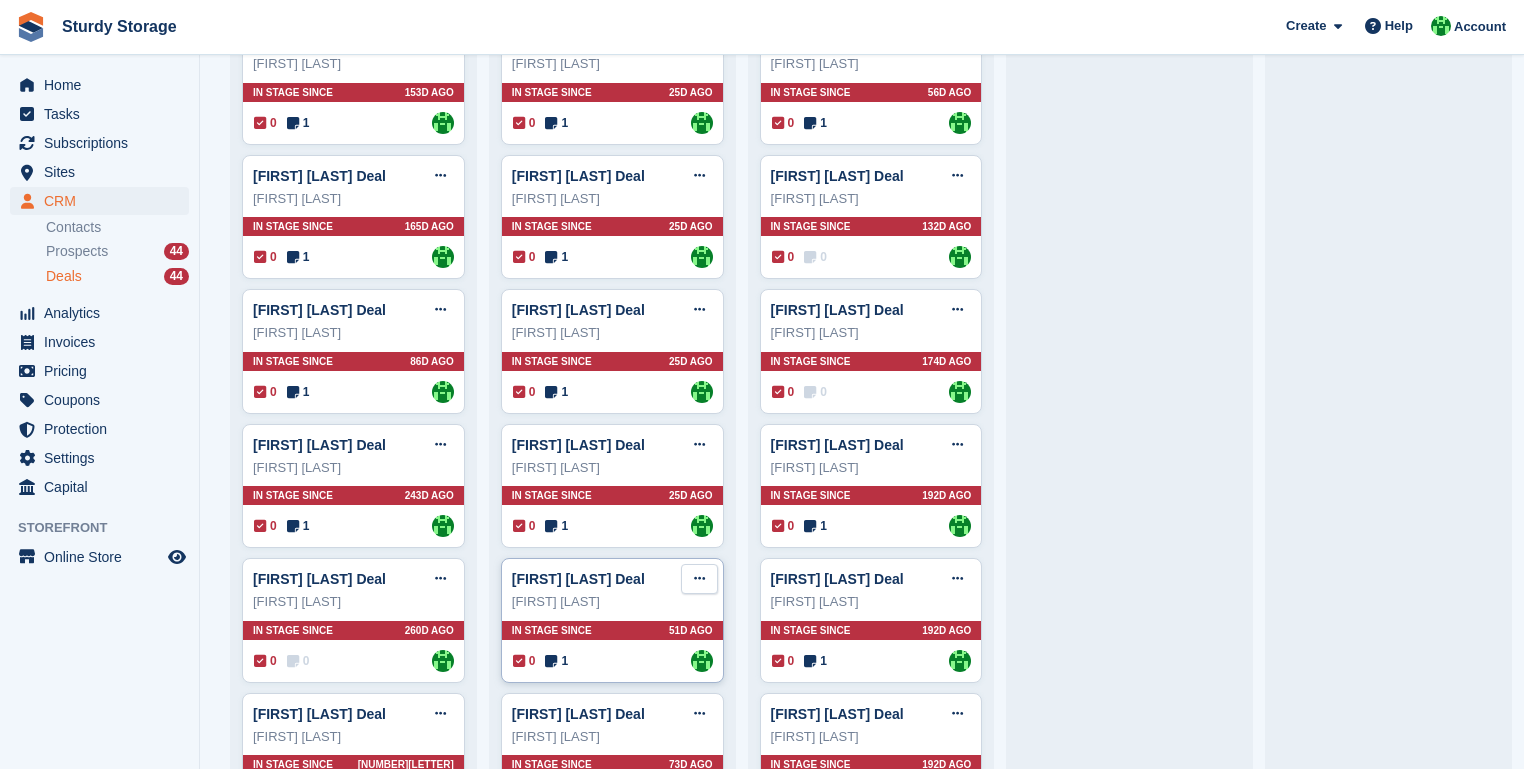 click at bounding box center (699, 578) 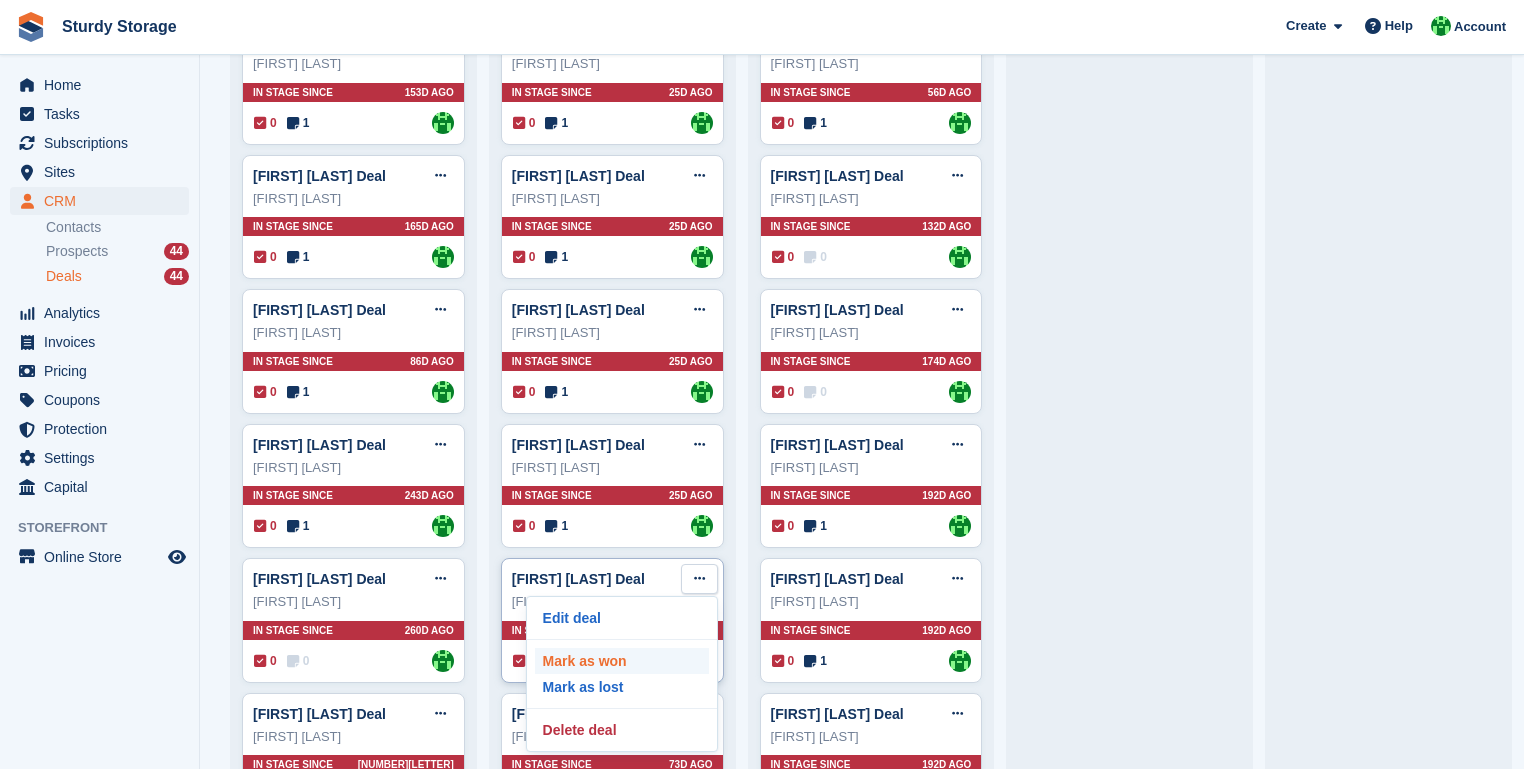 click on "Mark as won" at bounding box center [622, 661] 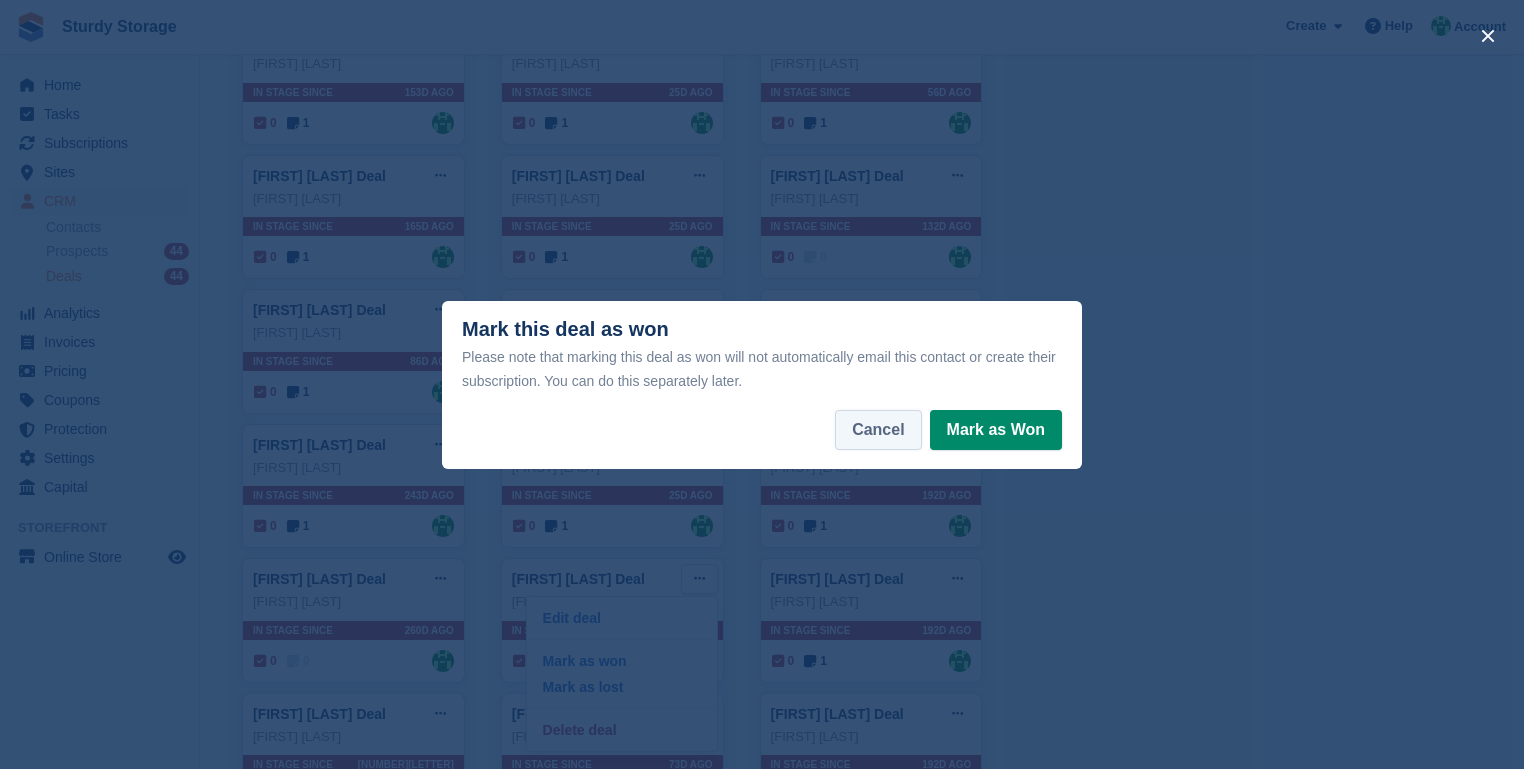 click on "Cancel" at bounding box center [878, 430] 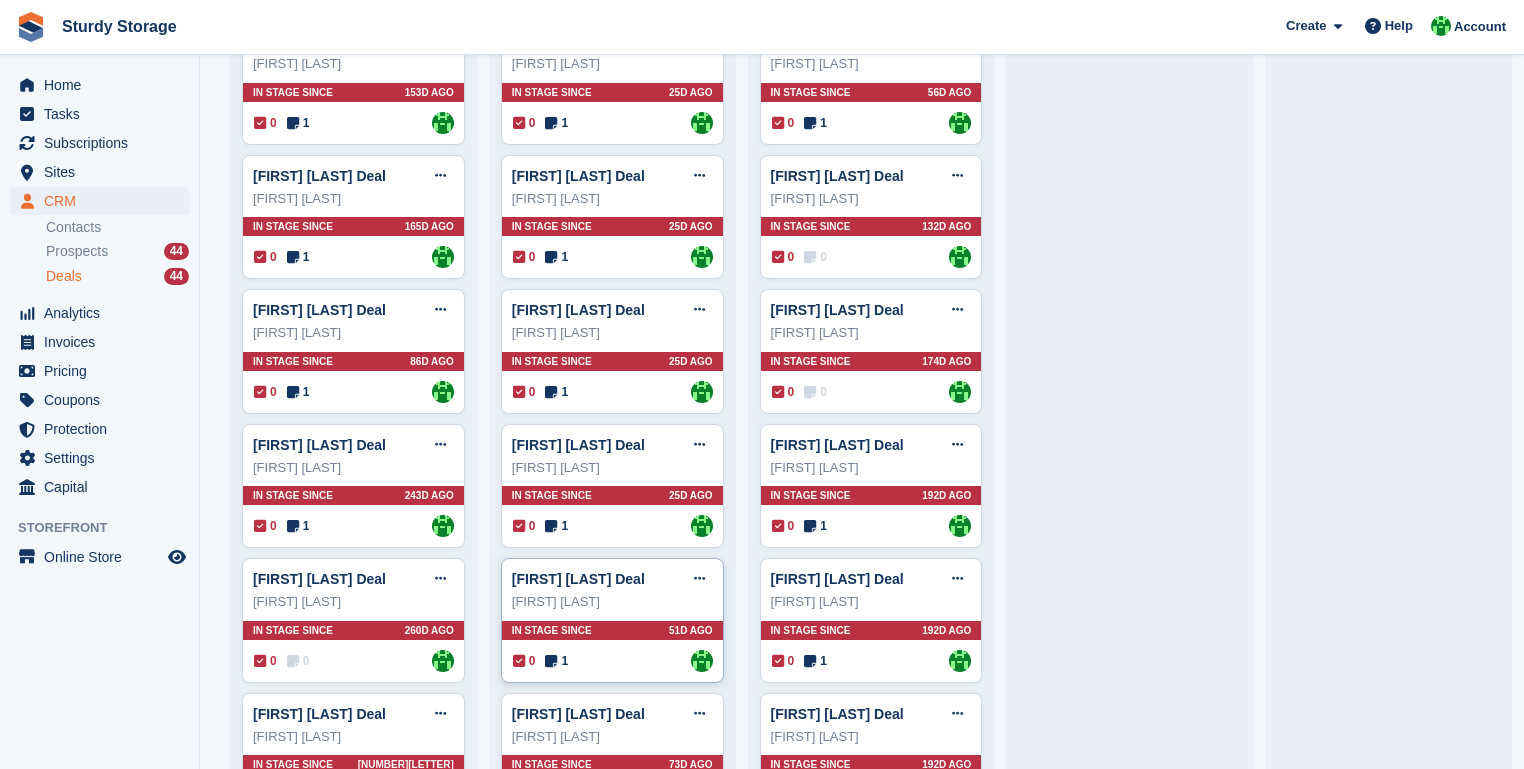 click on "[FIRST] [LAST]" at bounding box center (612, 602) 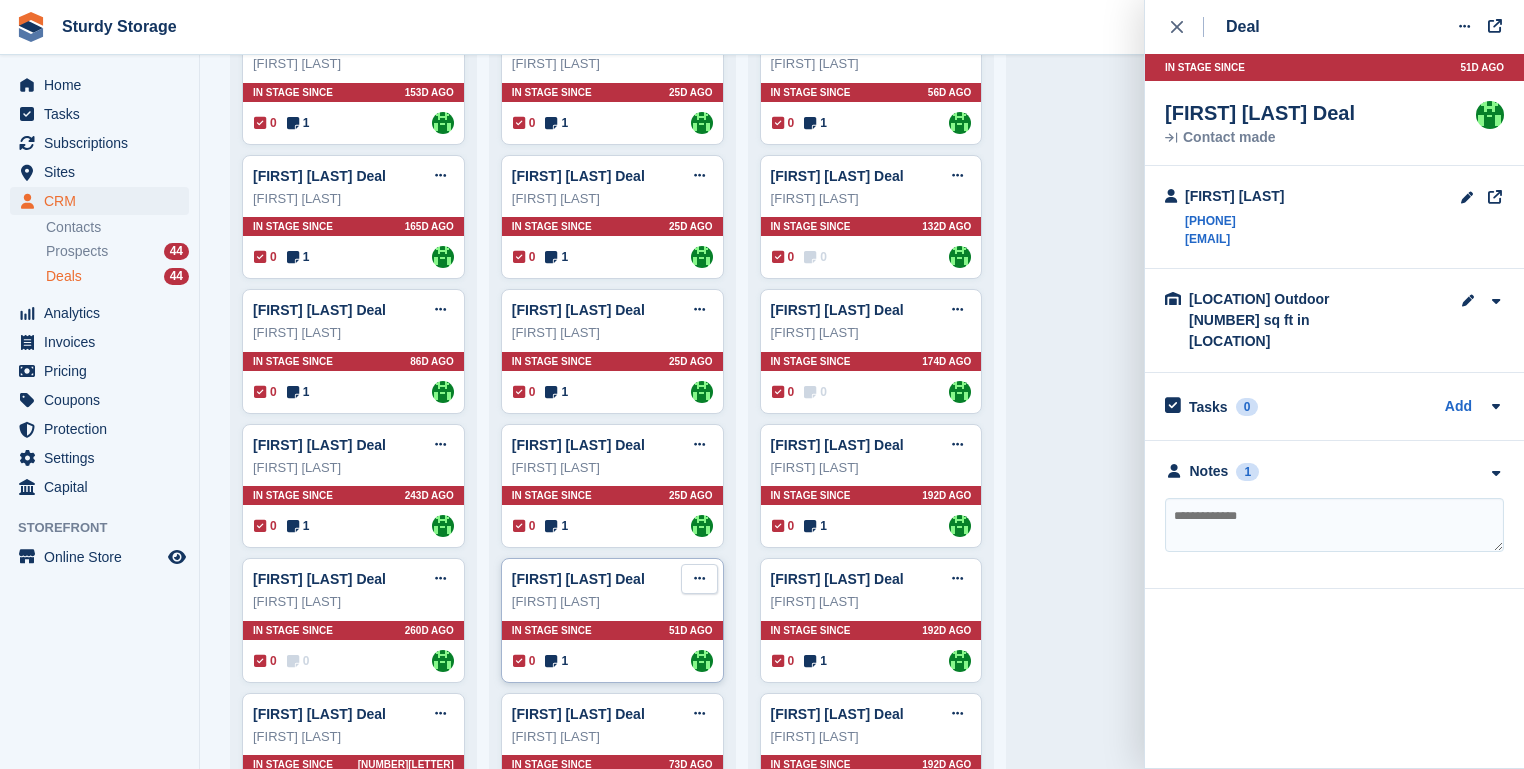 click at bounding box center [699, 579] 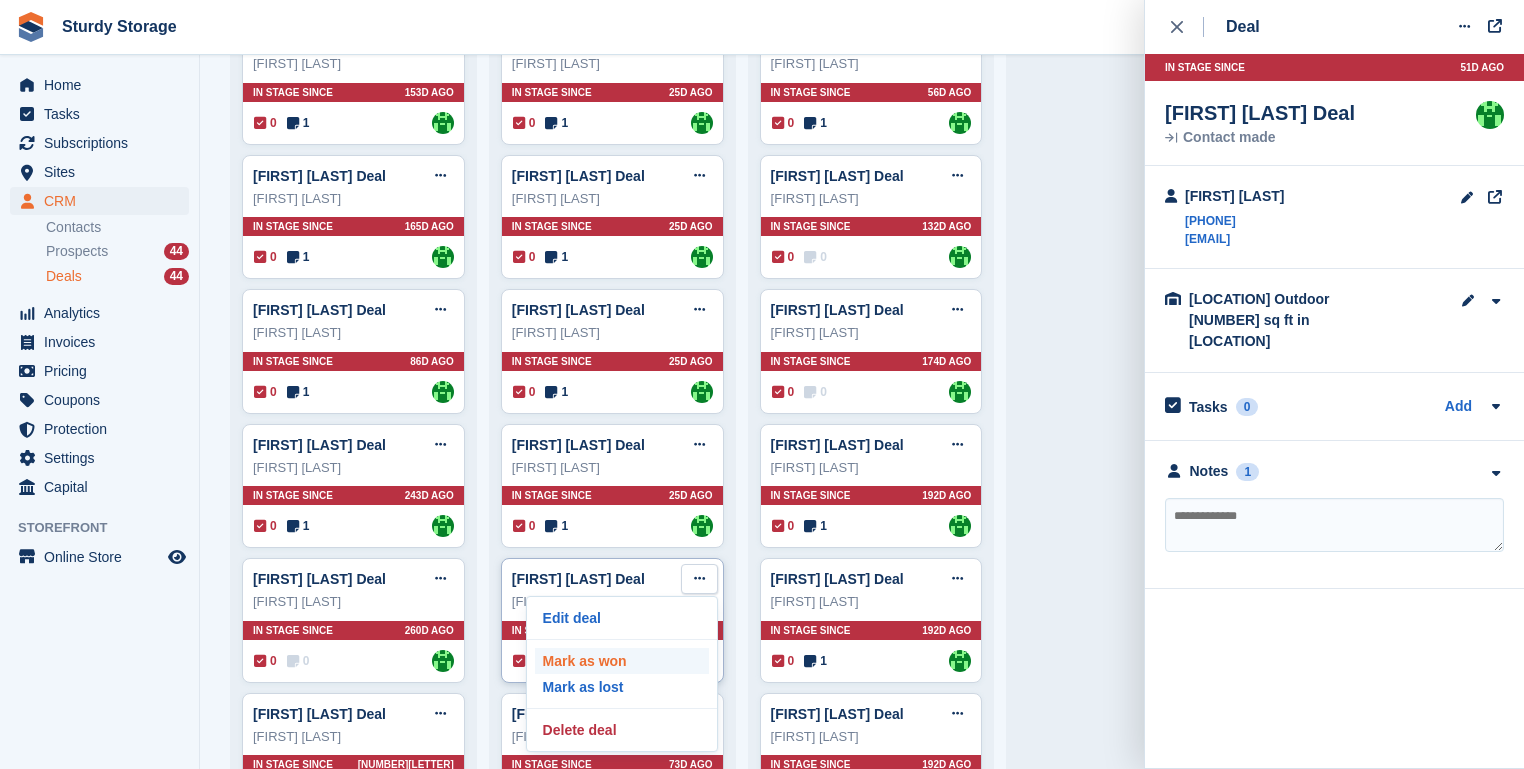 click on "Mark as won" at bounding box center (622, 661) 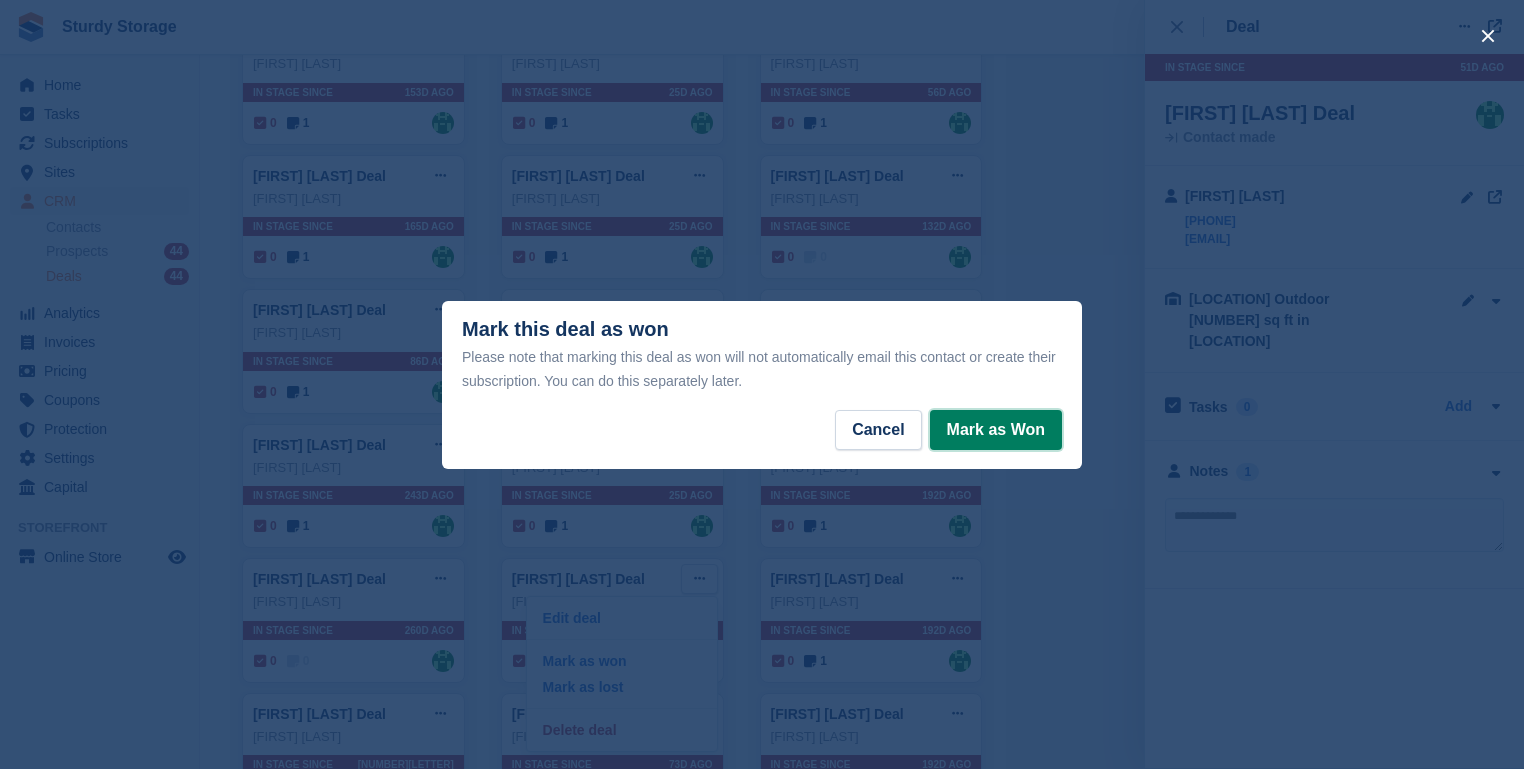 click on "Mark as Won" at bounding box center [996, 430] 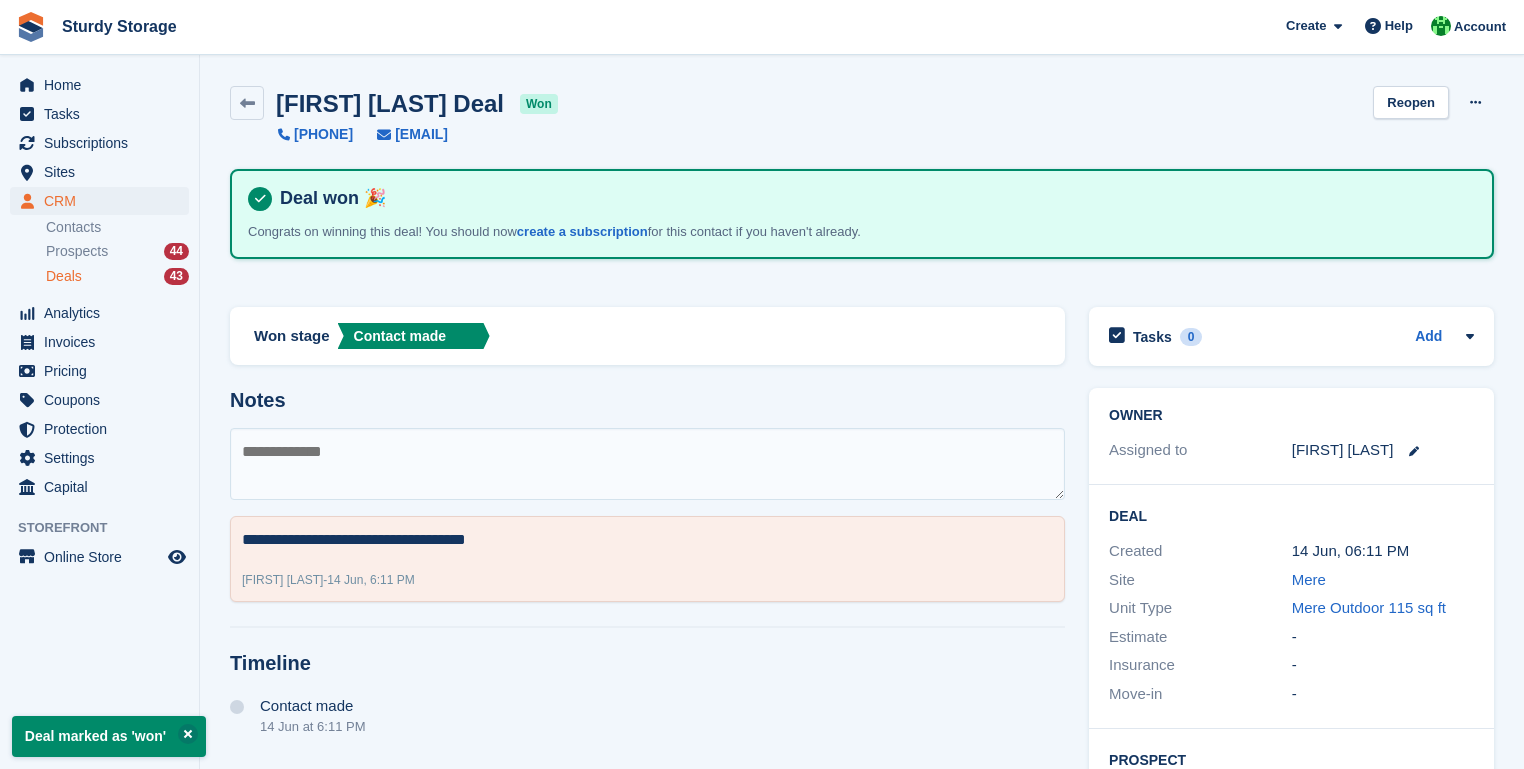 click at bounding box center (647, 464) 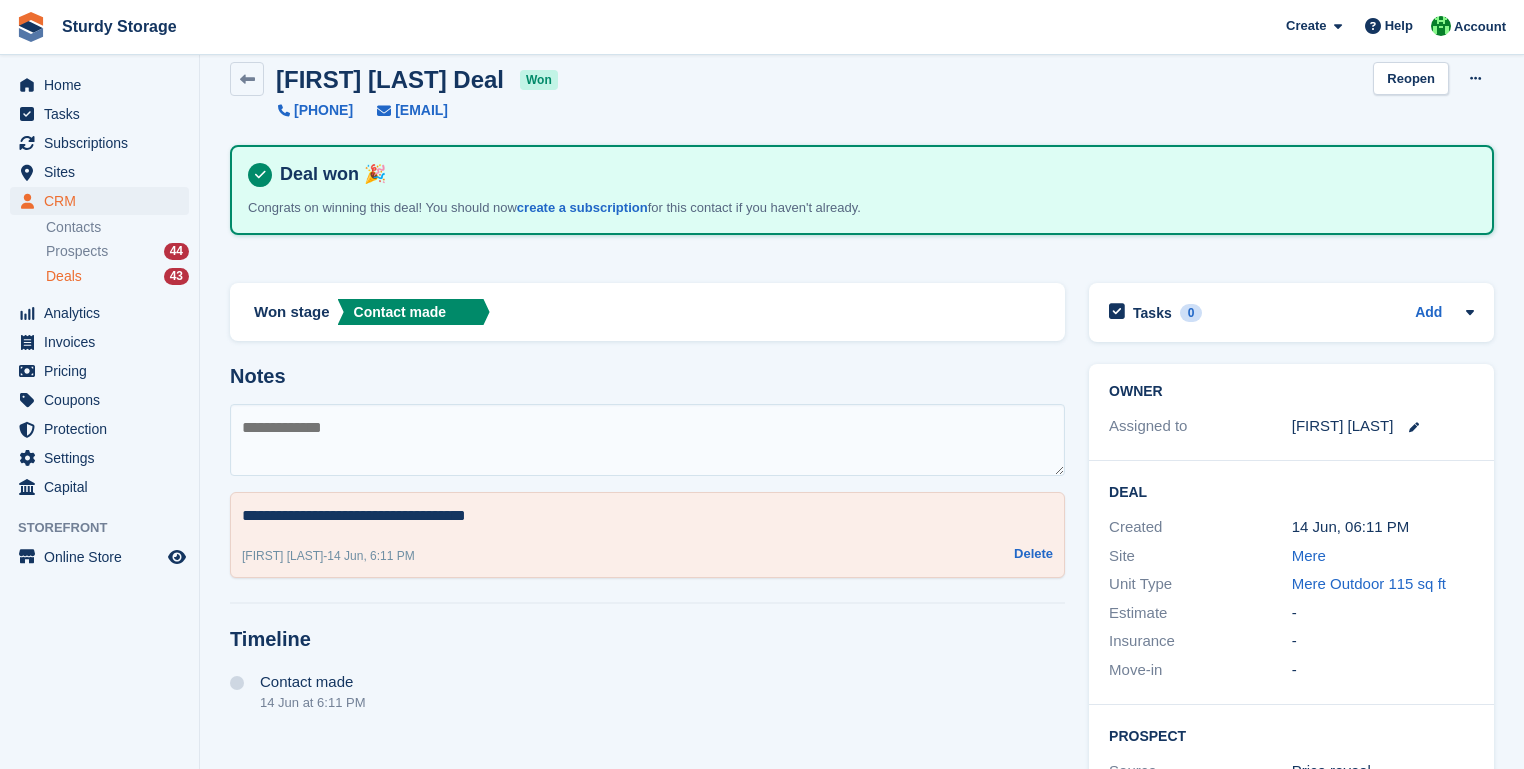 scroll, scrollTop: 0, scrollLeft: 0, axis: both 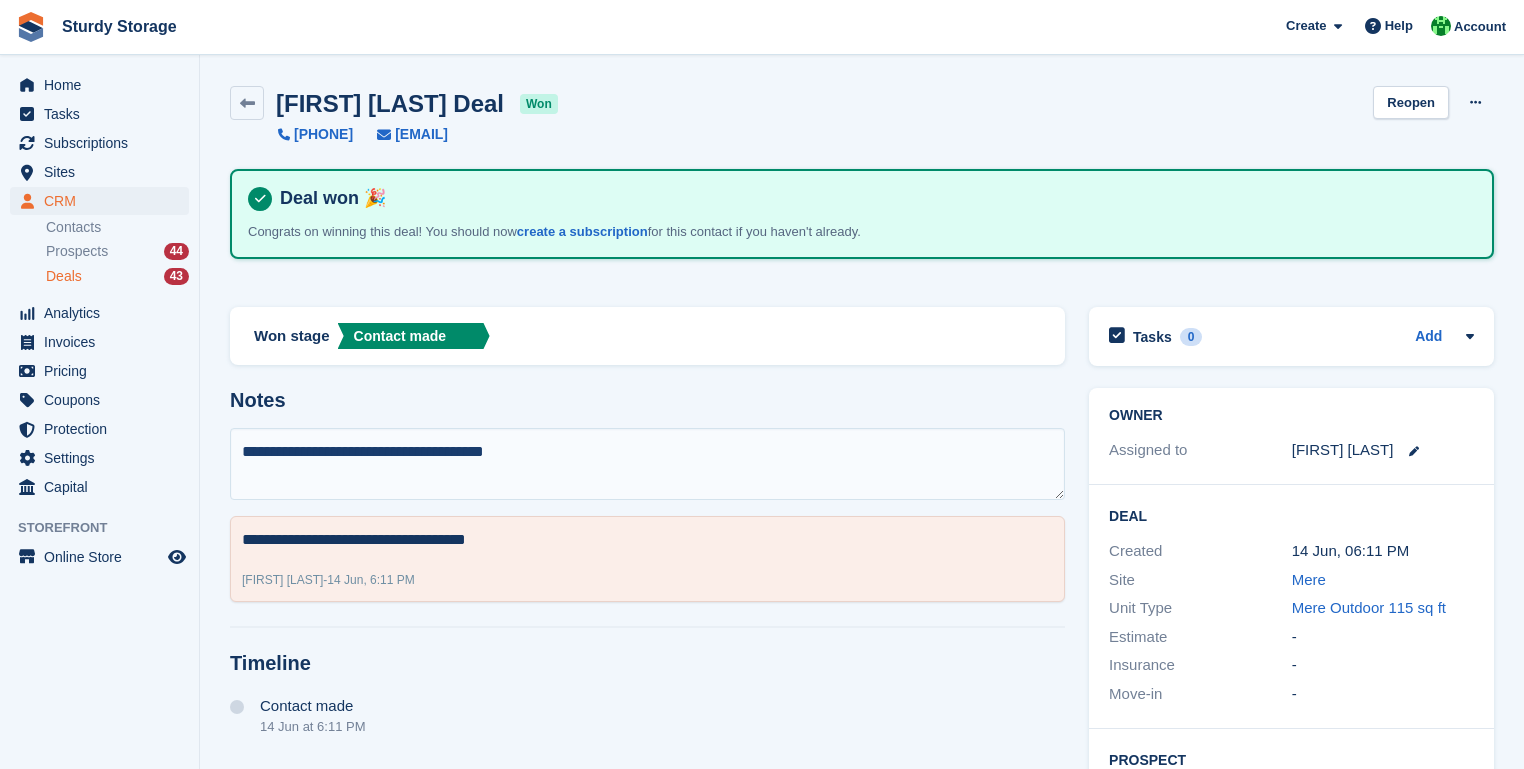 drag, startPoint x: 457, startPoint y: 447, endPoint x: 477, endPoint y: 445, distance: 20.09975 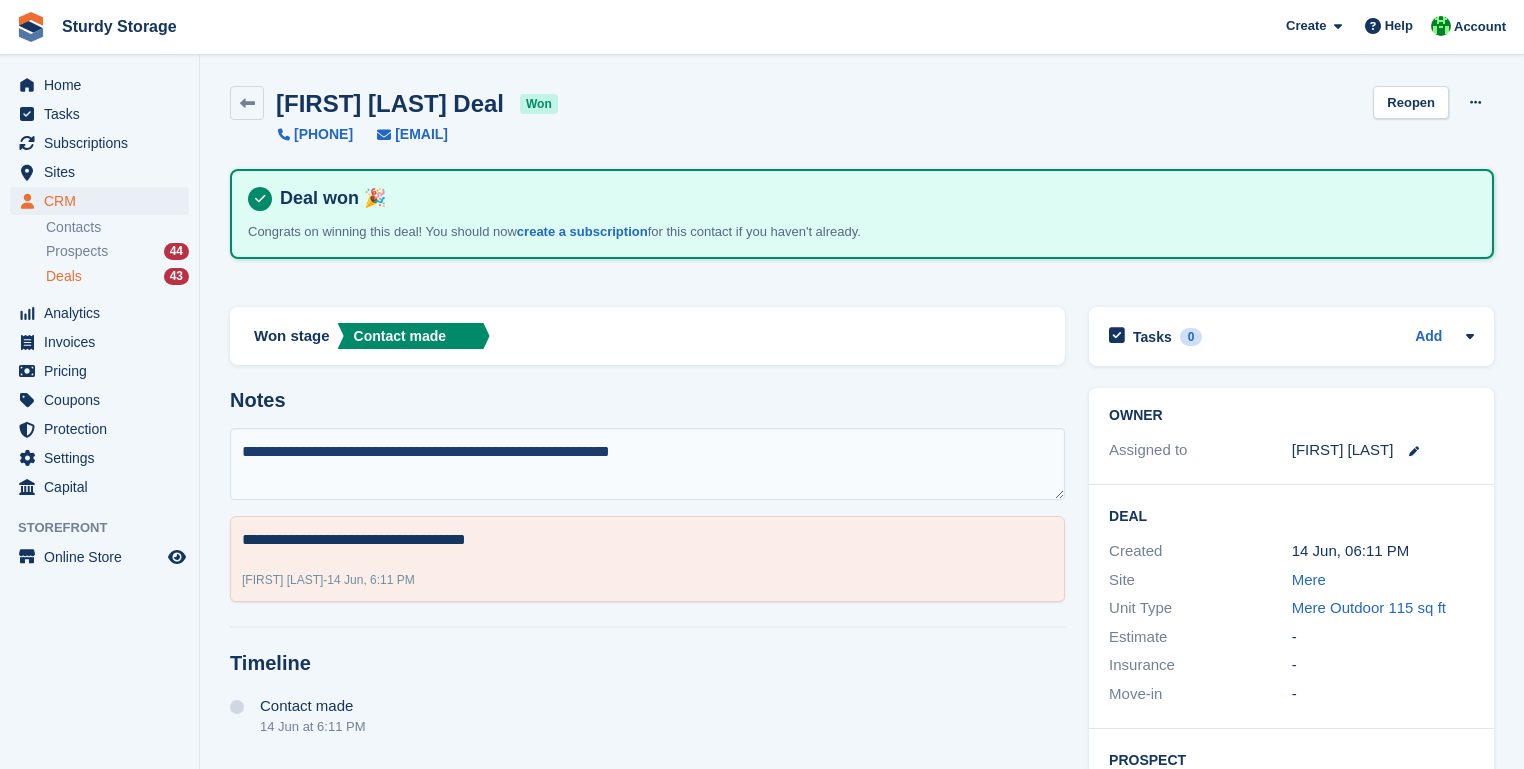 click on "**********" at bounding box center (647, 464) 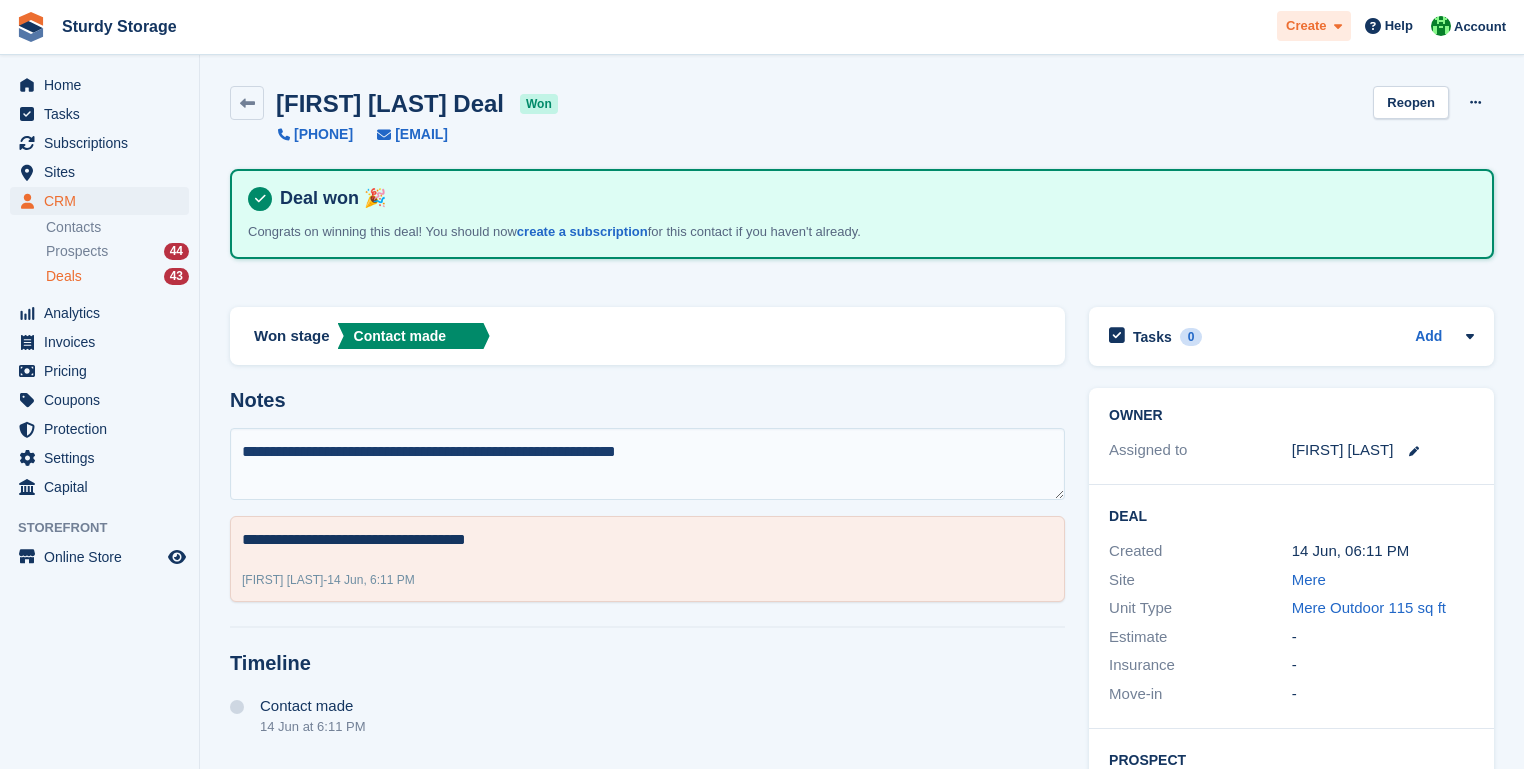 type on "**********" 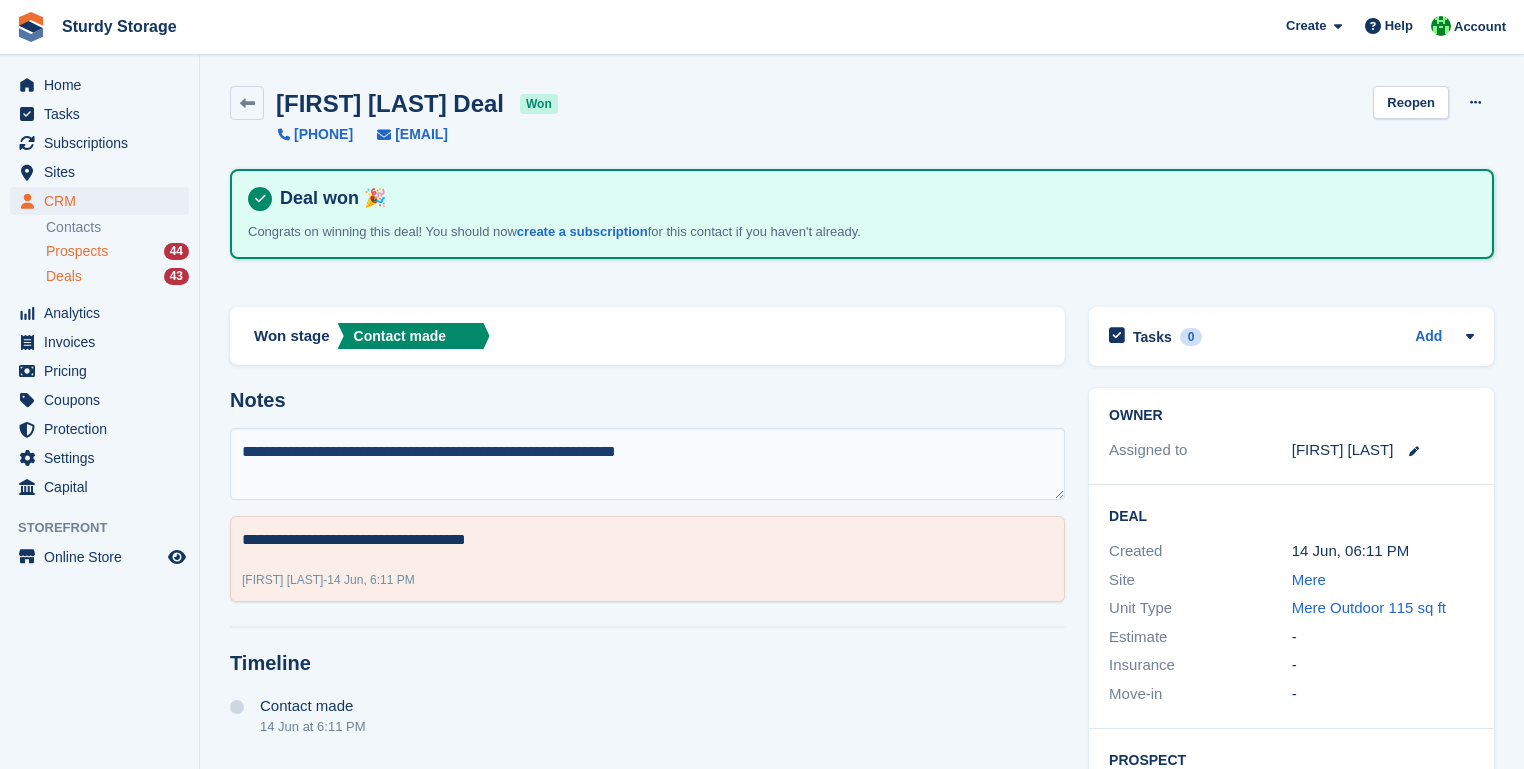 click on "Prospects" at bounding box center [77, 251] 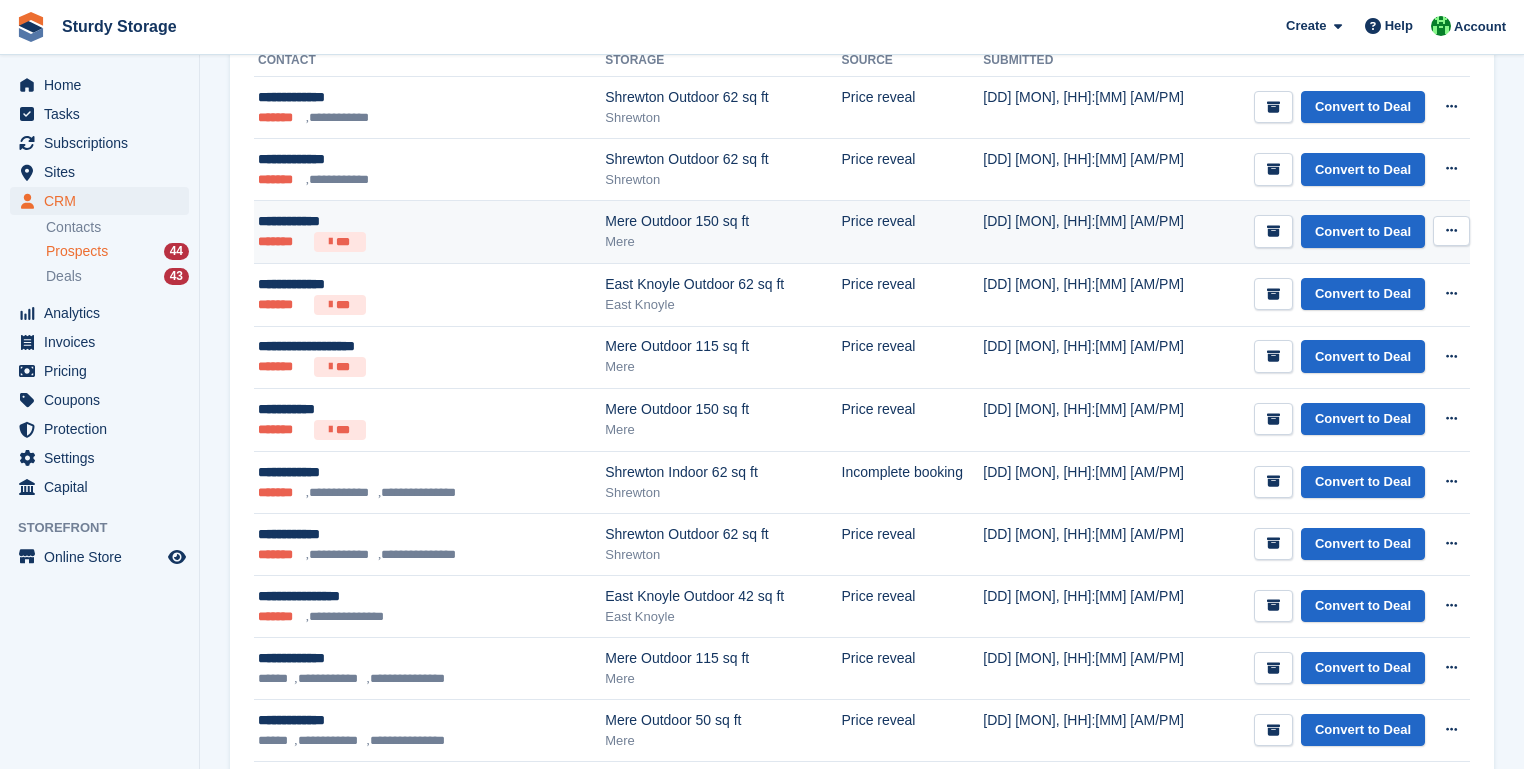scroll, scrollTop: 400, scrollLeft: 0, axis: vertical 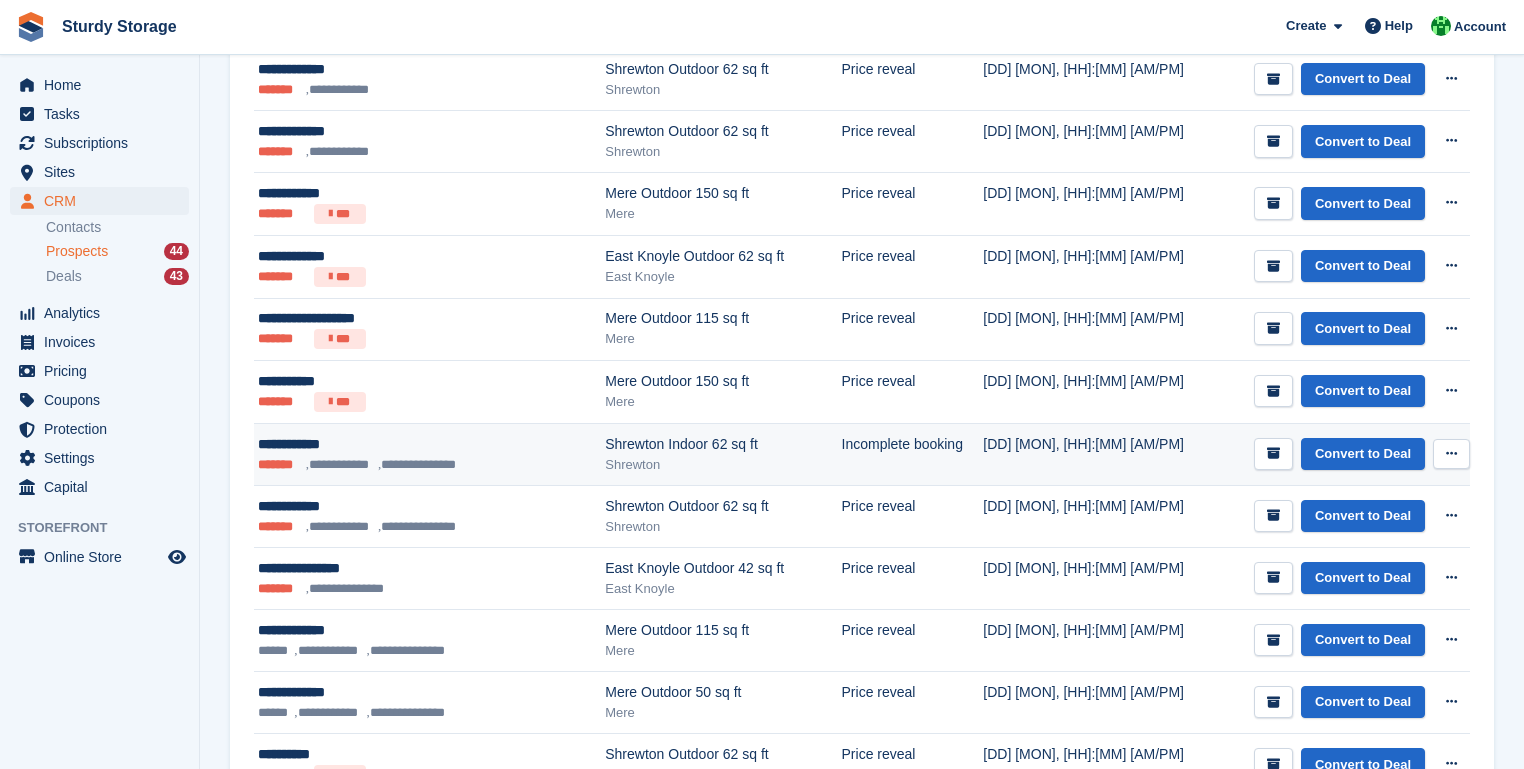 click at bounding box center [1451, 453] 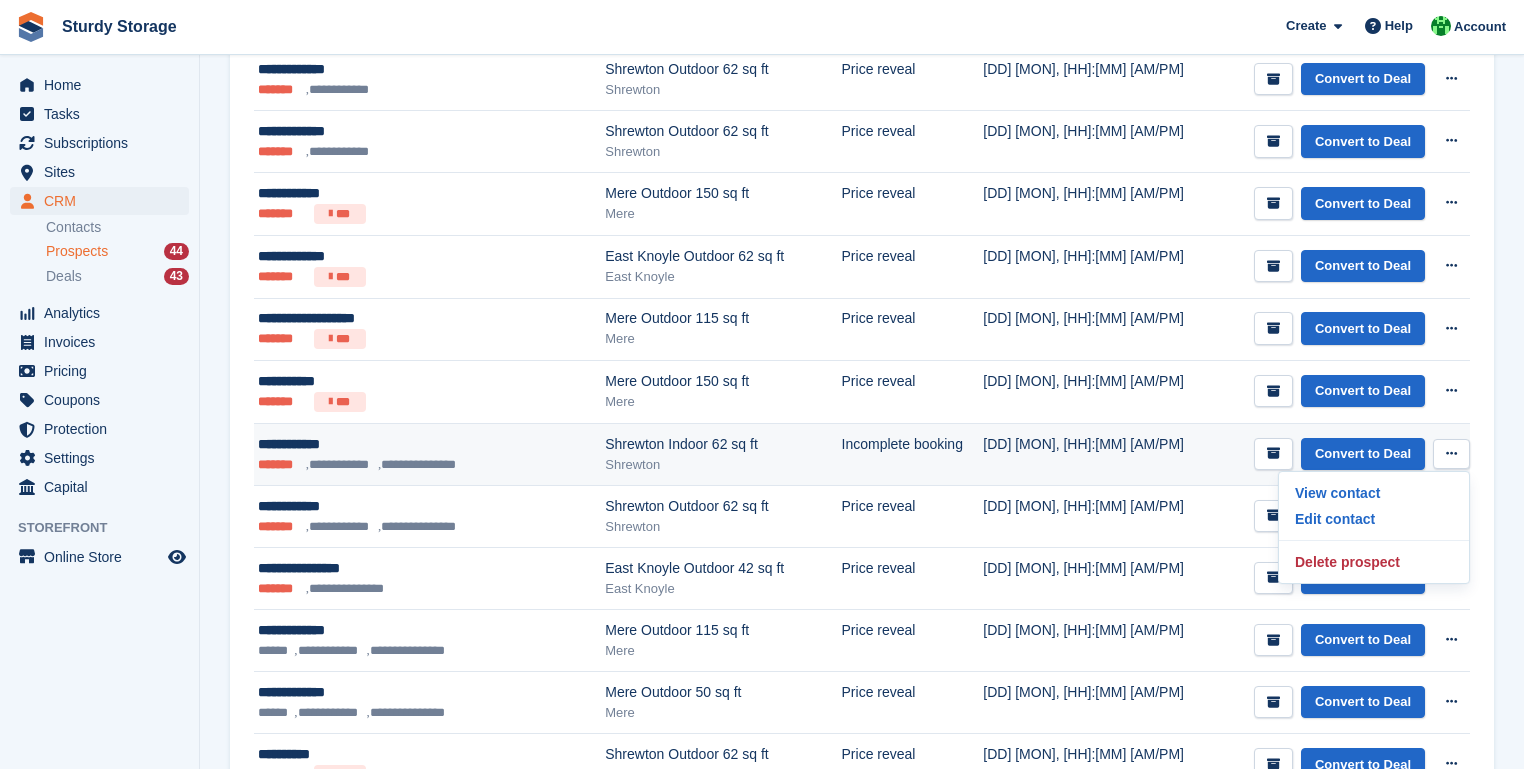 click at bounding box center [1451, 453] 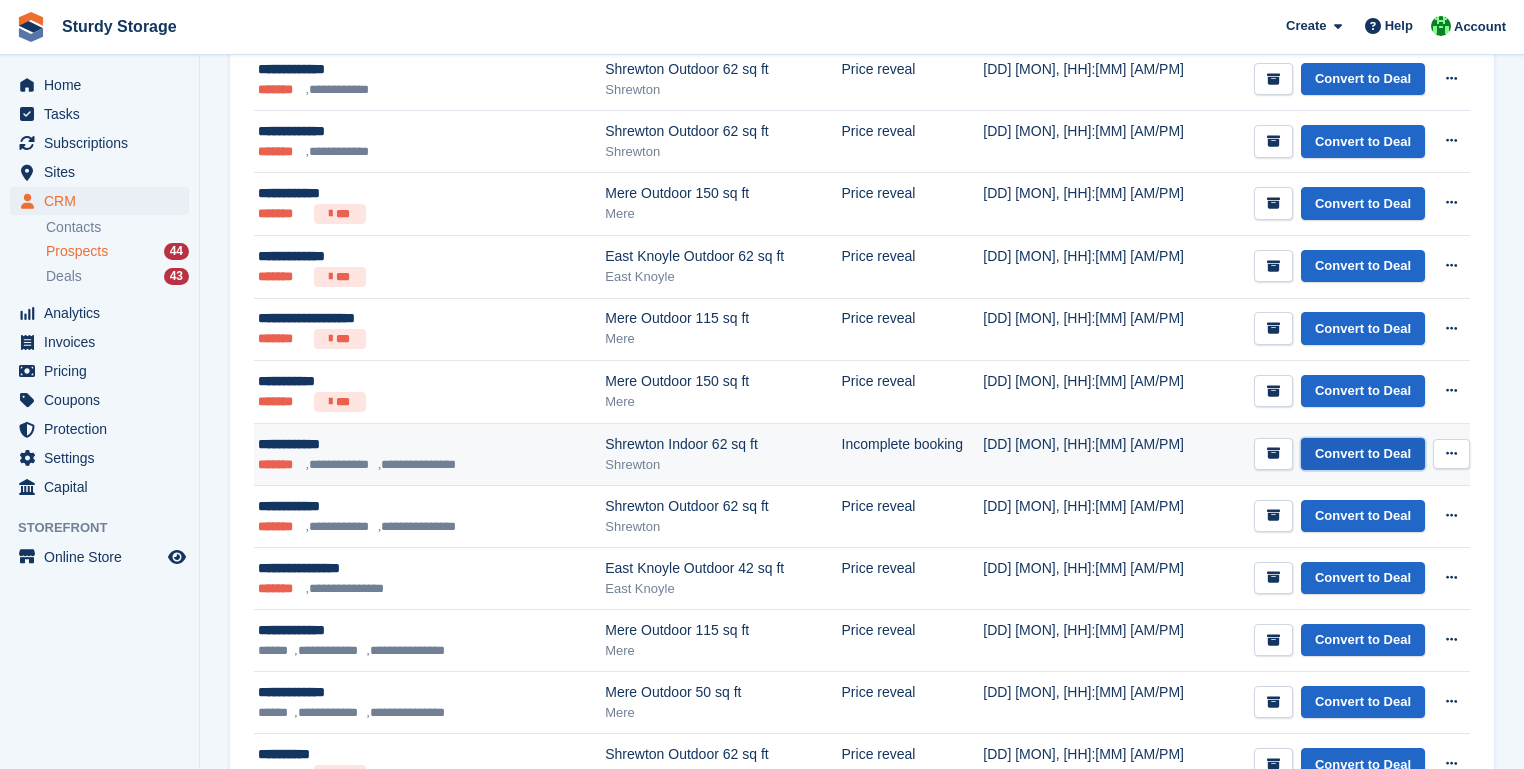 click on "Convert to Deal" at bounding box center (1363, 454) 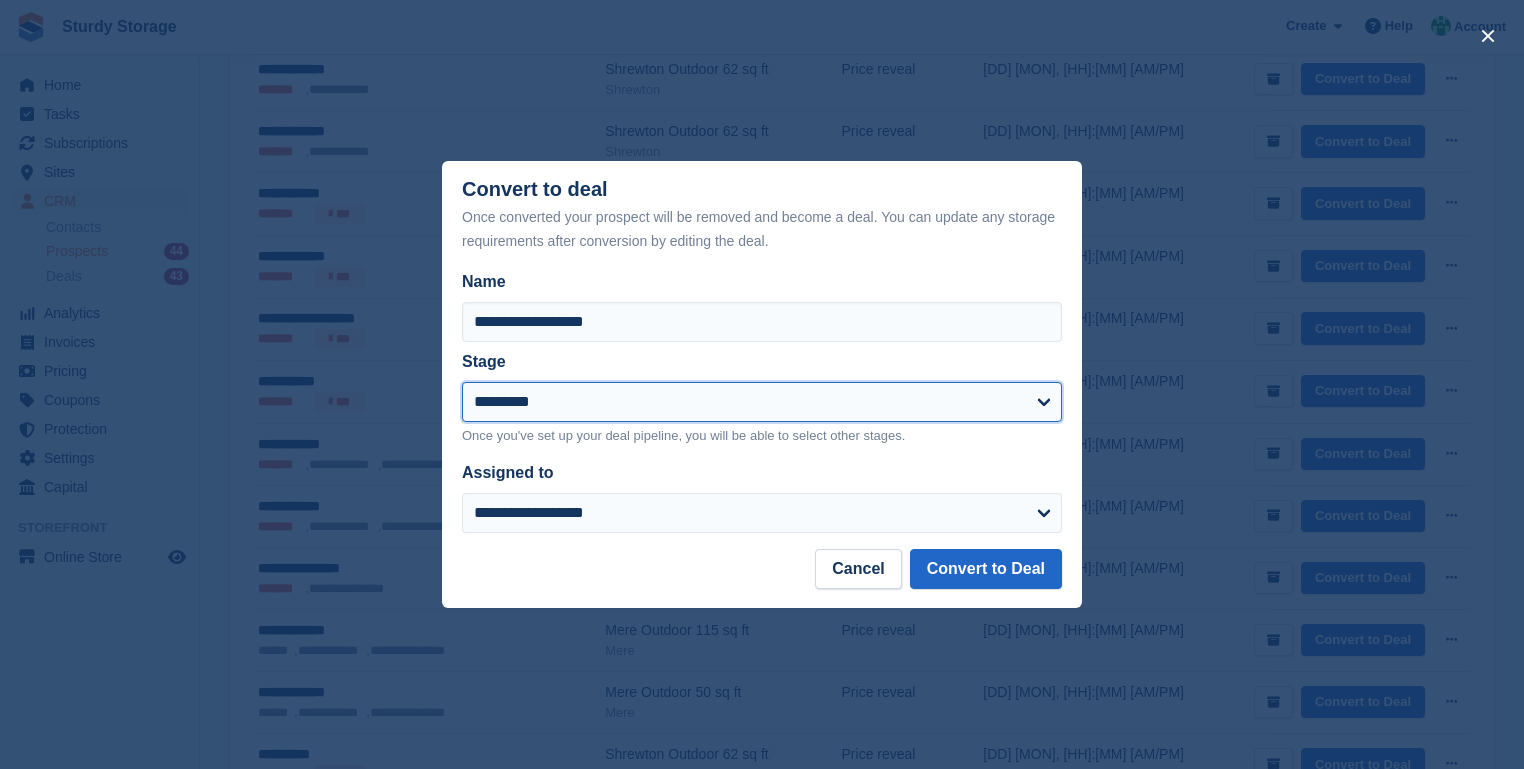 click on "**********" at bounding box center [762, 402] 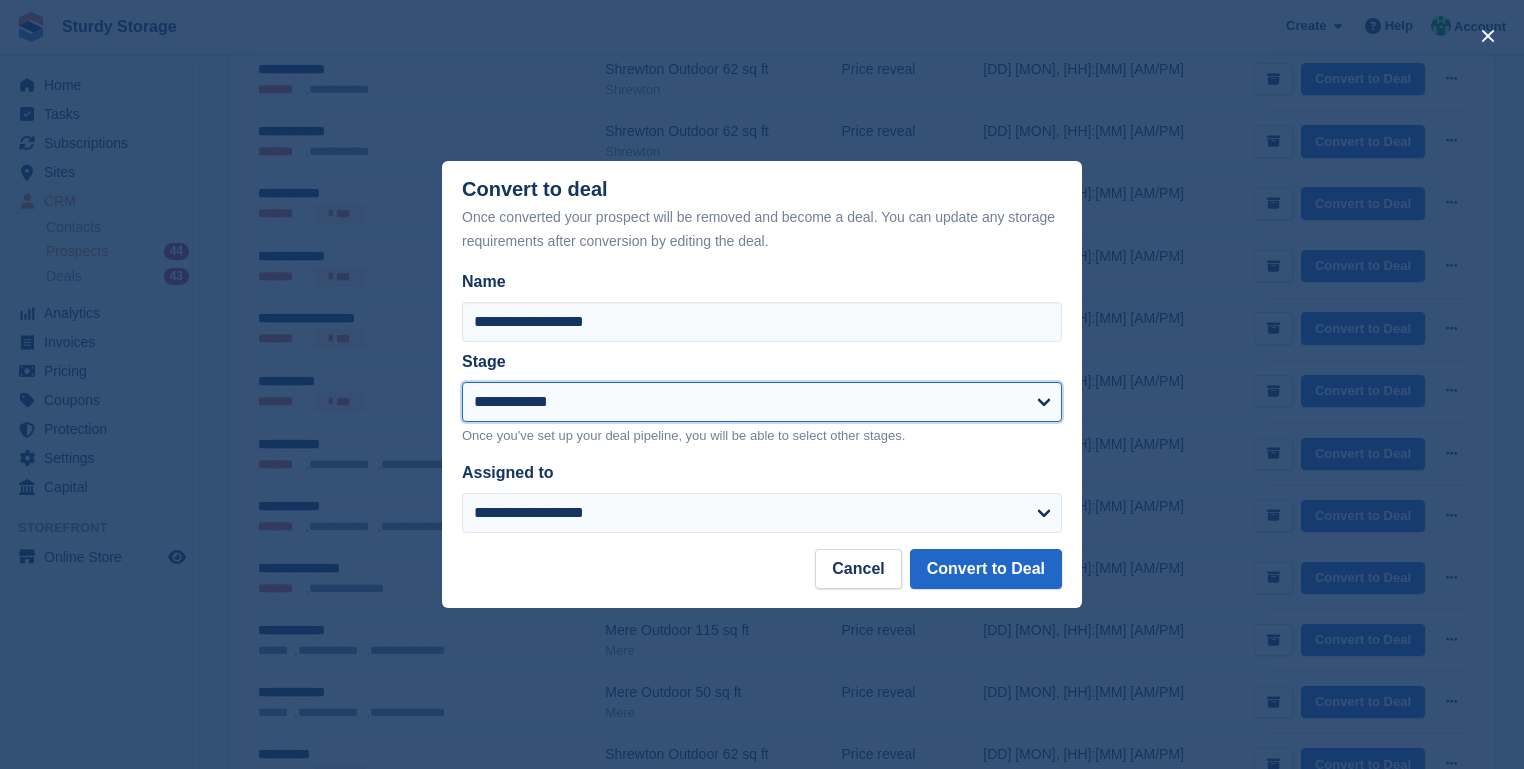 click on "**********" at bounding box center [762, 402] 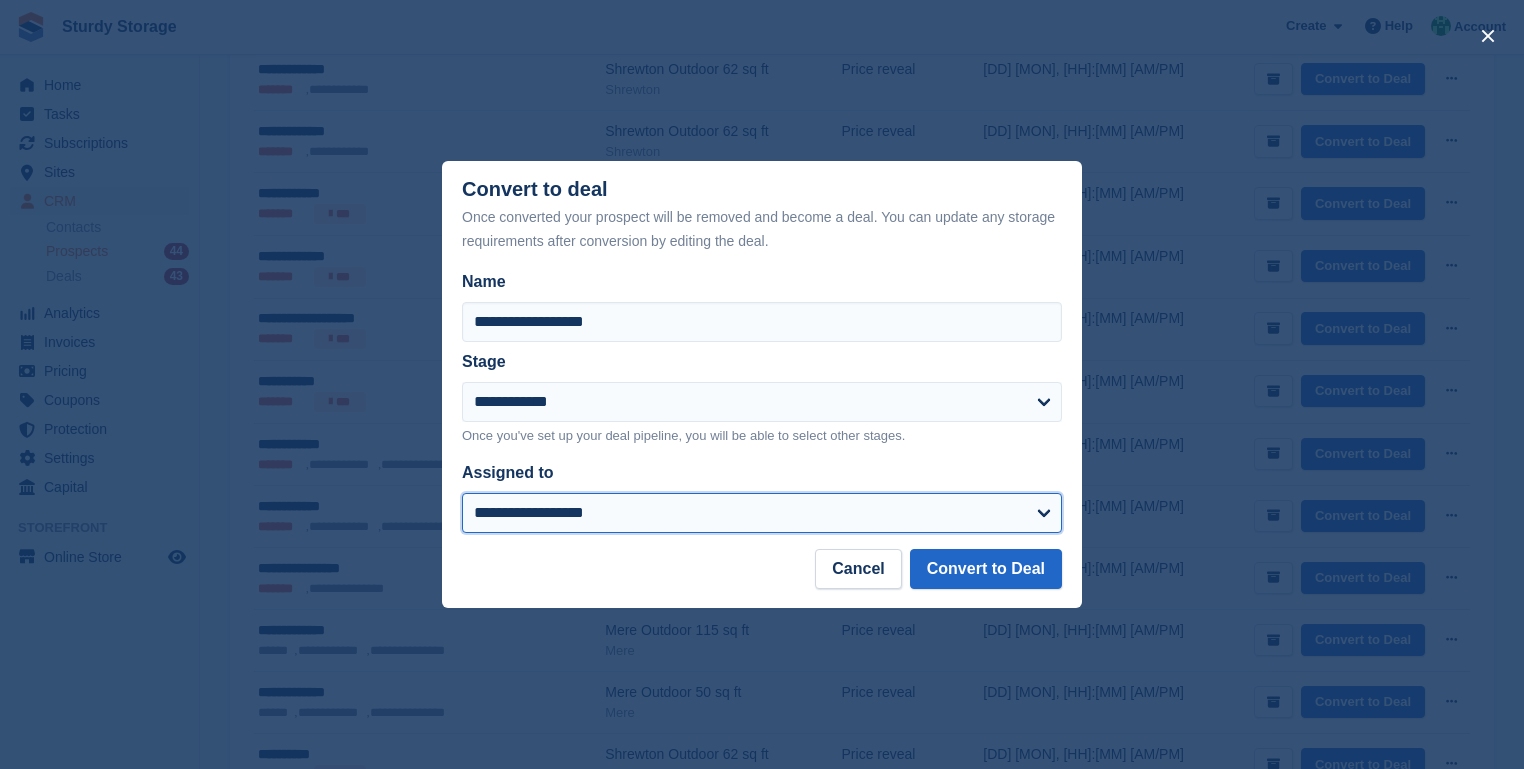 click on "**********" at bounding box center [762, 513] 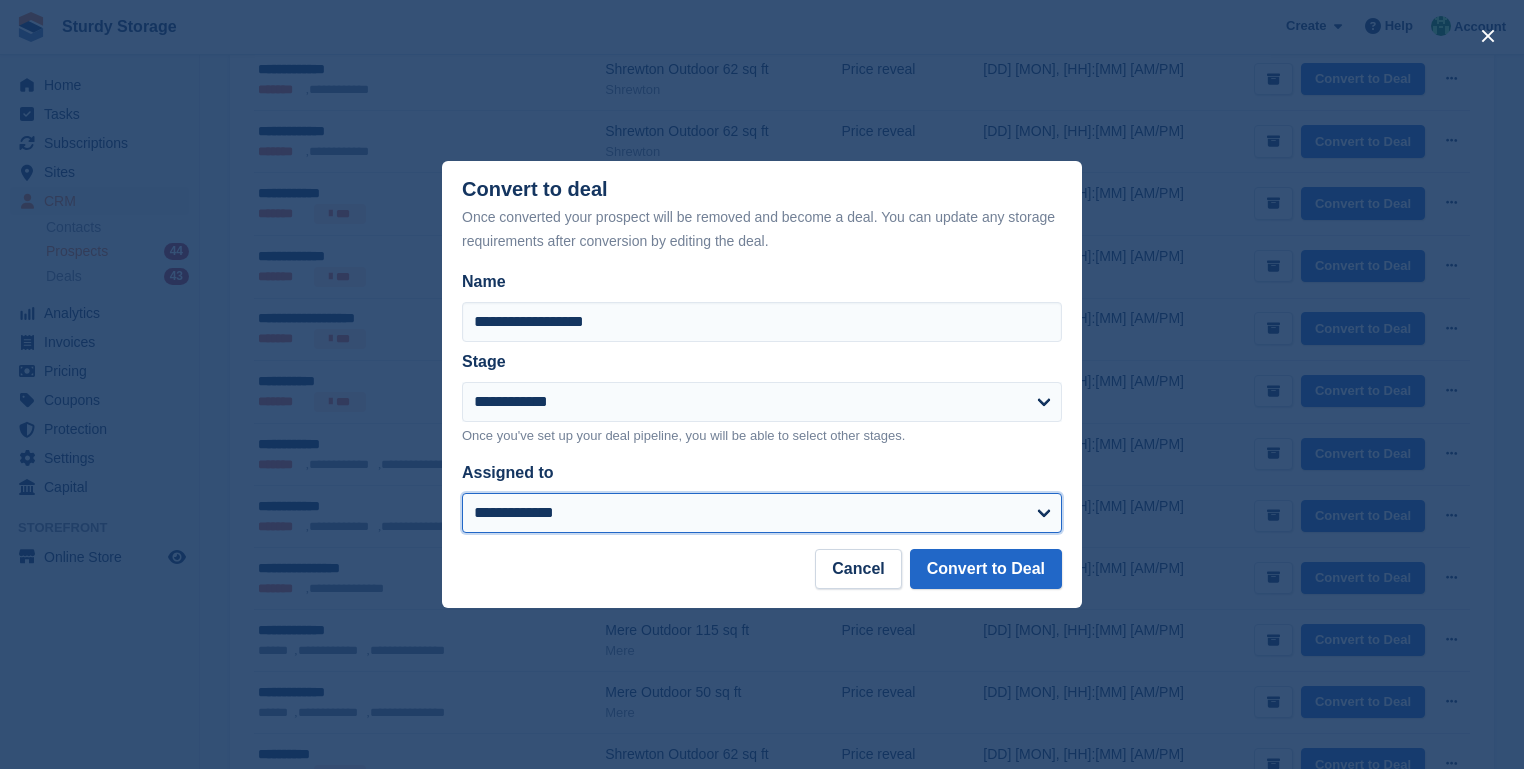 click on "**********" at bounding box center [762, 513] 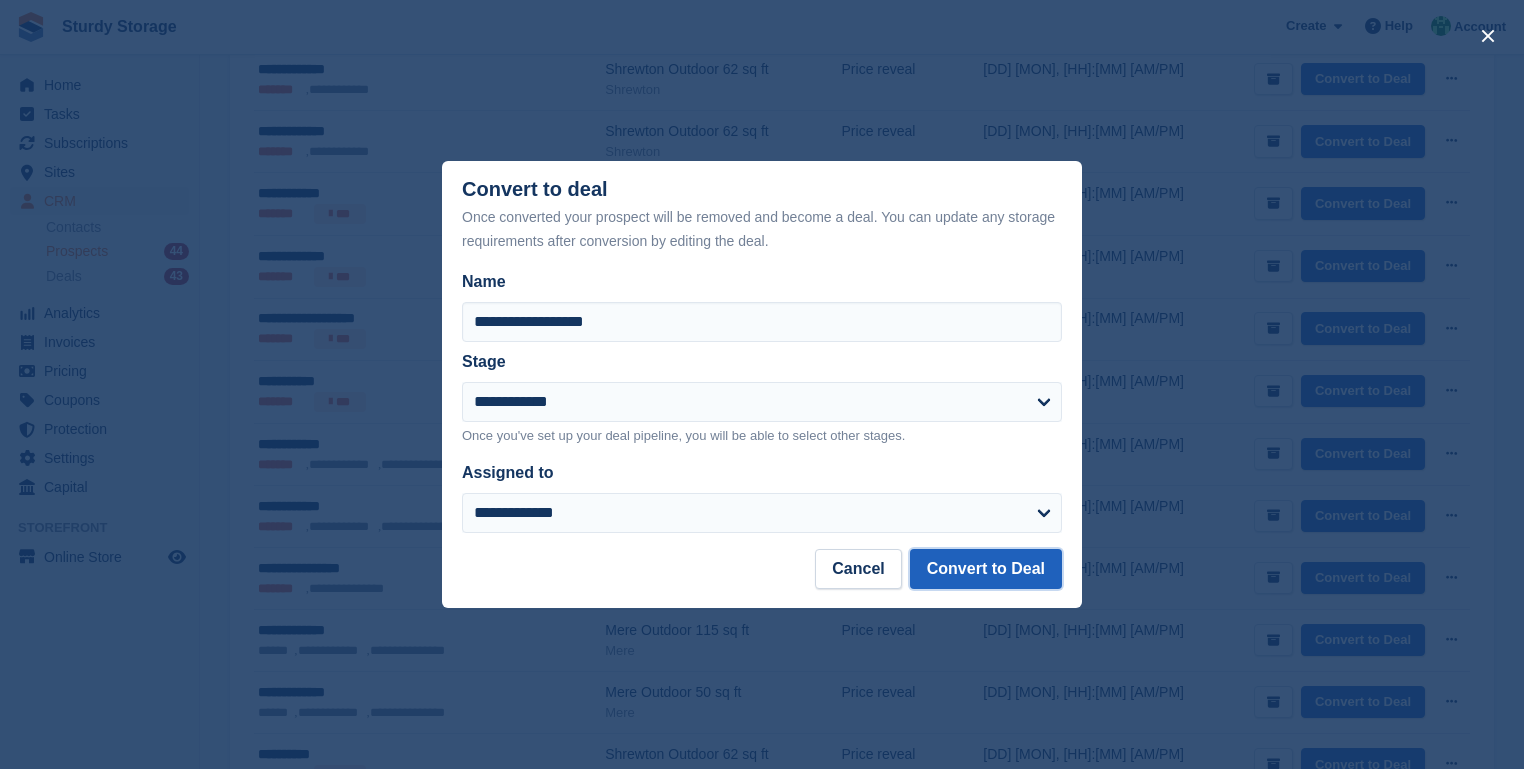 click on "Convert to Deal" at bounding box center [986, 569] 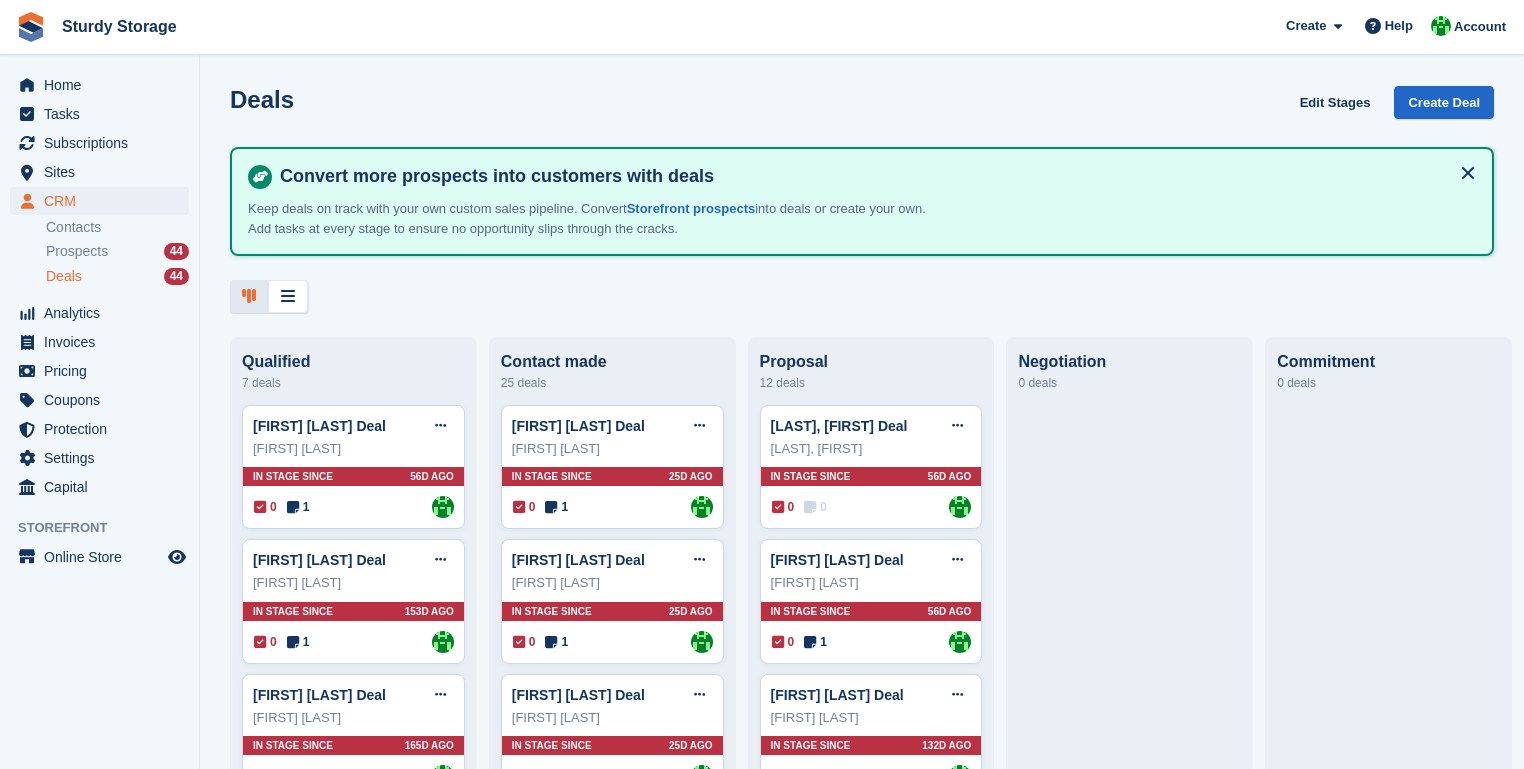 scroll, scrollTop: 0, scrollLeft: 0, axis: both 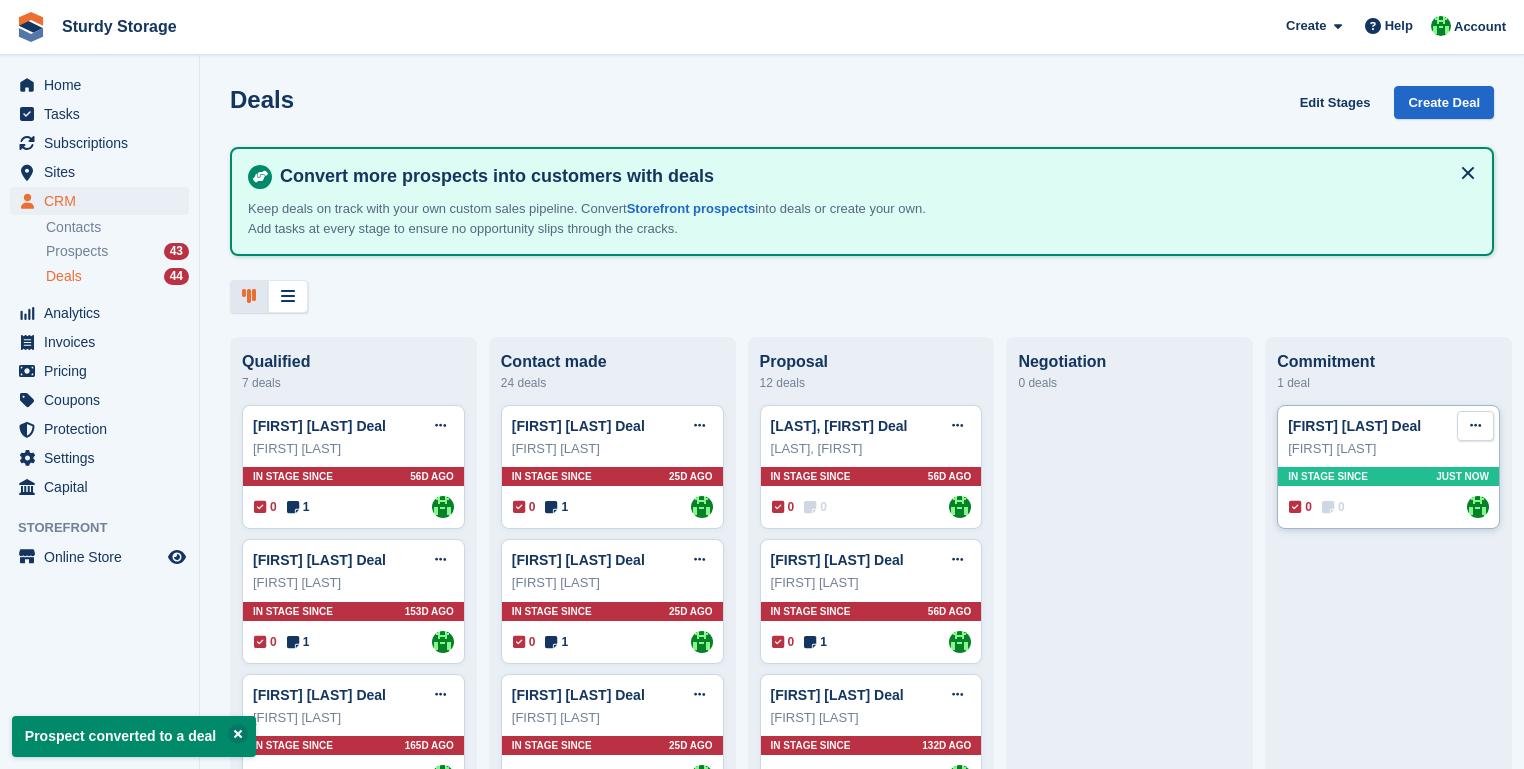 click at bounding box center [1475, 425] 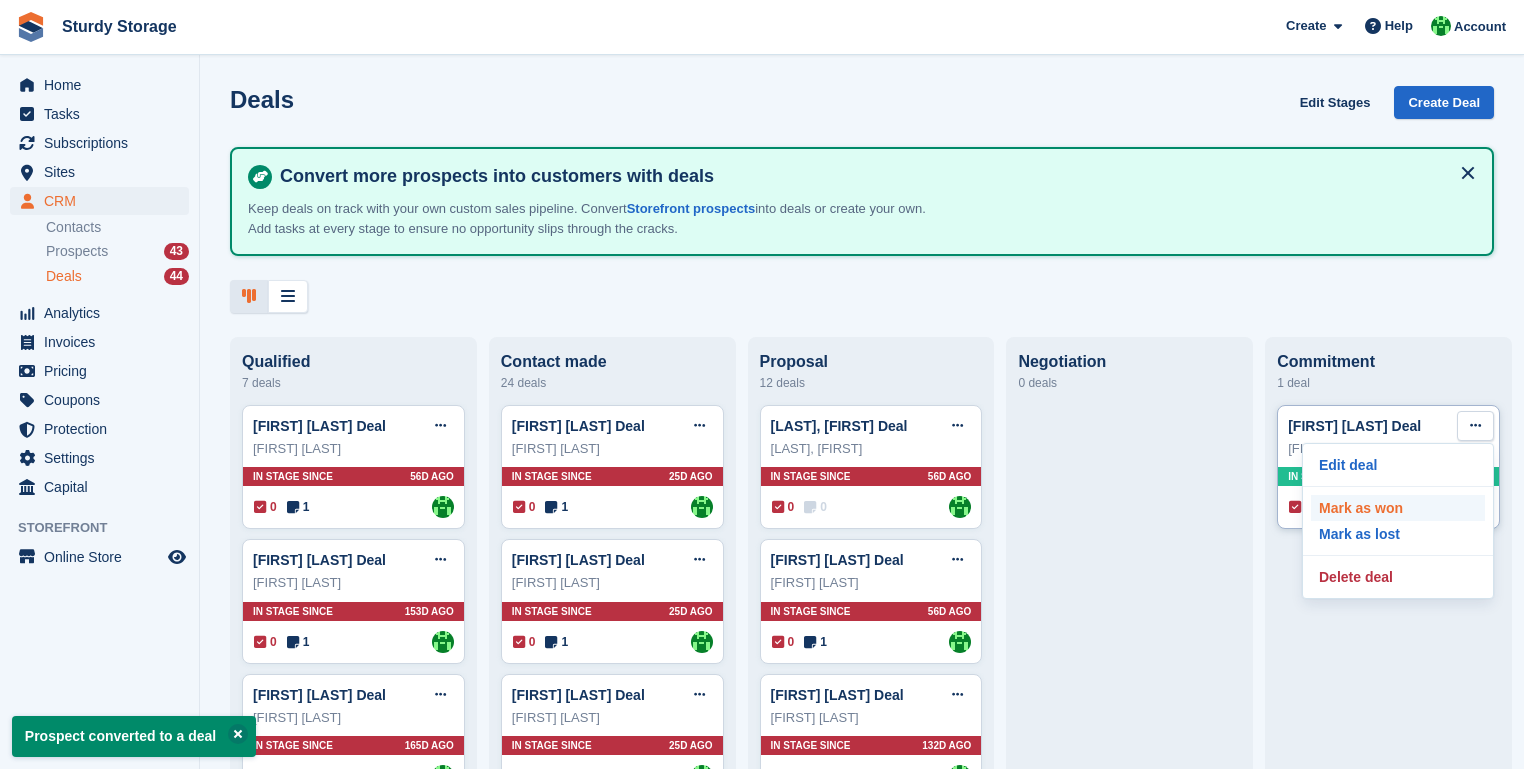 click on "Mark as won" at bounding box center [1398, 508] 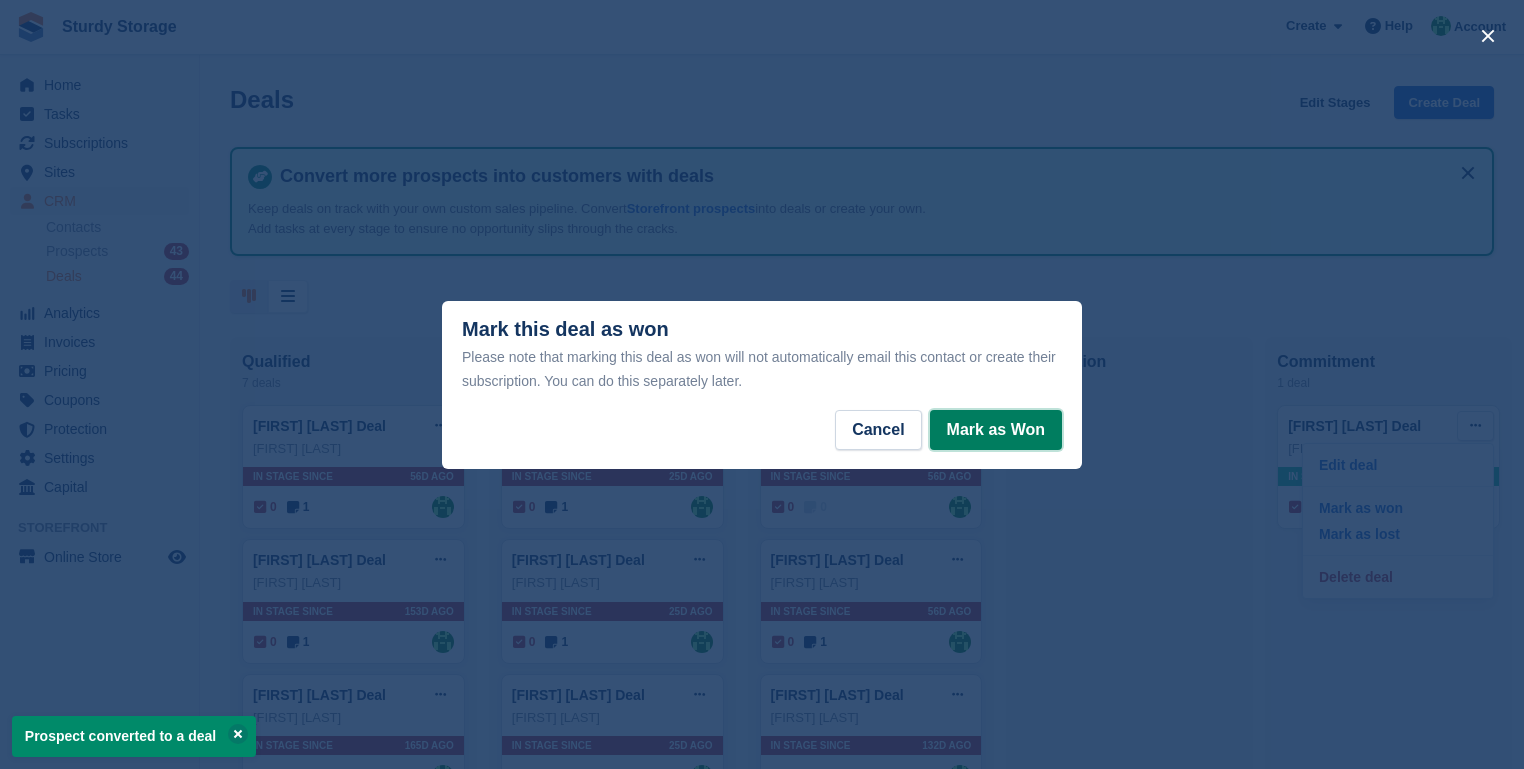 click on "Mark as Won" at bounding box center (996, 430) 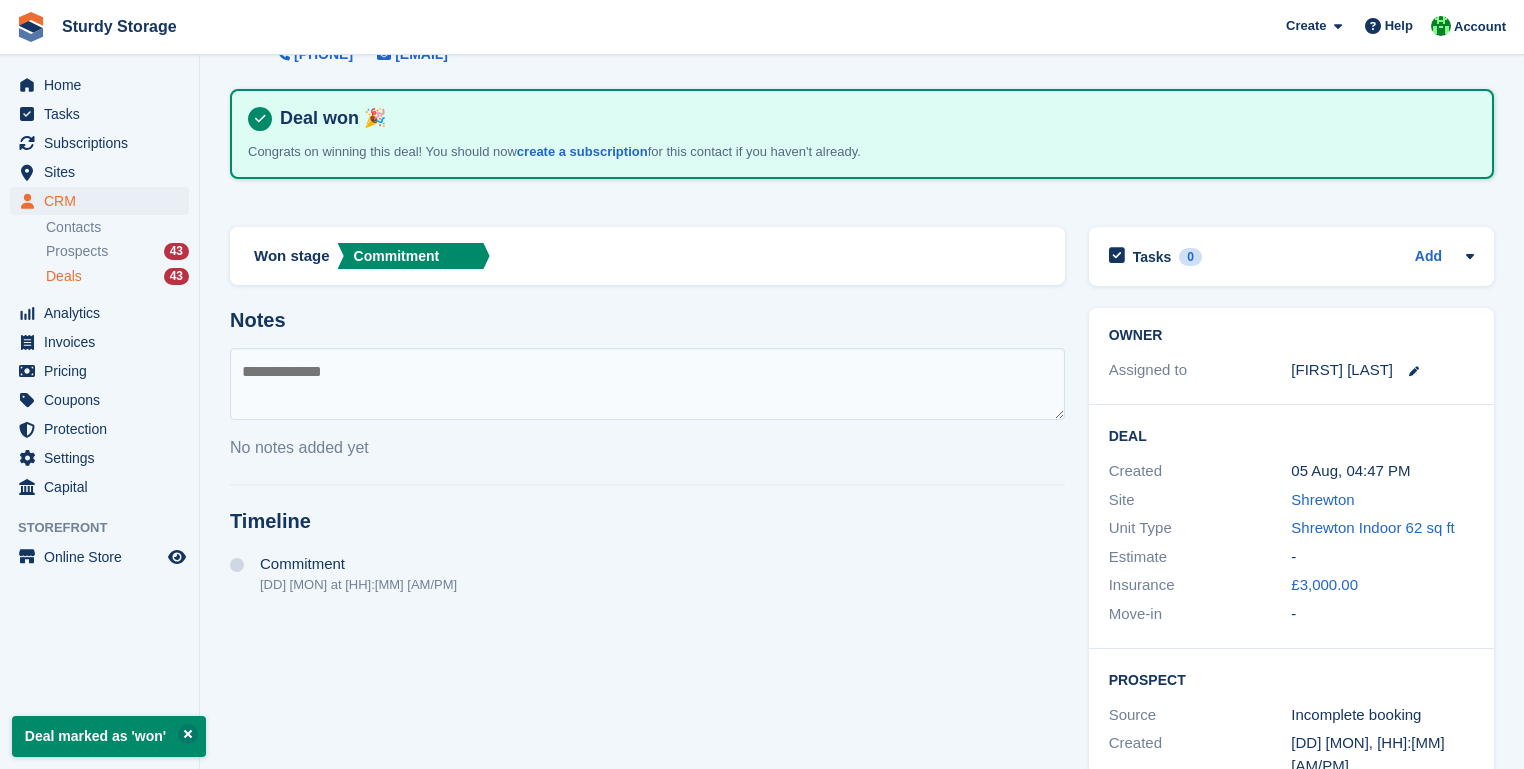scroll, scrollTop: 0, scrollLeft: 0, axis: both 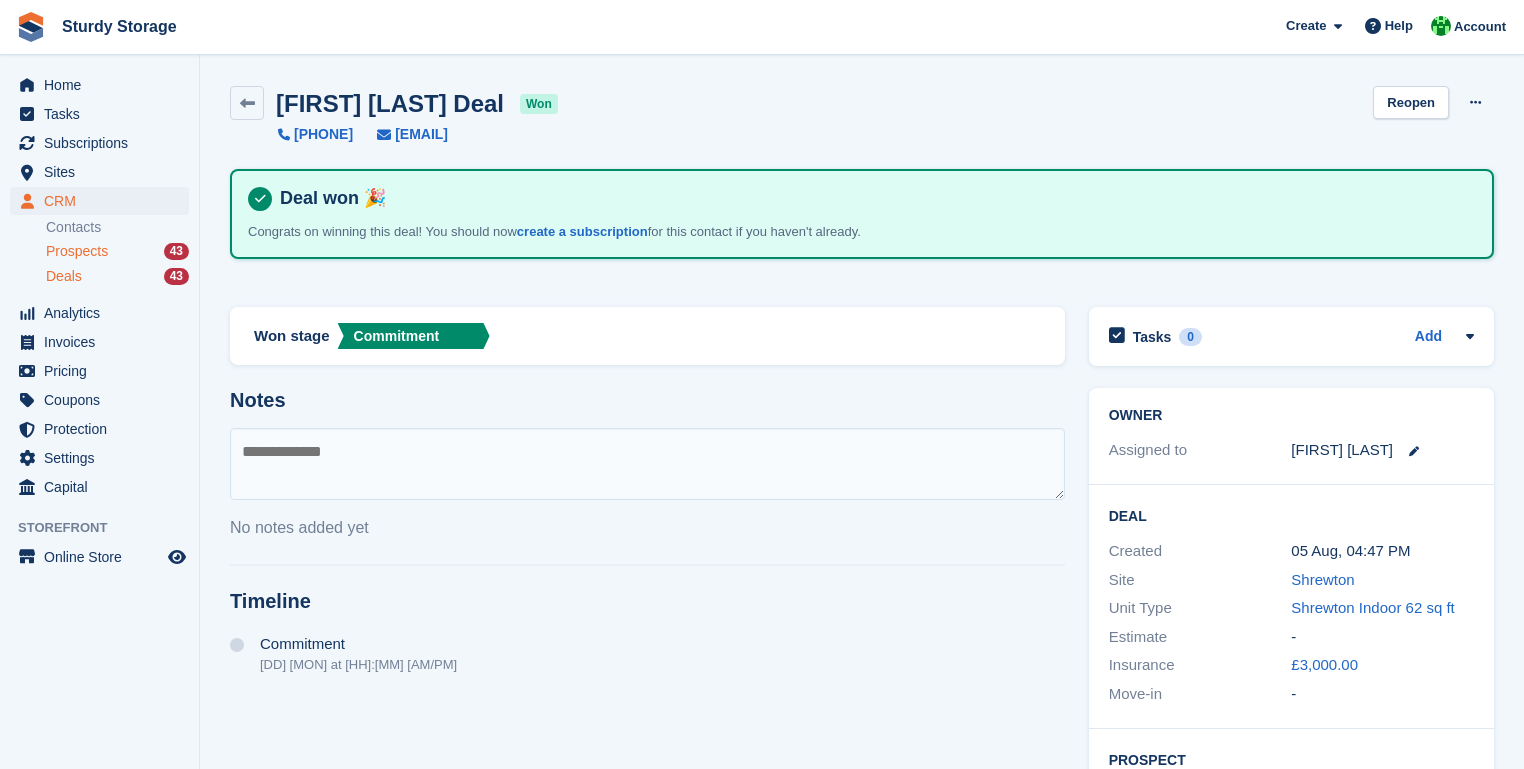 click on "Prospects" at bounding box center (77, 251) 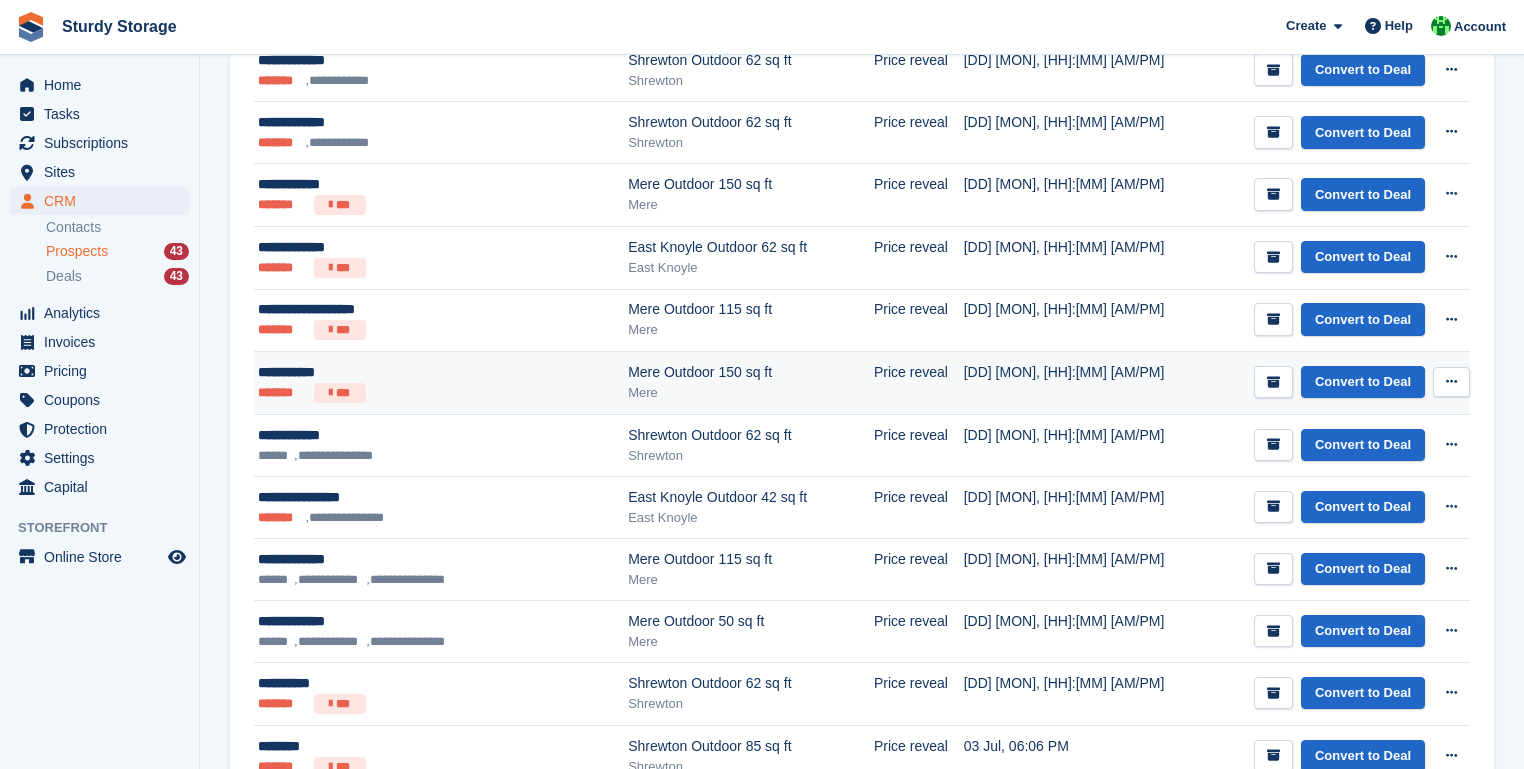 scroll, scrollTop: 560, scrollLeft: 0, axis: vertical 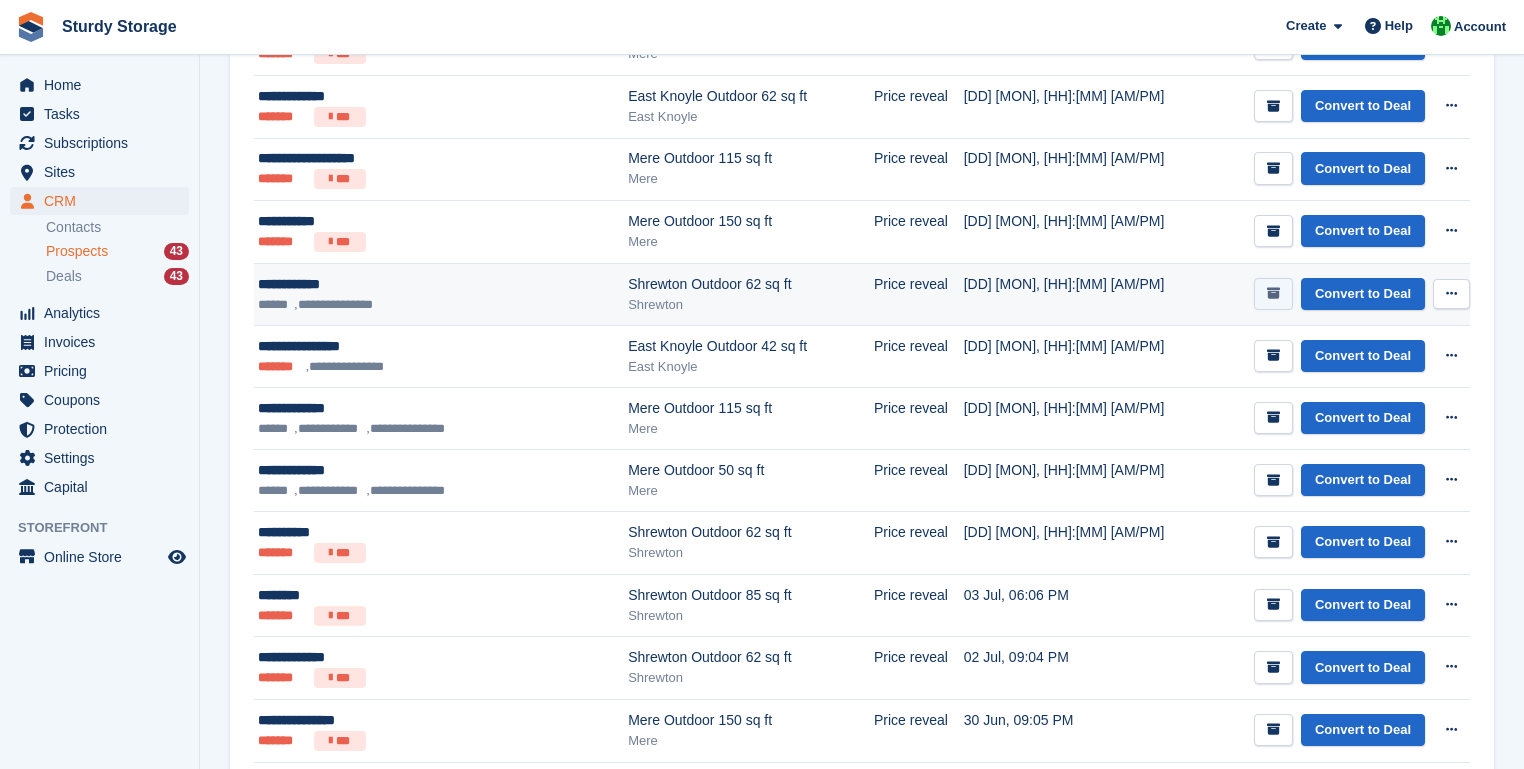 click at bounding box center (1273, 293) 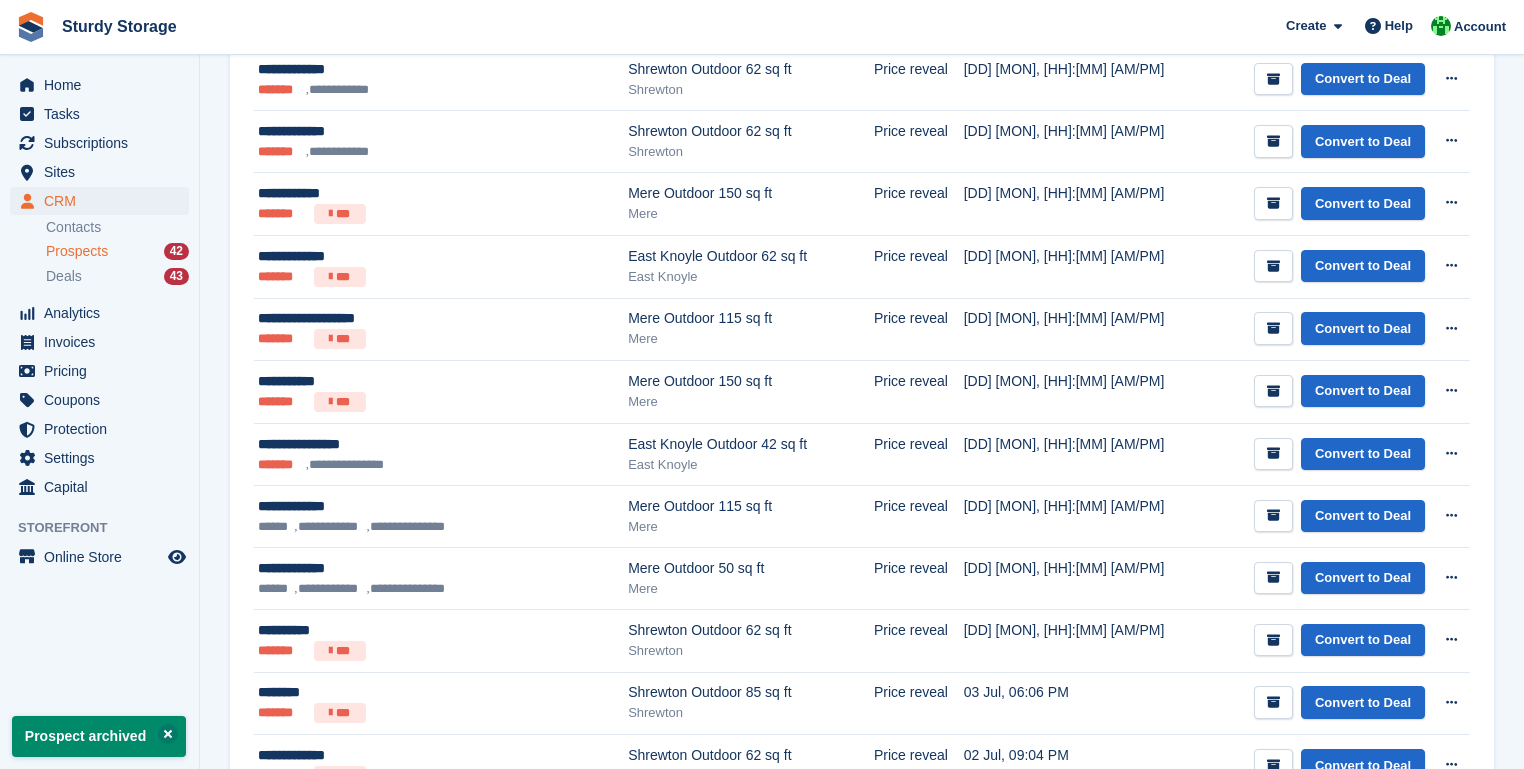 scroll, scrollTop: 480, scrollLeft: 0, axis: vertical 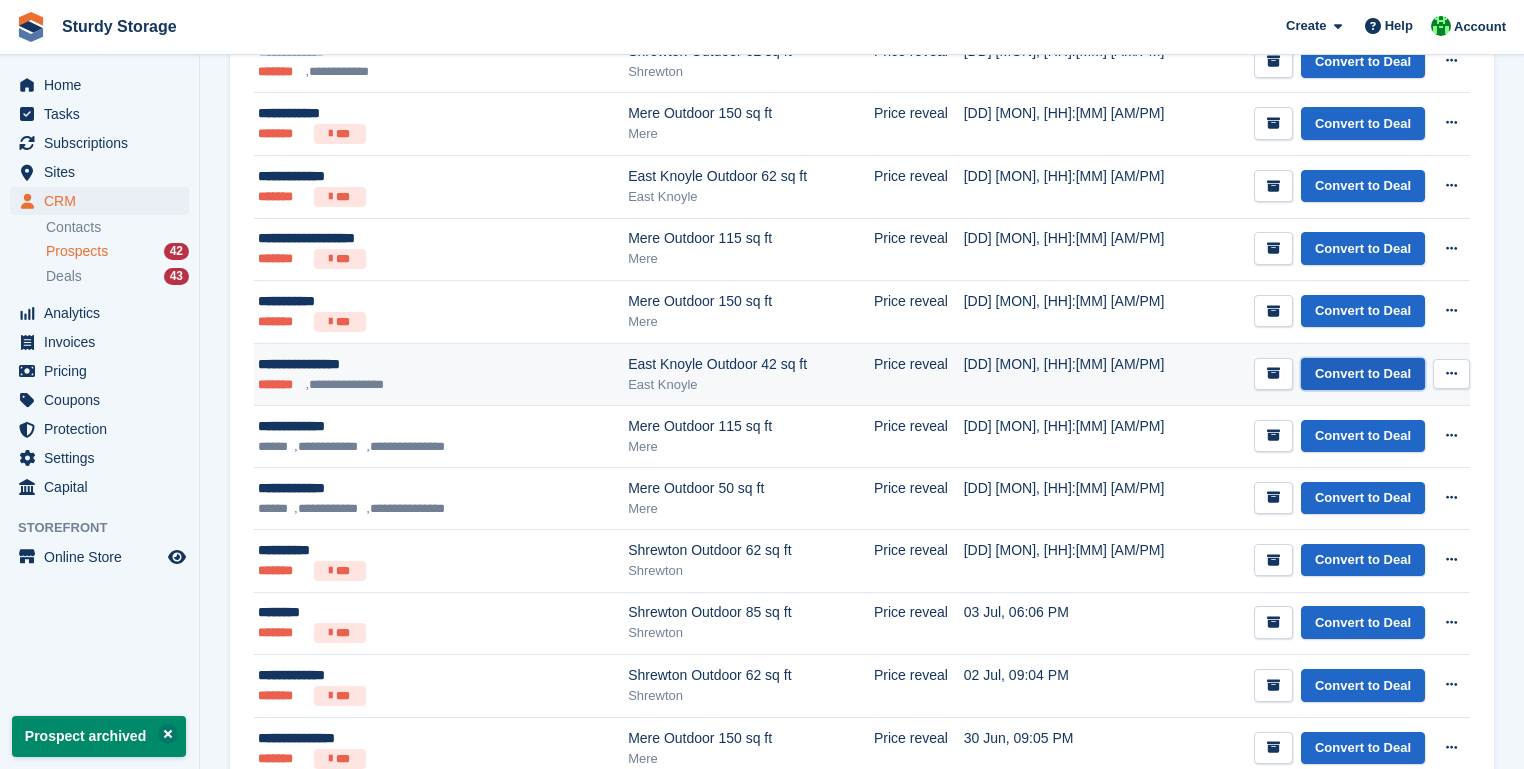 click on "Convert to Deal" at bounding box center [1363, 374] 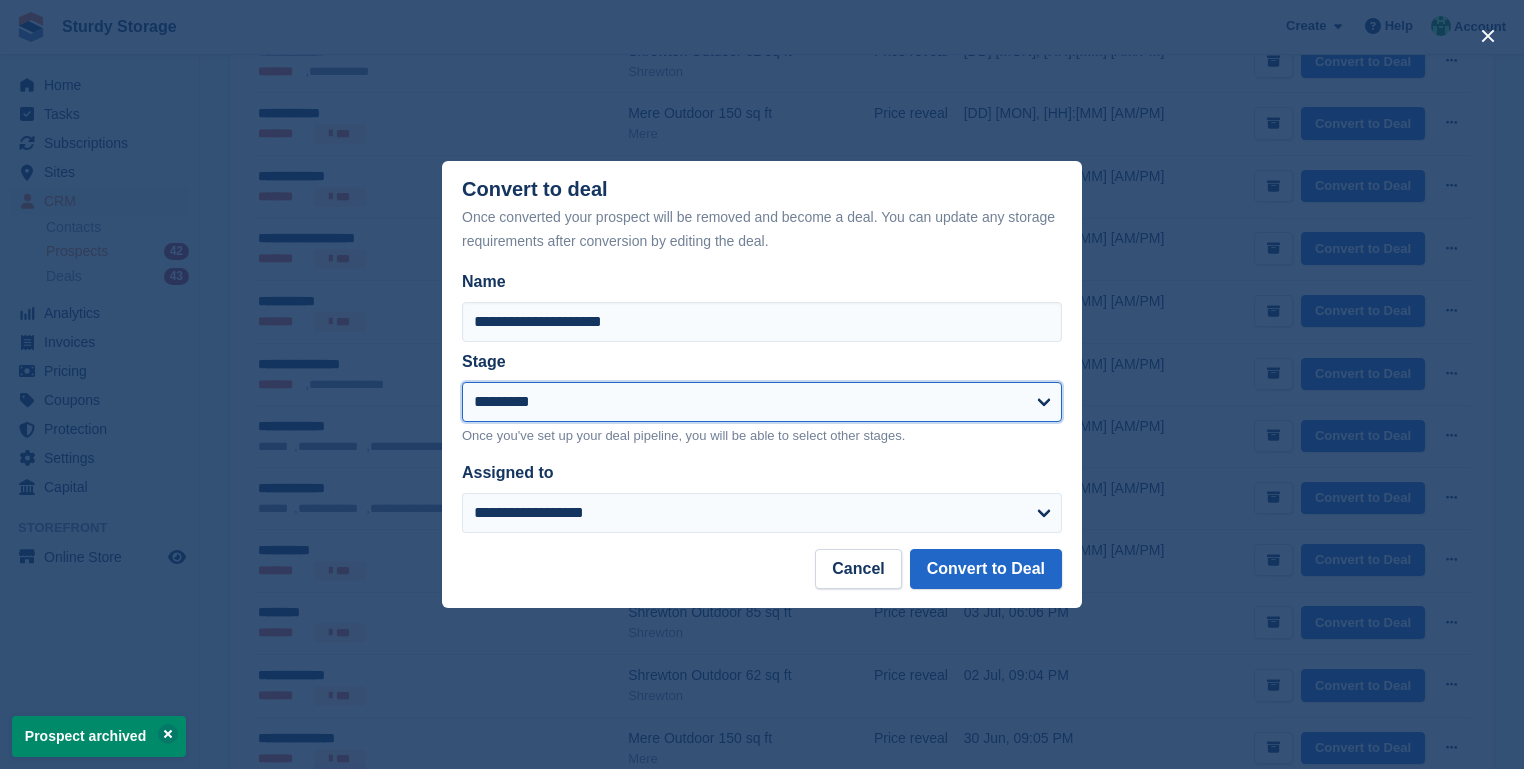 click on "**********" at bounding box center [762, 402] 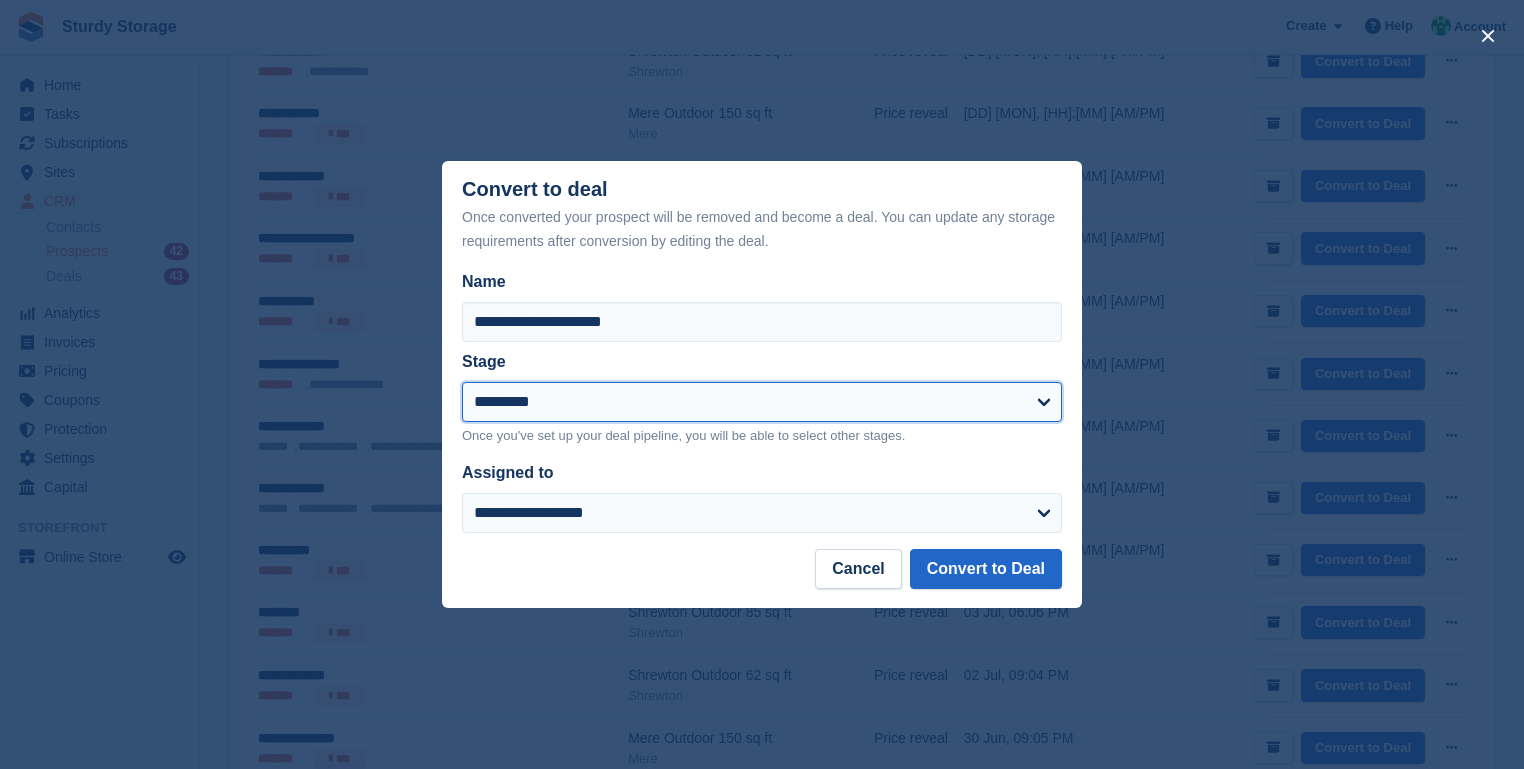 select on "****" 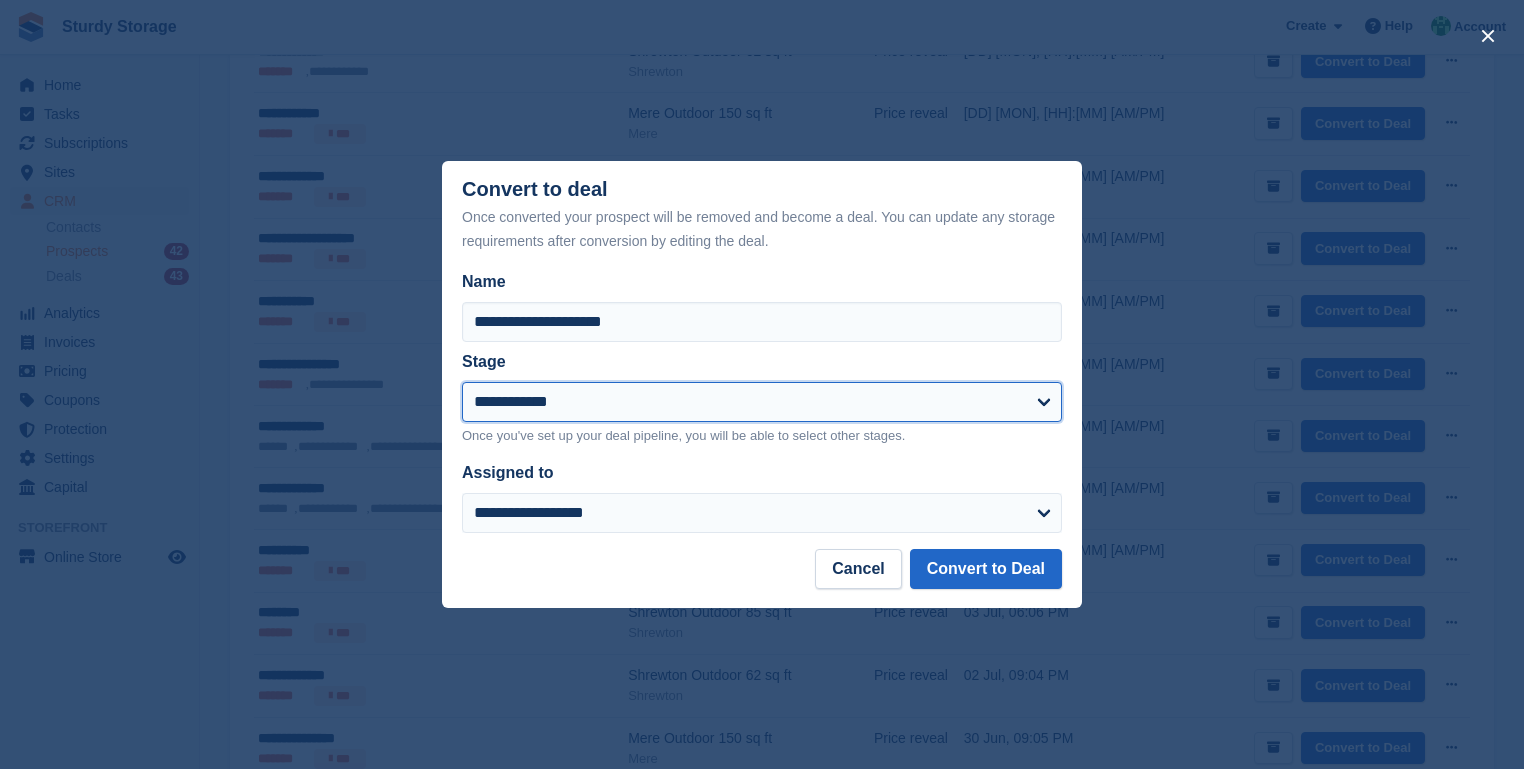 click on "**********" at bounding box center (762, 402) 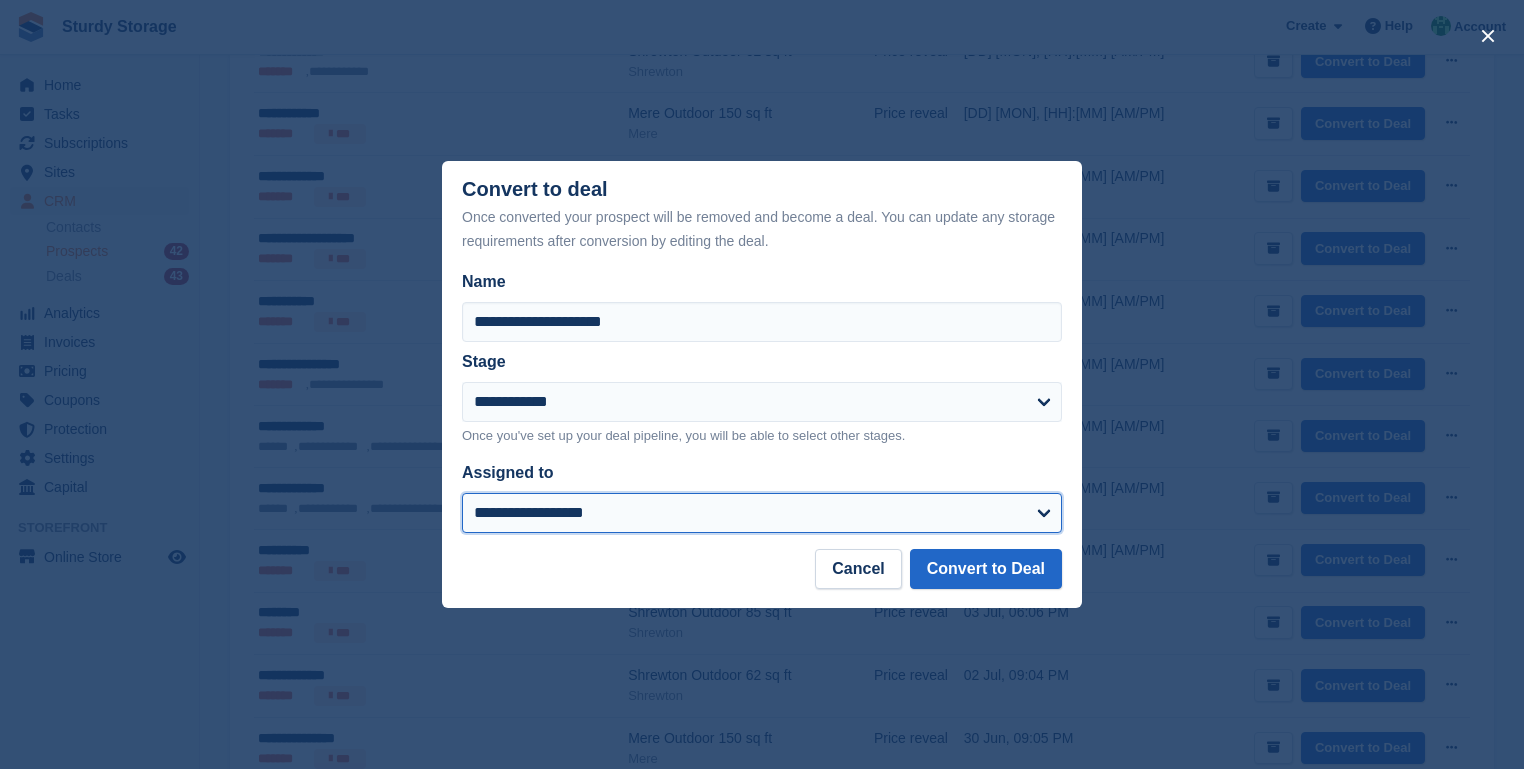 click on "**********" at bounding box center [762, 513] 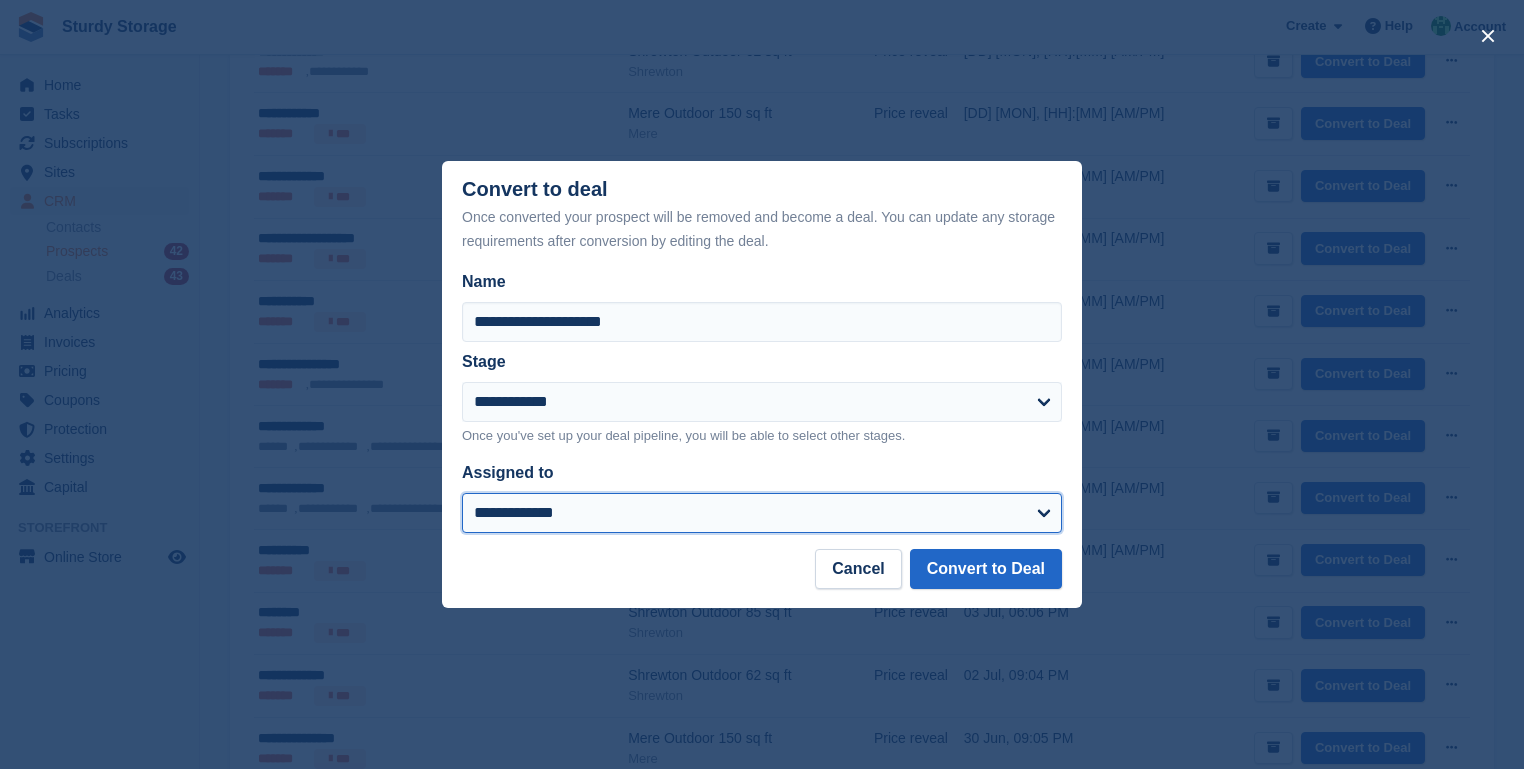 click on "**********" at bounding box center [762, 513] 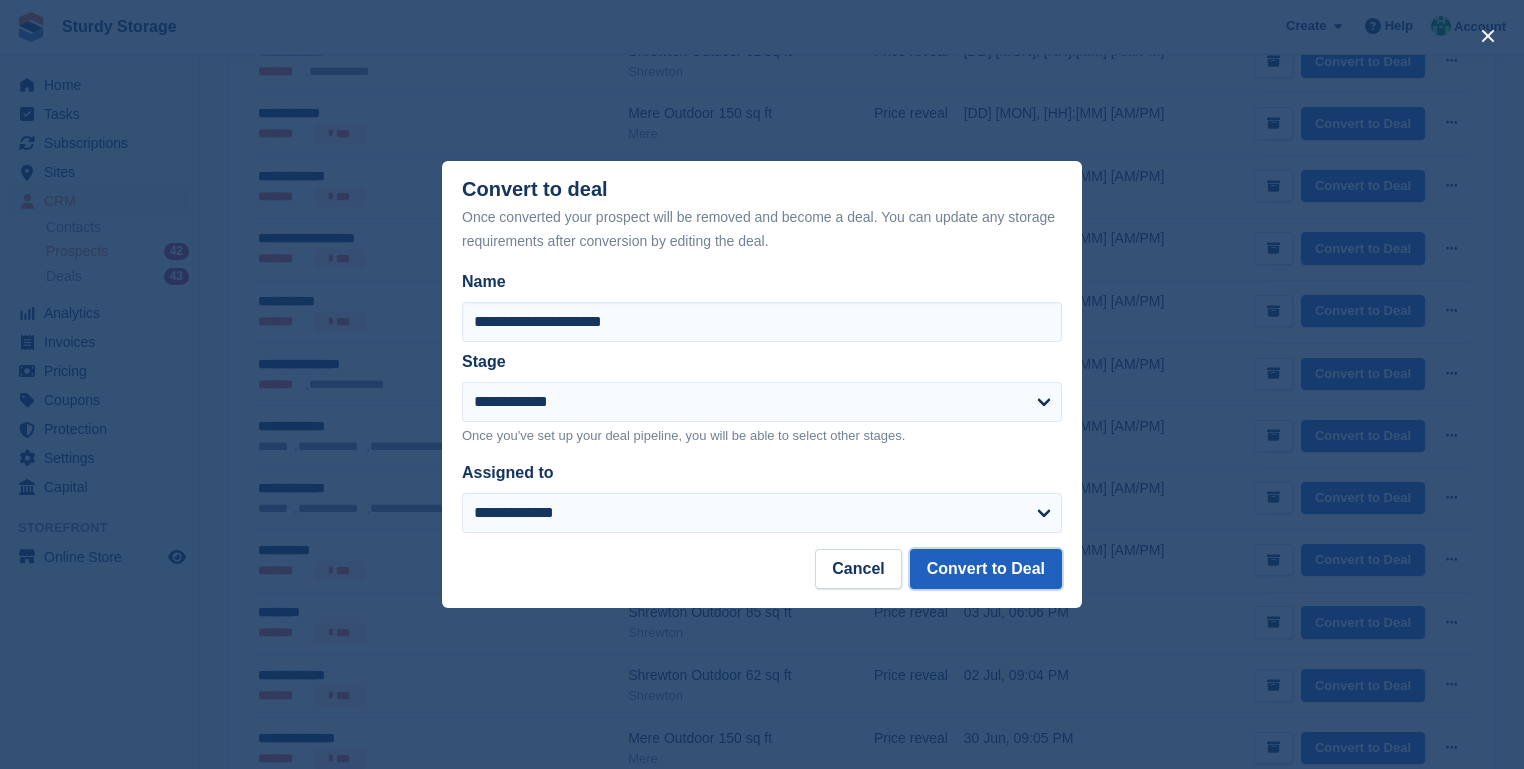 click on "Convert to Deal" at bounding box center (986, 569) 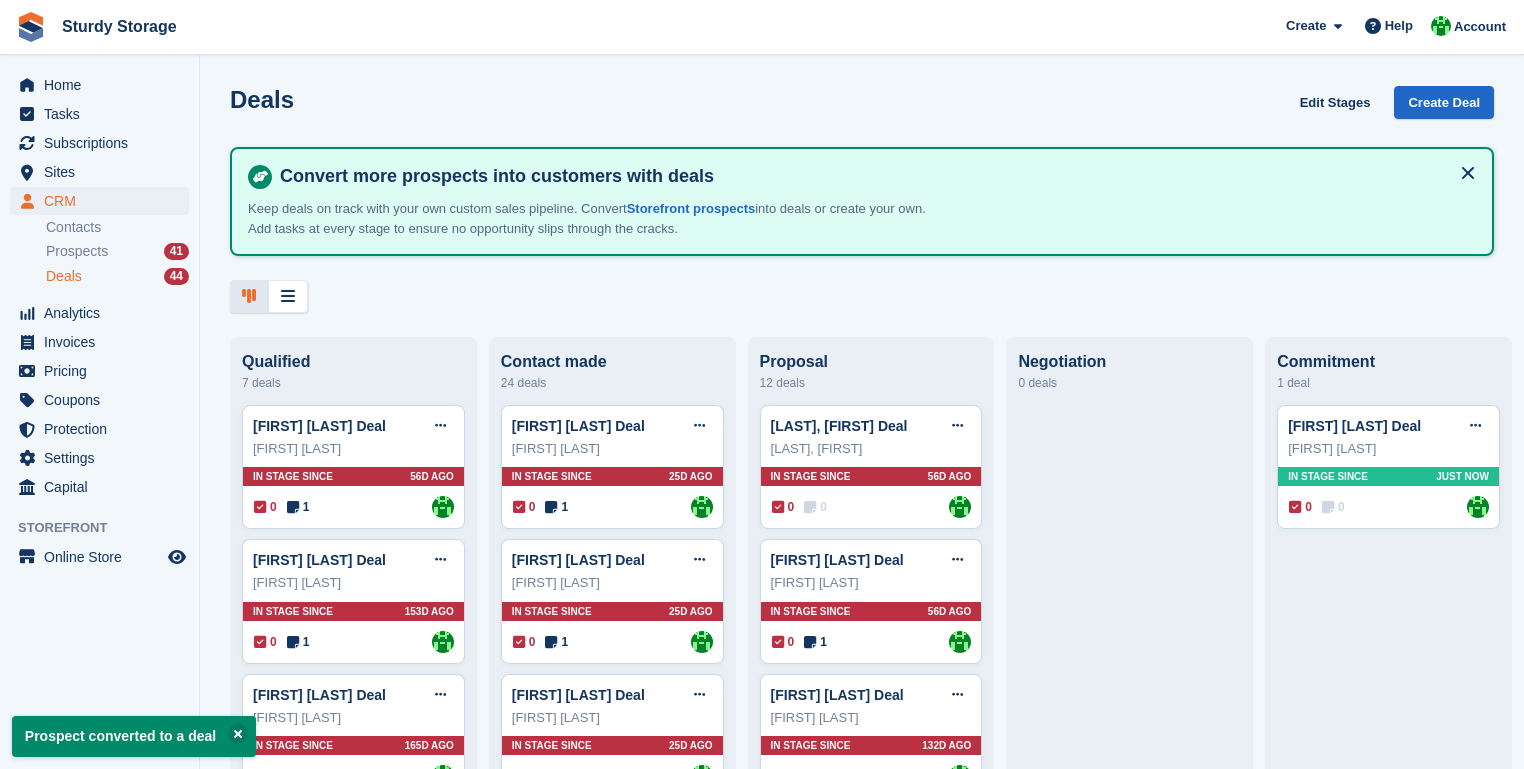scroll, scrollTop: 0, scrollLeft: 0, axis: both 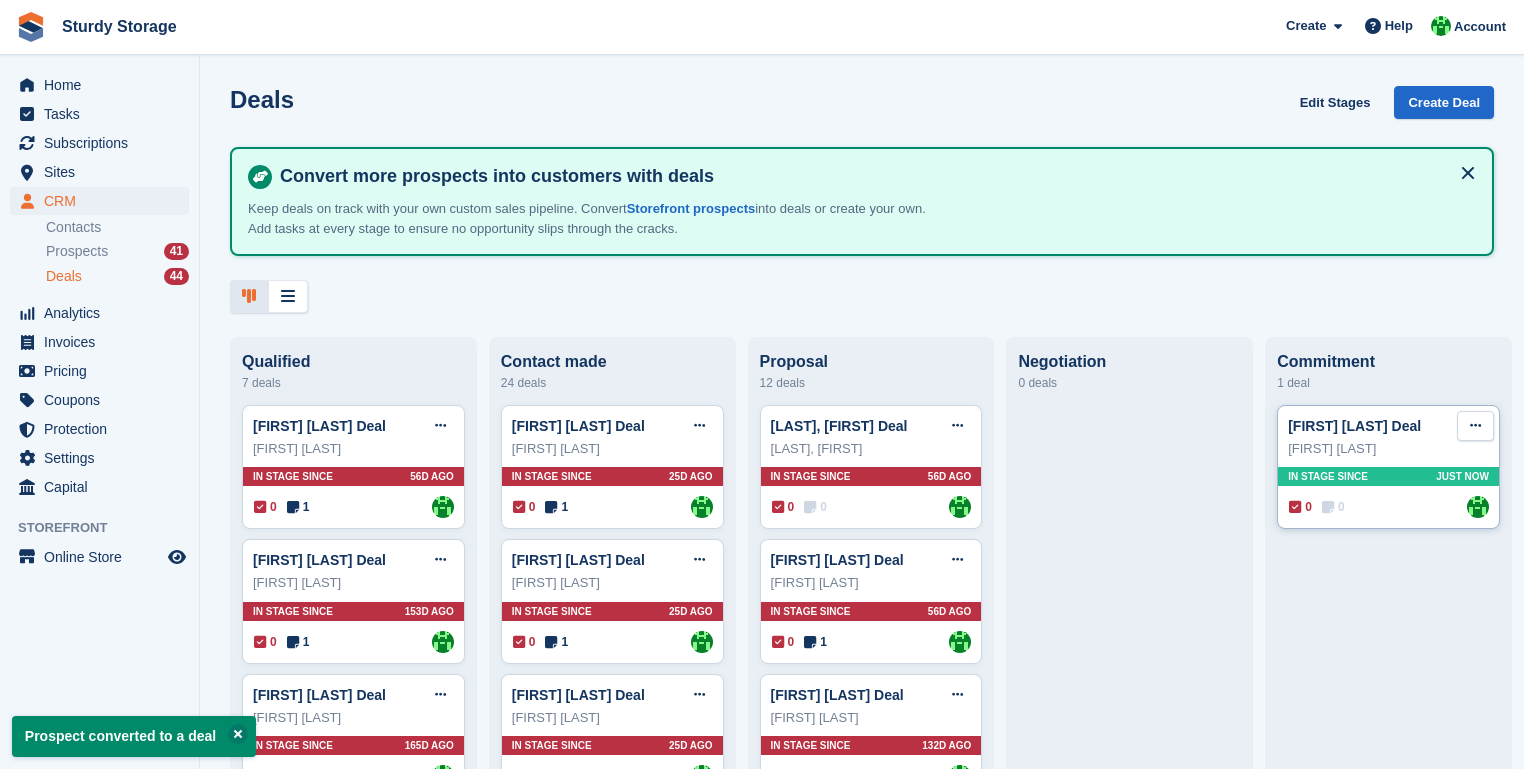 click at bounding box center [1475, 425] 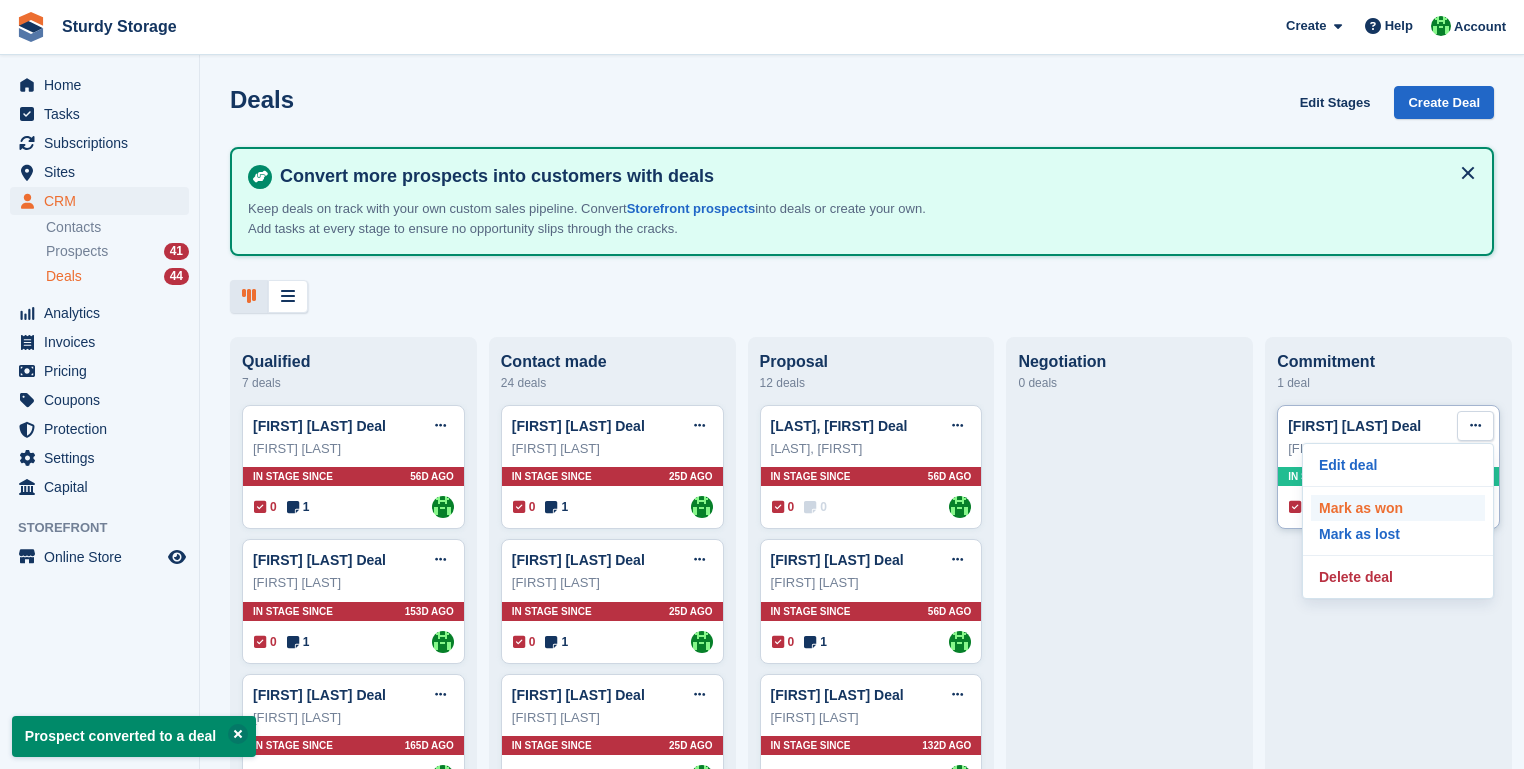 click on "Mark as won" at bounding box center (1398, 508) 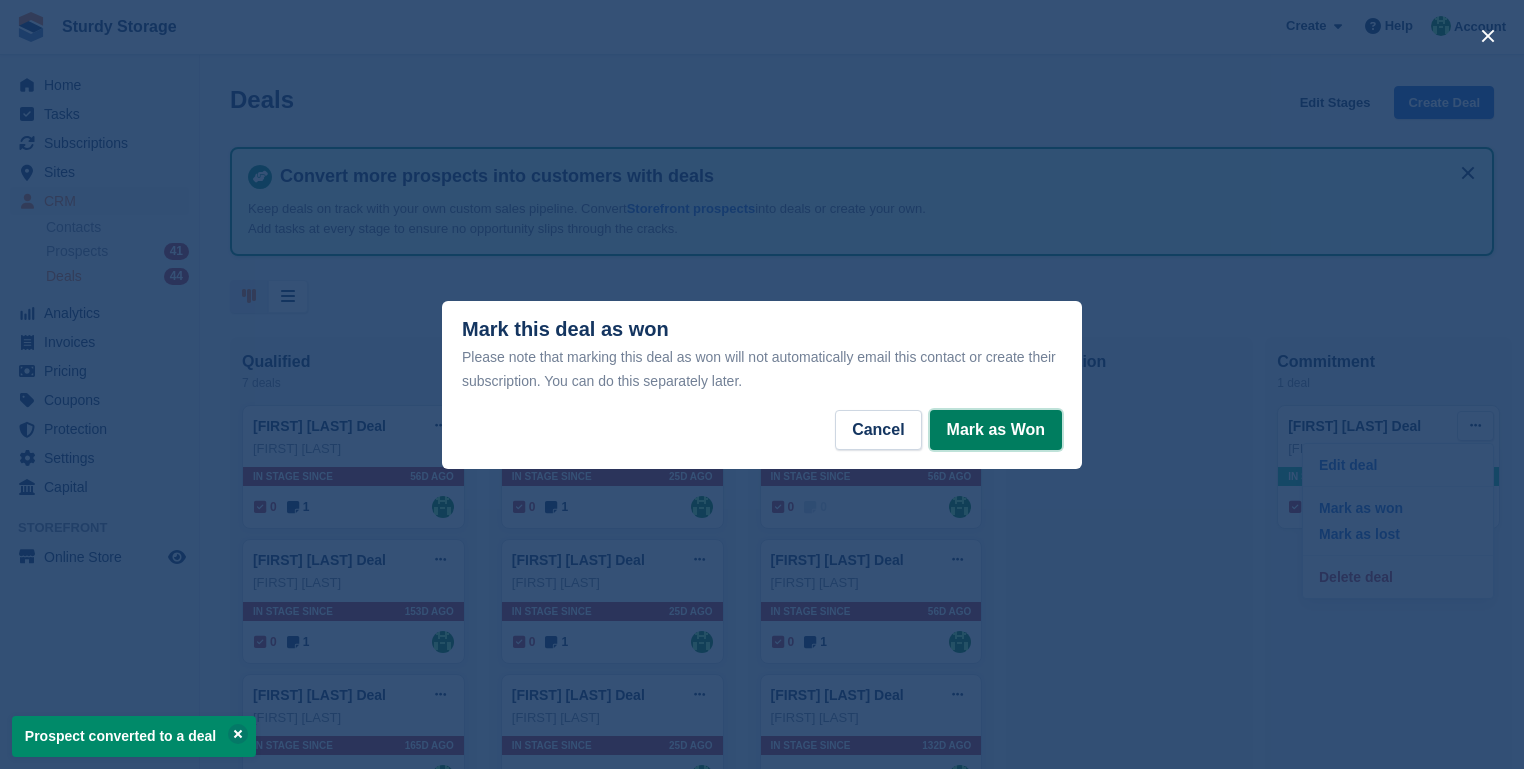click on "Mark as Won" at bounding box center (996, 430) 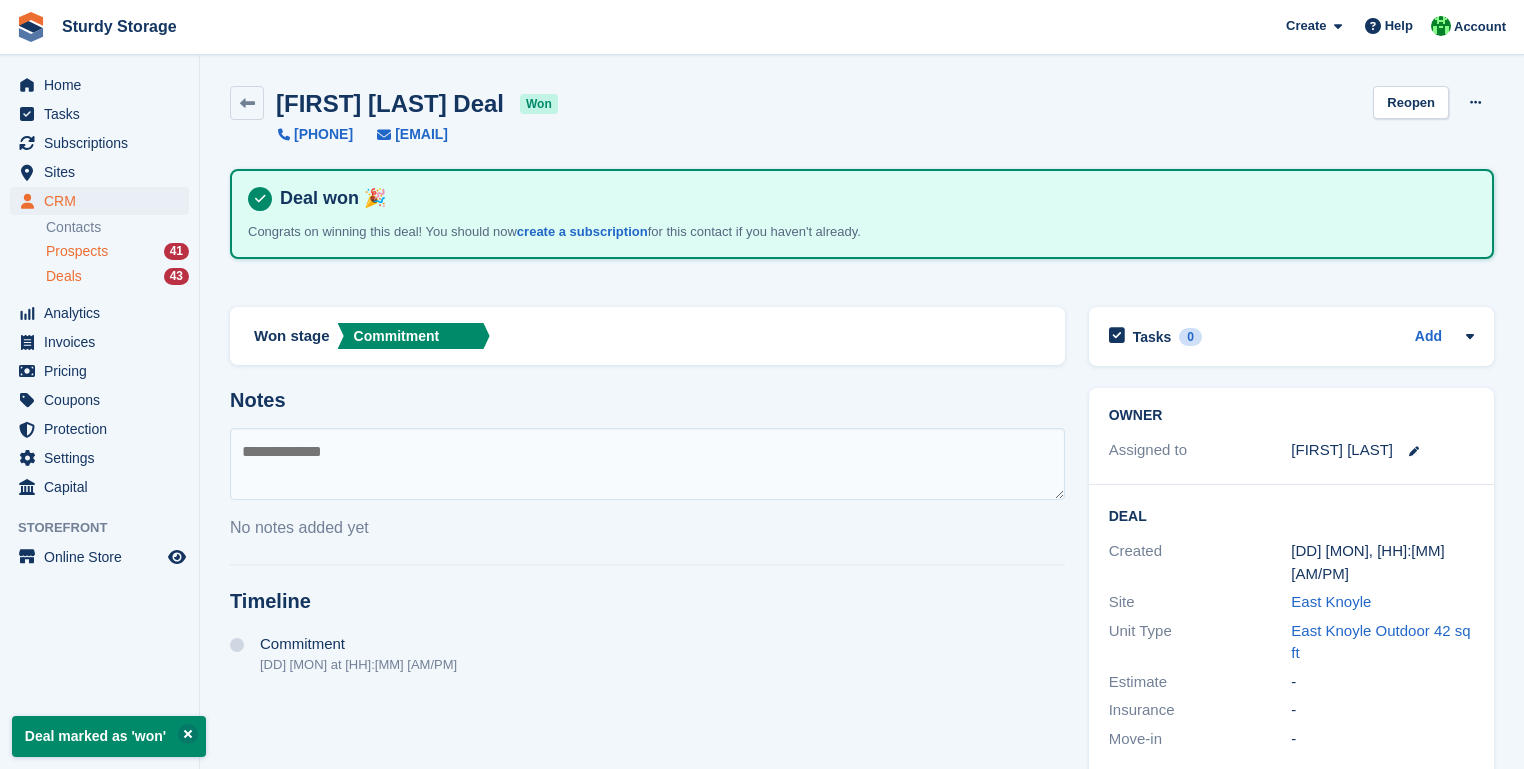 click on "Prospects" at bounding box center (77, 251) 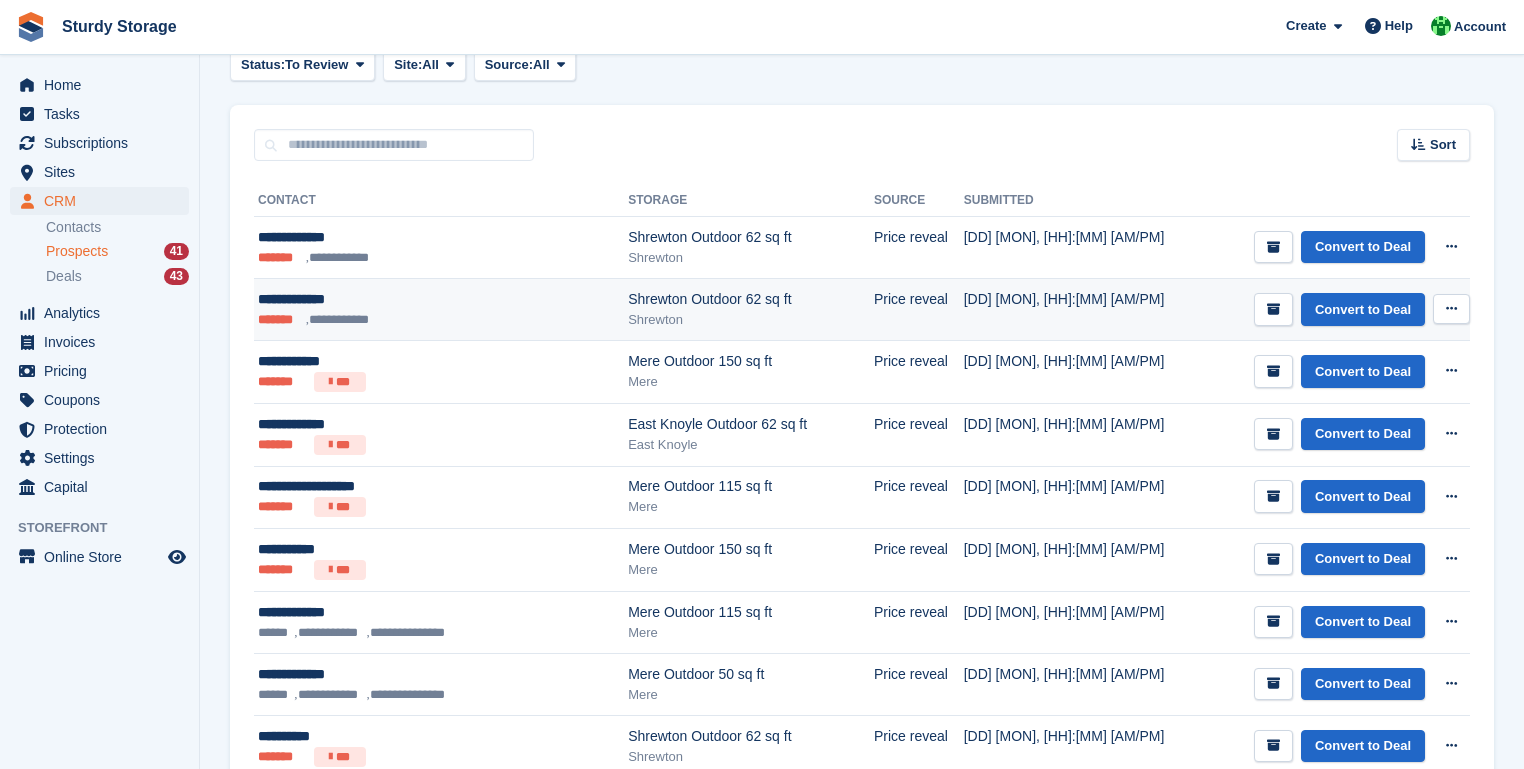 scroll, scrollTop: 240, scrollLeft: 0, axis: vertical 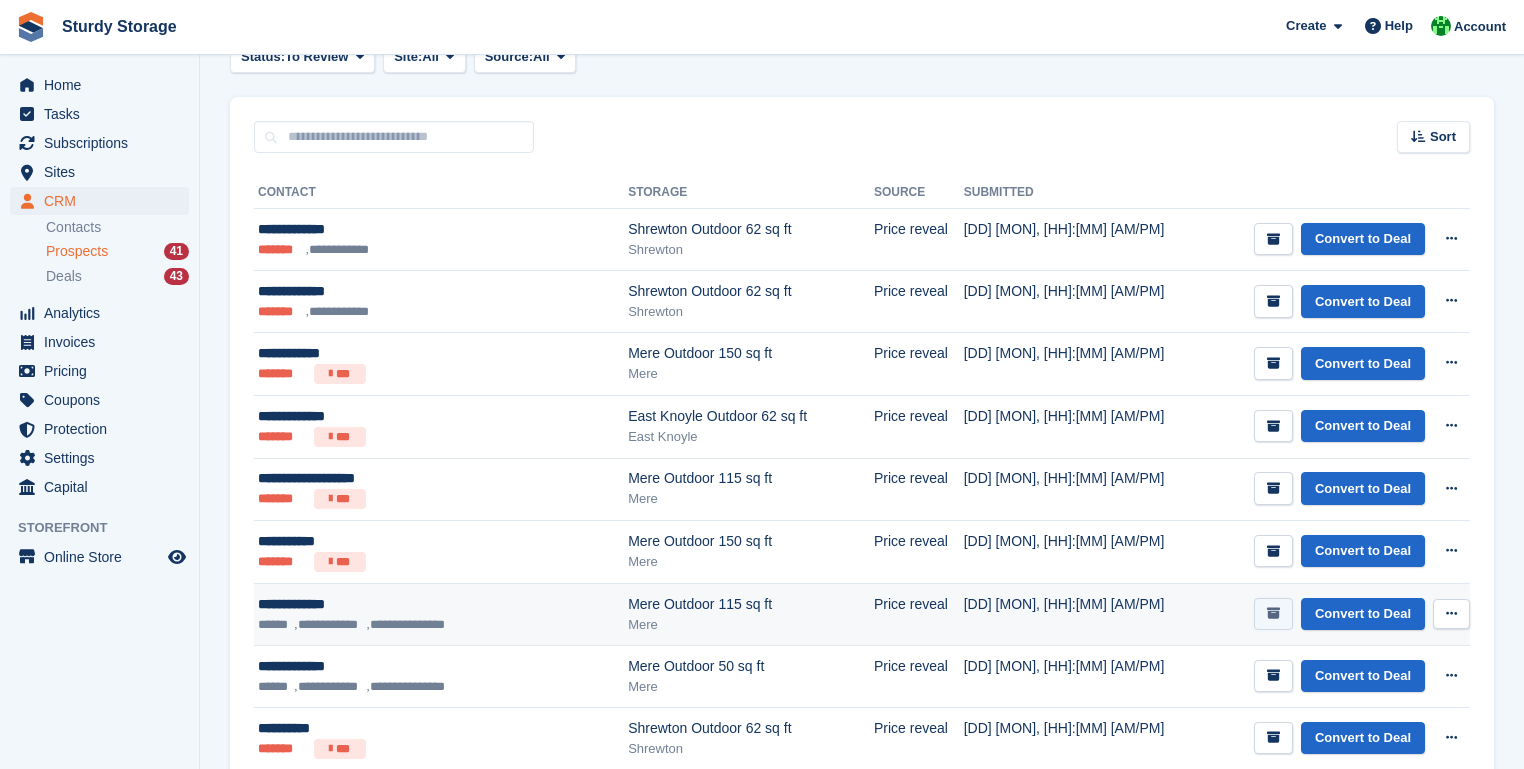 click at bounding box center [1273, 613] 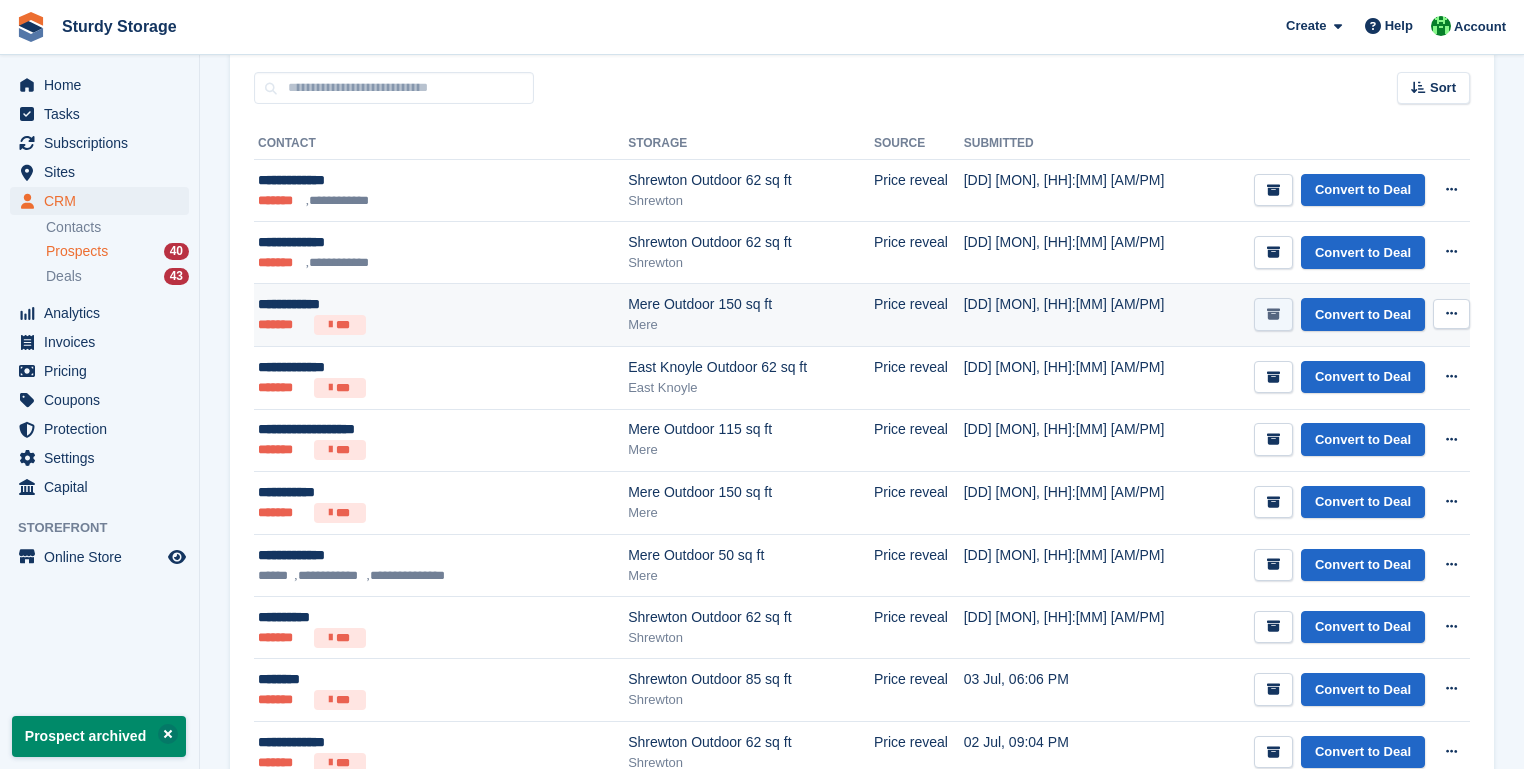 scroll, scrollTop: 320, scrollLeft: 0, axis: vertical 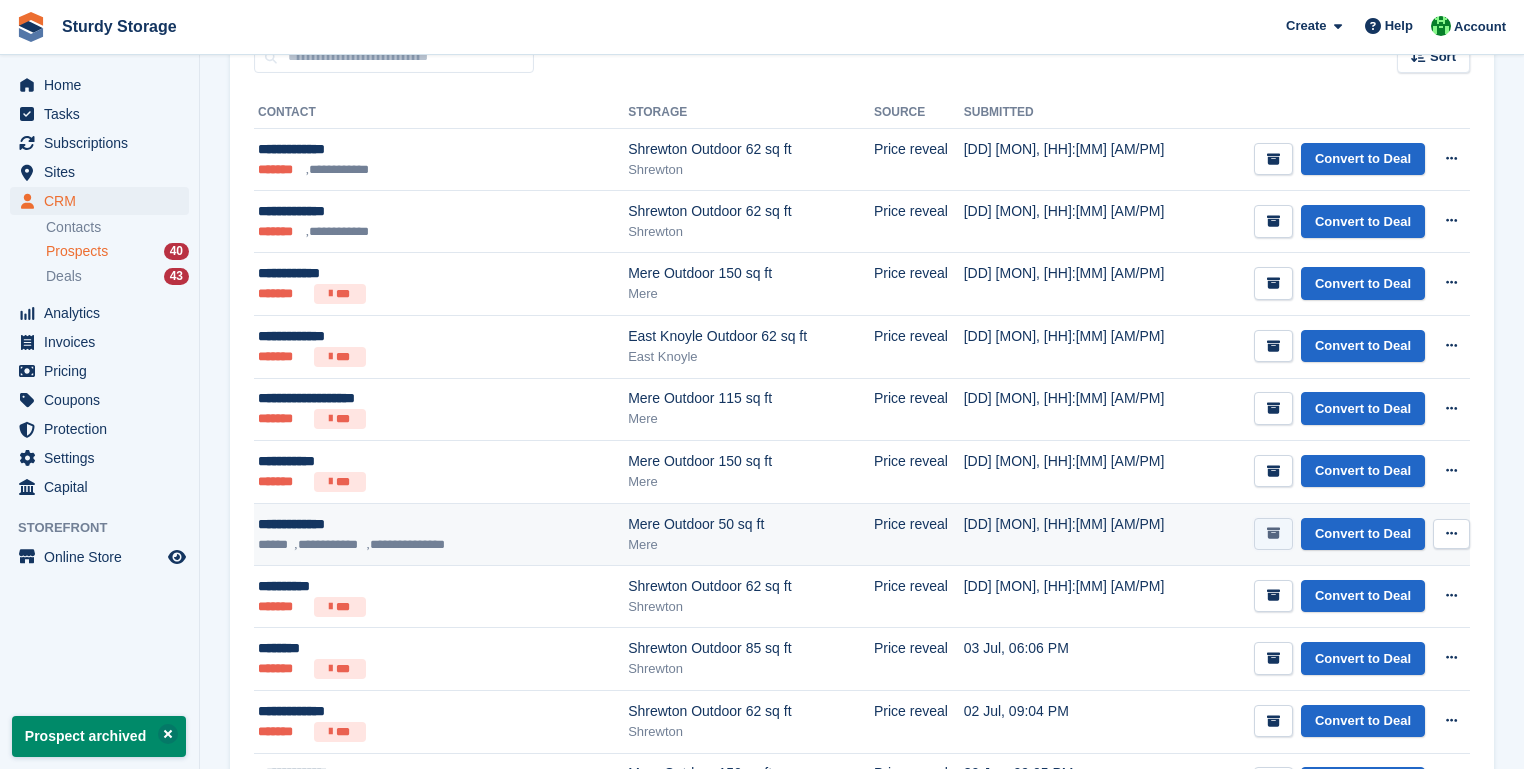 click at bounding box center (1273, 533) 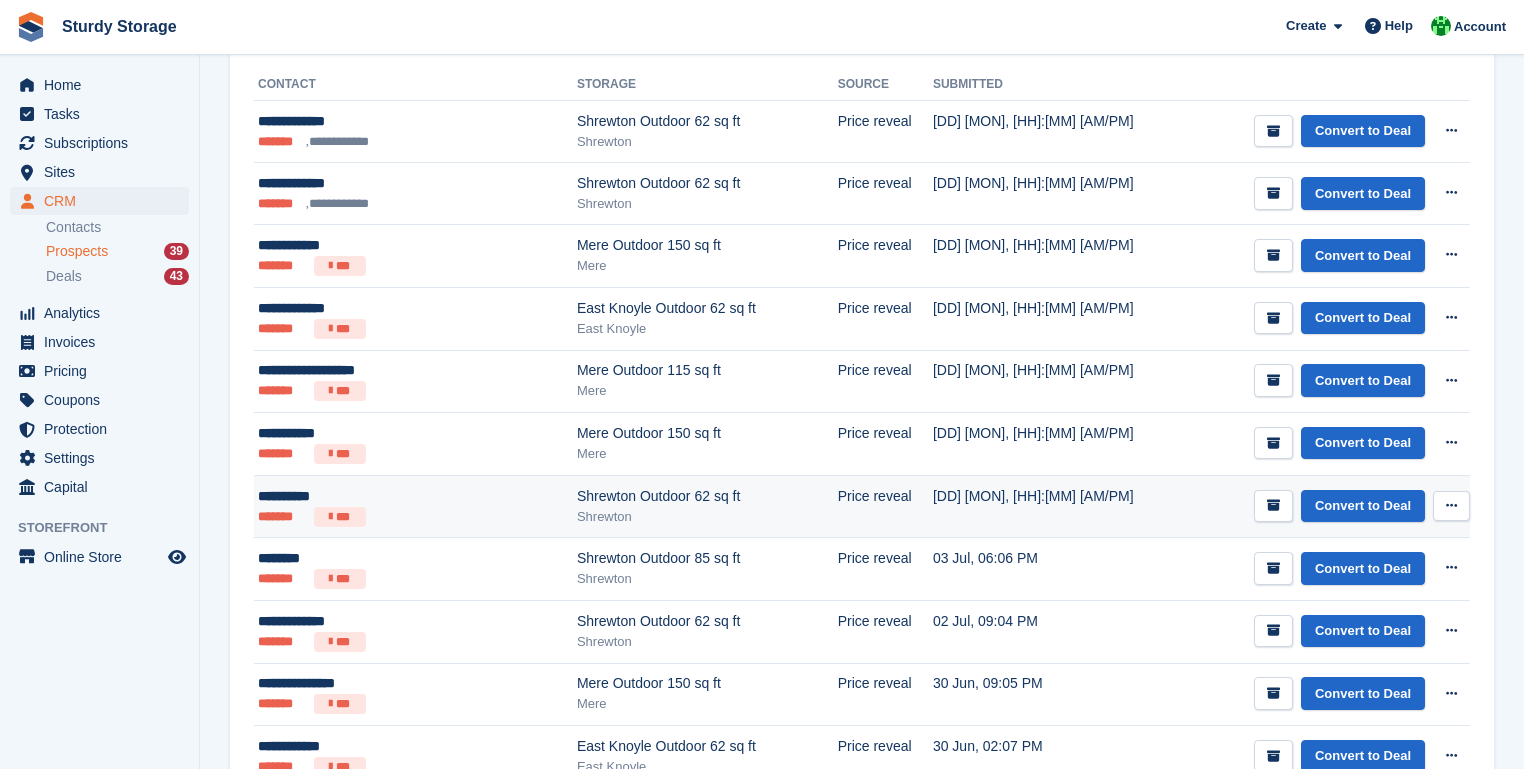 scroll, scrollTop: 160, scrollLeft: 0, axis: vertical 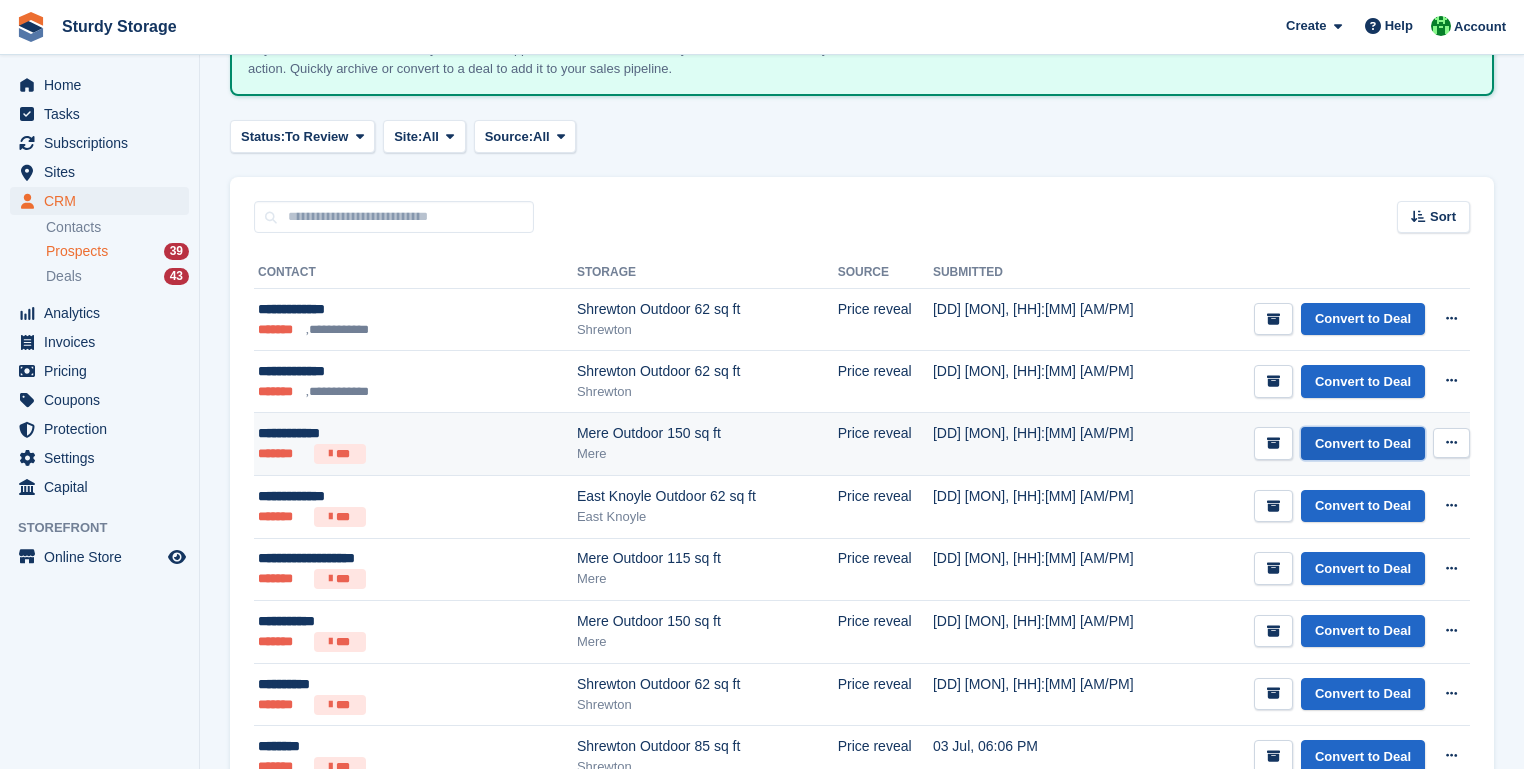 click on "Convert to Deal" at bounding box center (1363, 443) 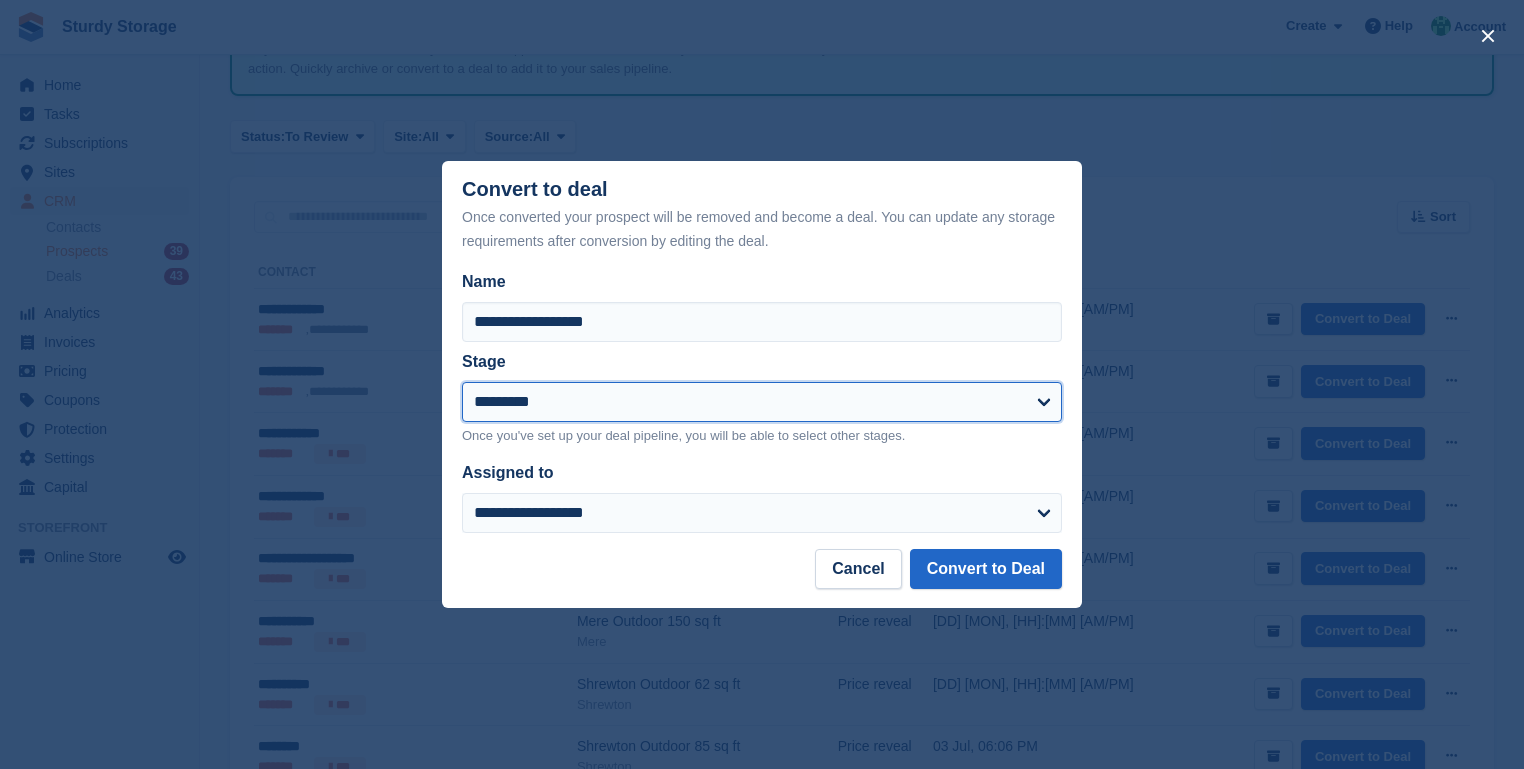 click on "**********" at bounding box center (762, 402) 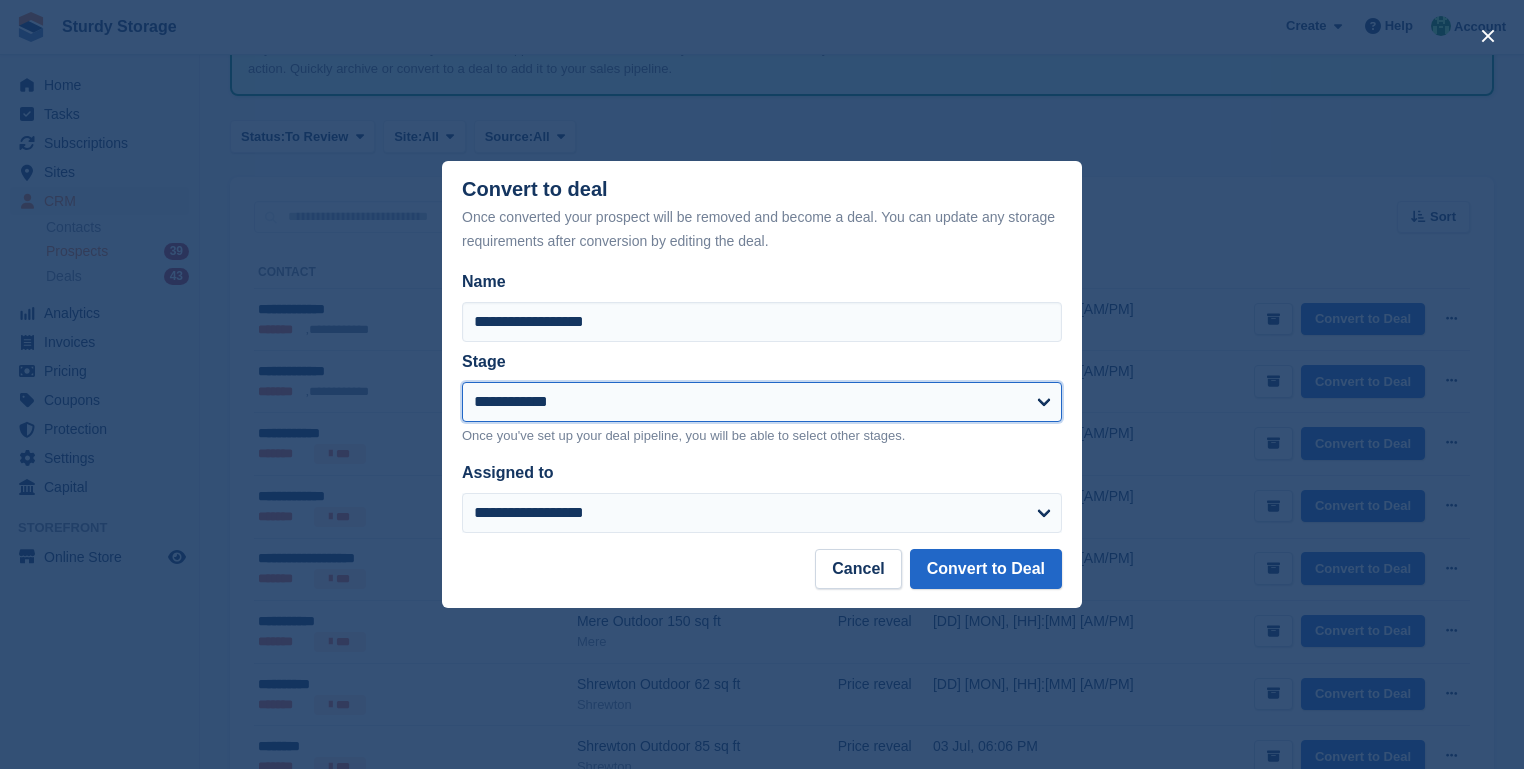 click on "**********" at bounding box center (762, 402) 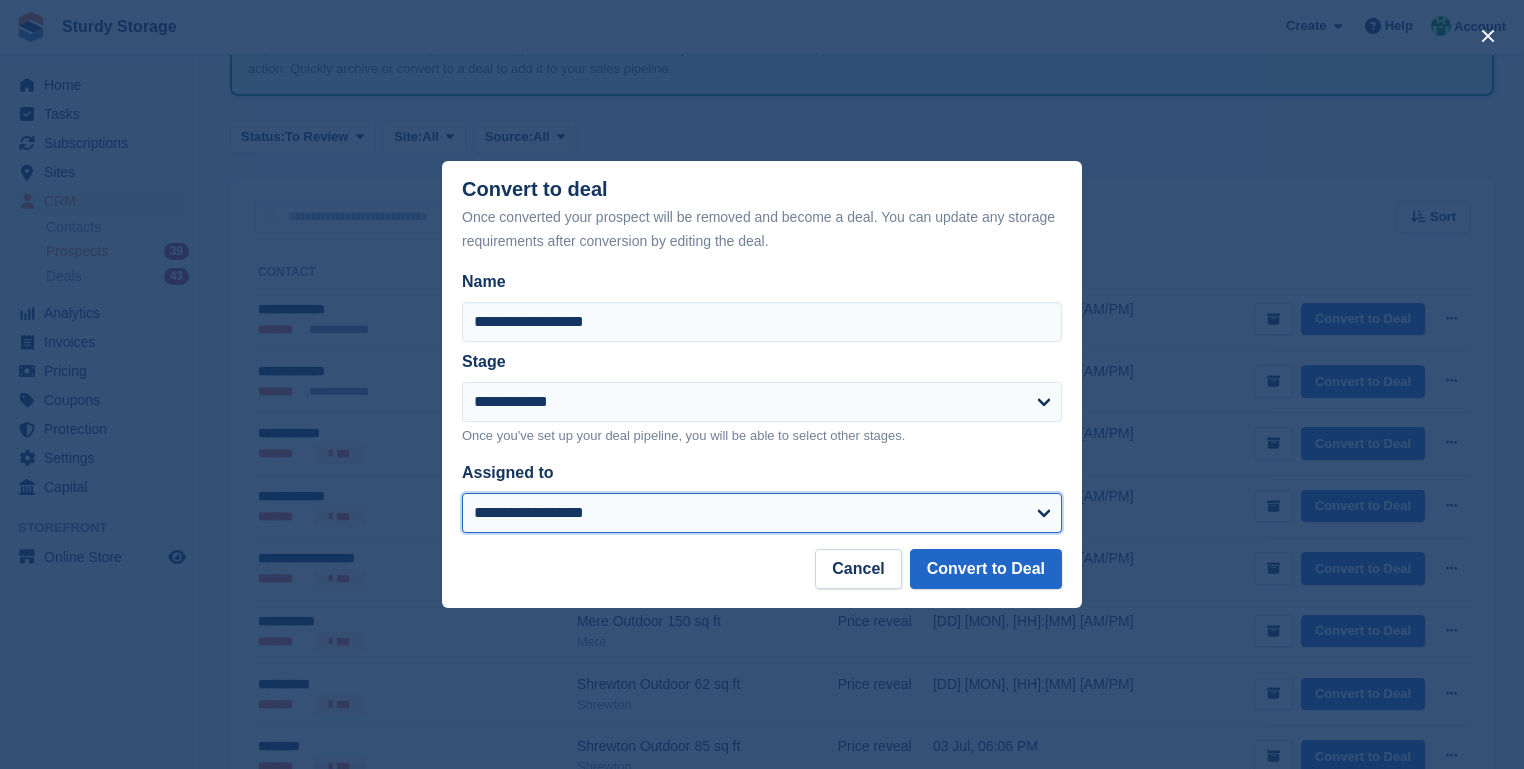 drag, startPoint x: 1044, startPoint y: 512, endPoint x: 999, endPoint y: 524, distance: 46.572525 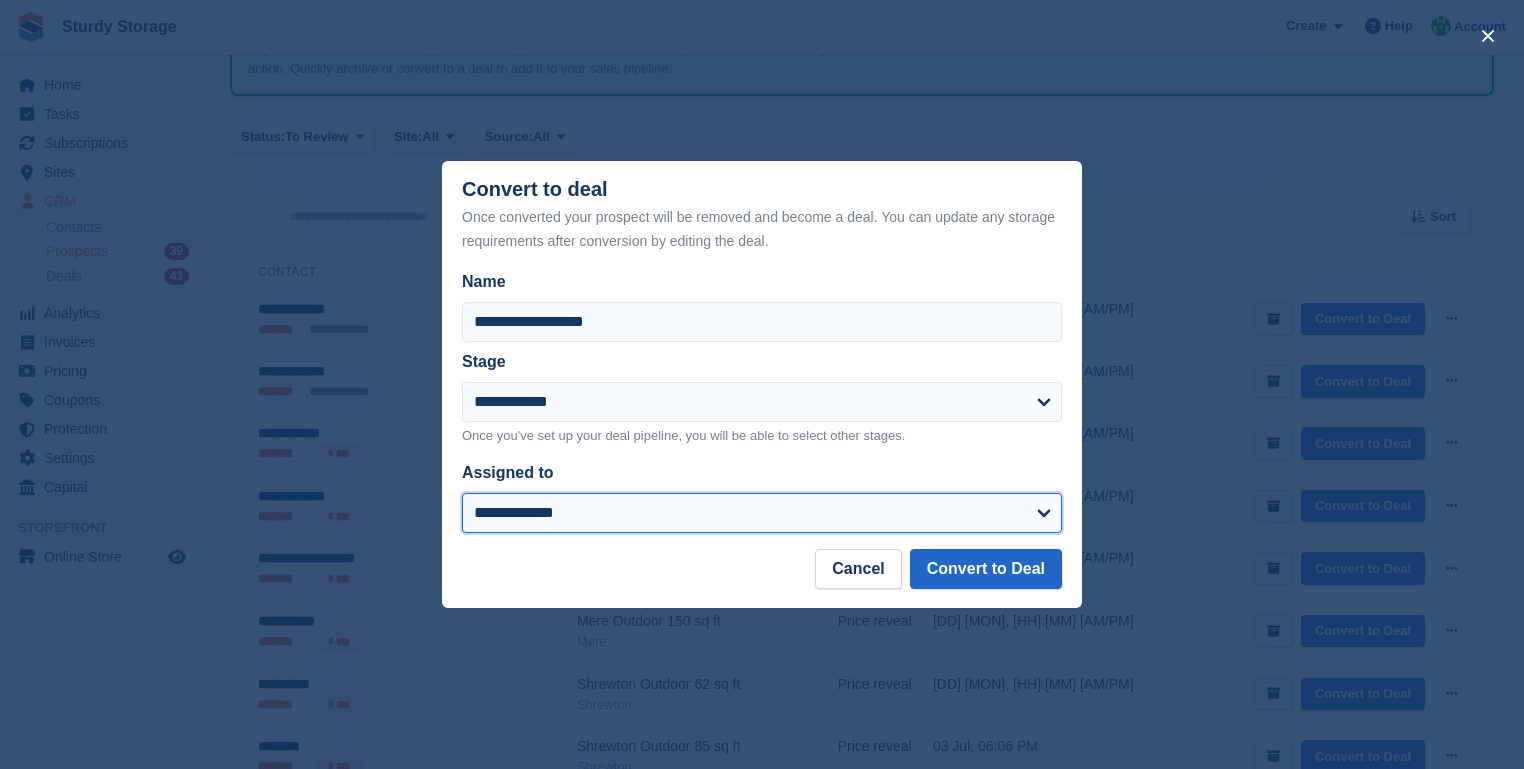 click on "**********" at bounding box center (762, 513) 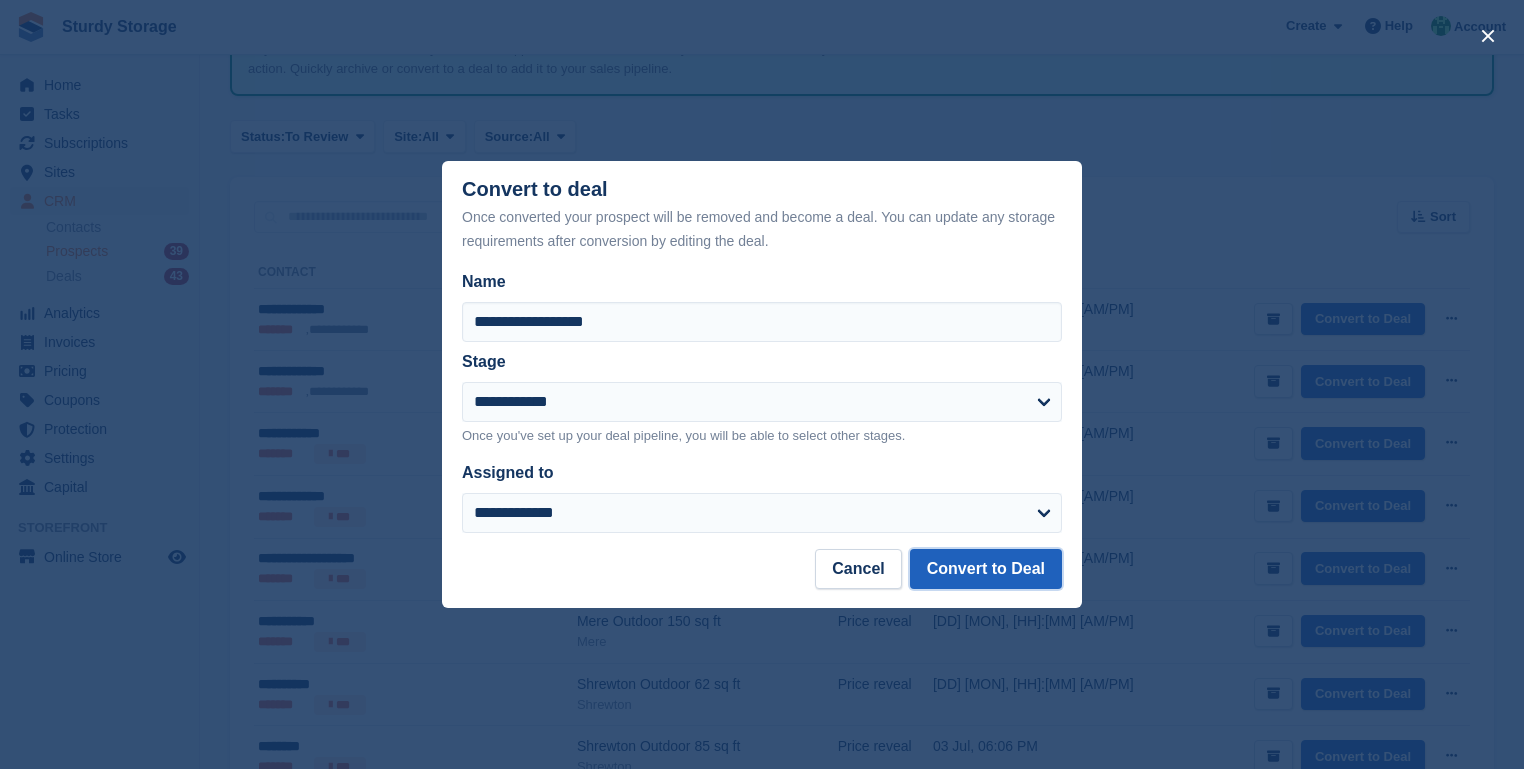 click on "Convert to Deal" at bounding box center (986, 569) 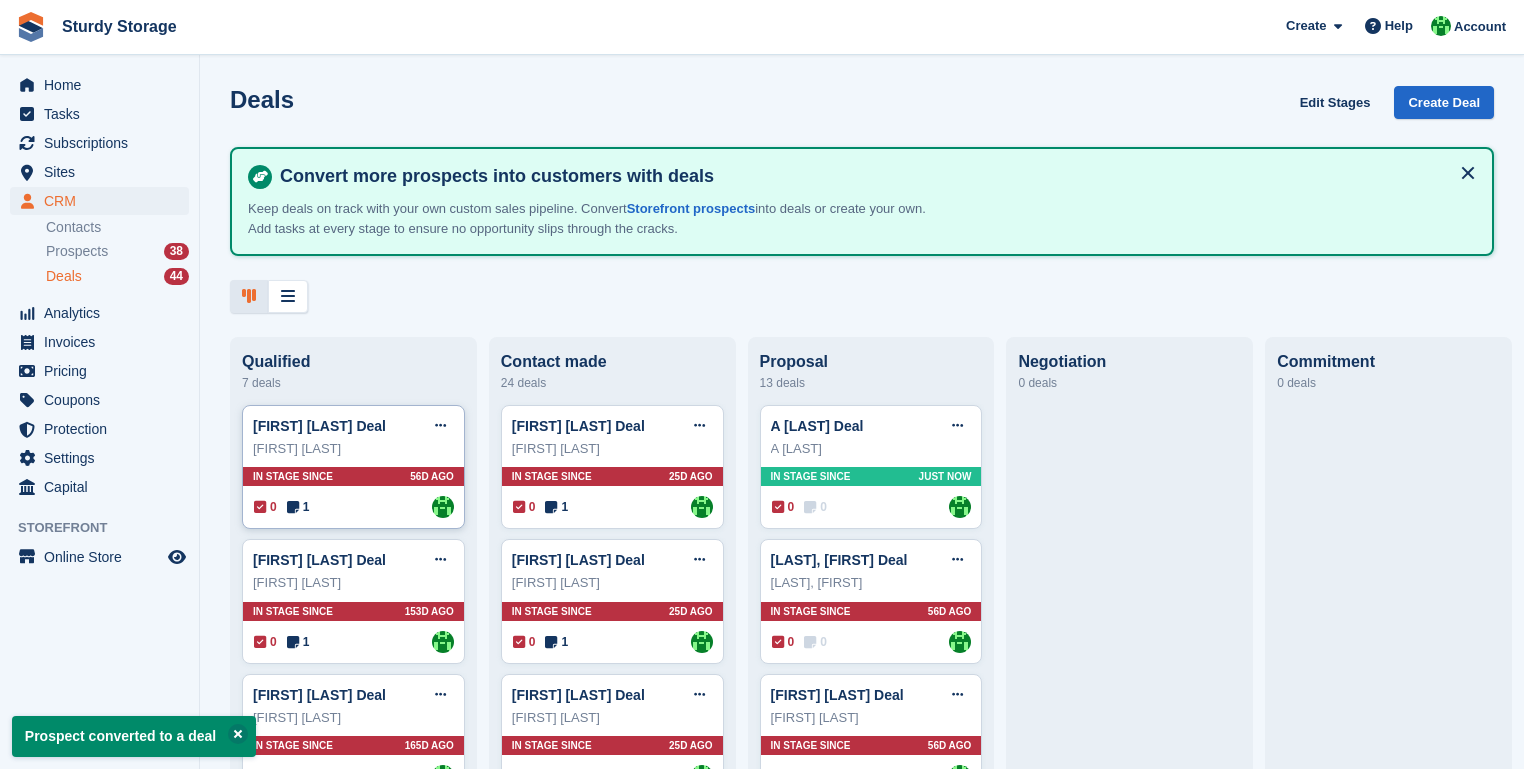 scroll, scrollTop: 0, scrollLeft: 0, axis: both 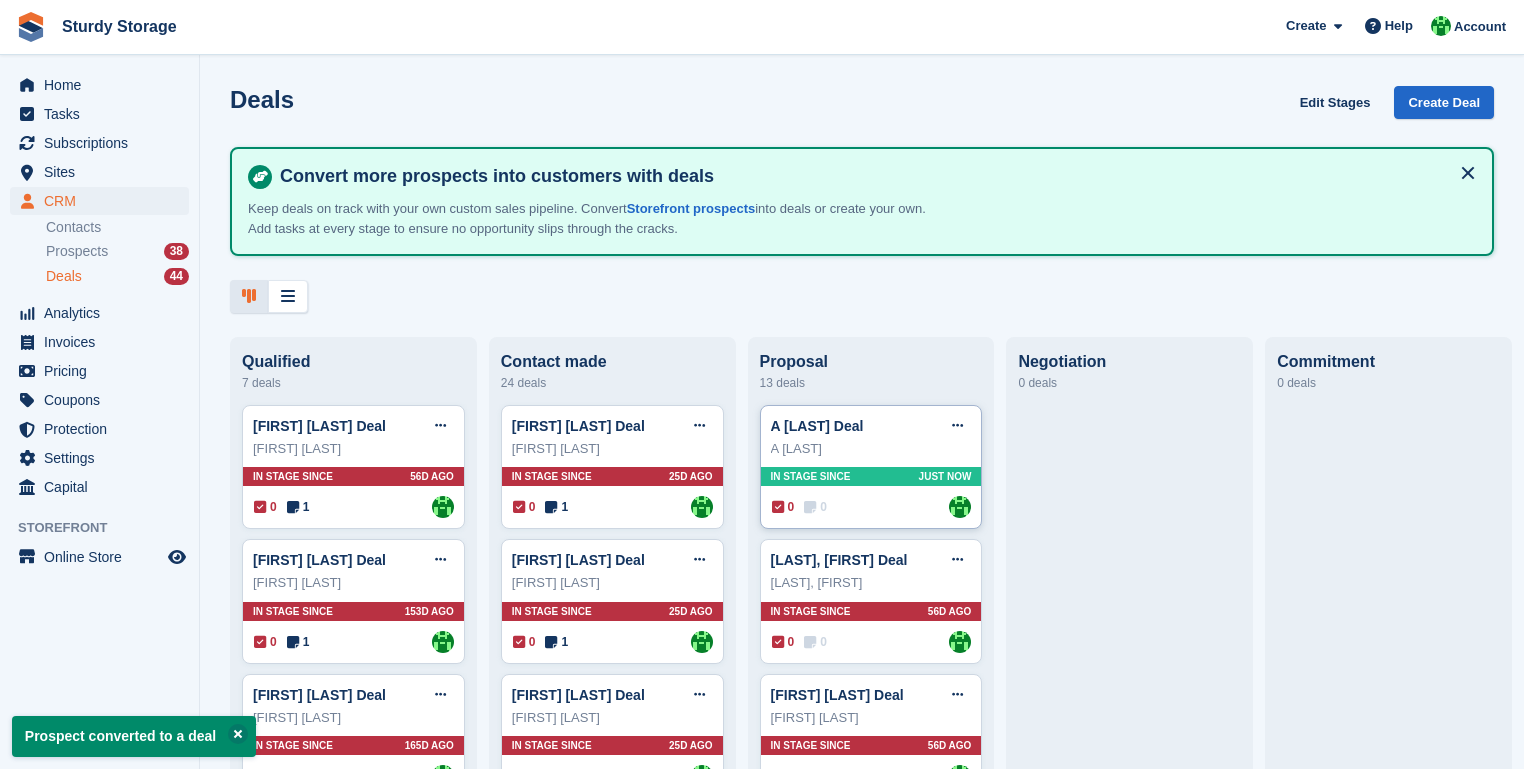 click on "A [LAST] Deal
Edit deal
Mark as won
Mark as lost
Delete deal
A [LAST]
In stage since Just now
0
0
Assigned to [FIRST] [LAST]" at bounding box center (871, 467) 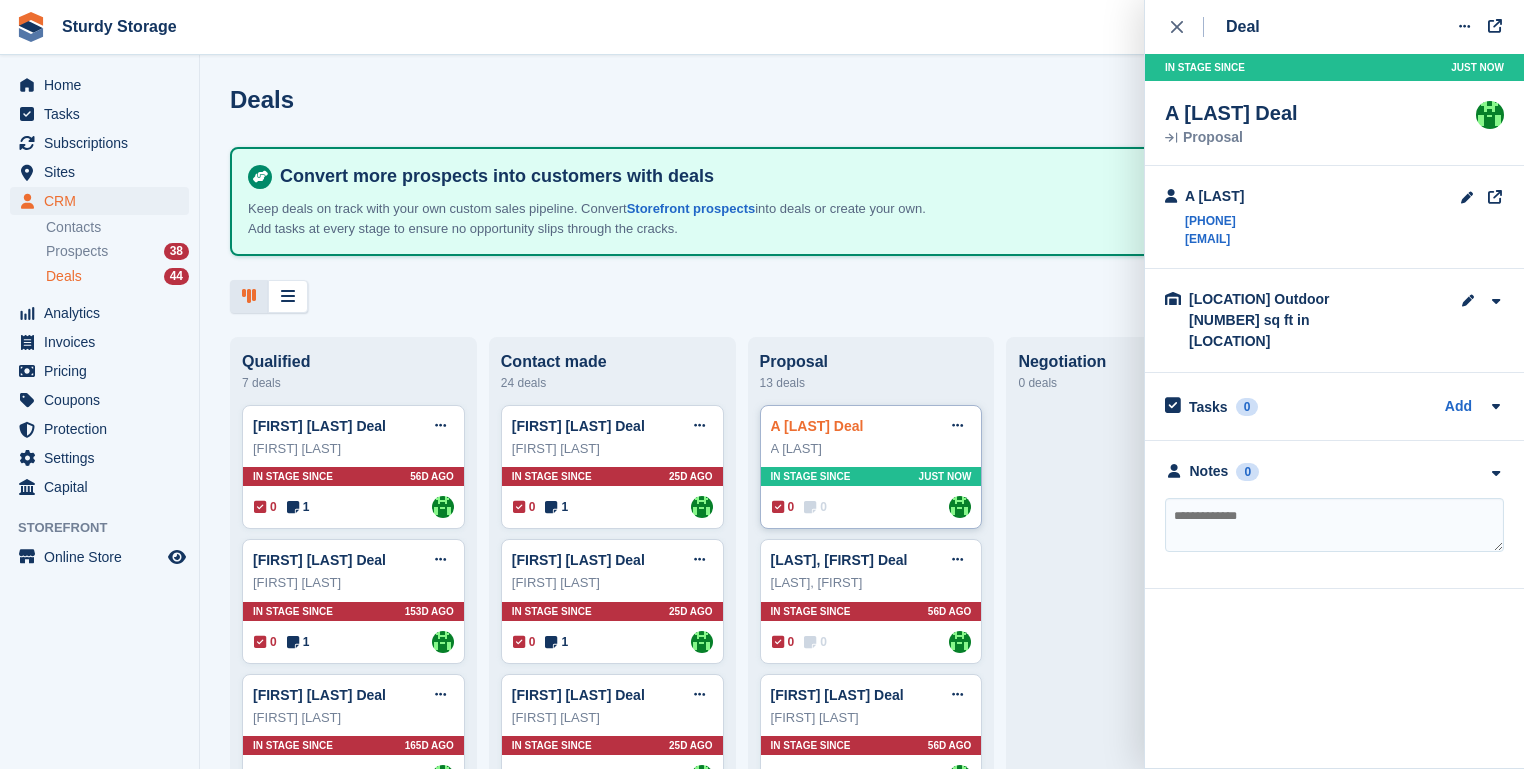 click on "A [LAST] Deal" at bounding box center (817, 426) 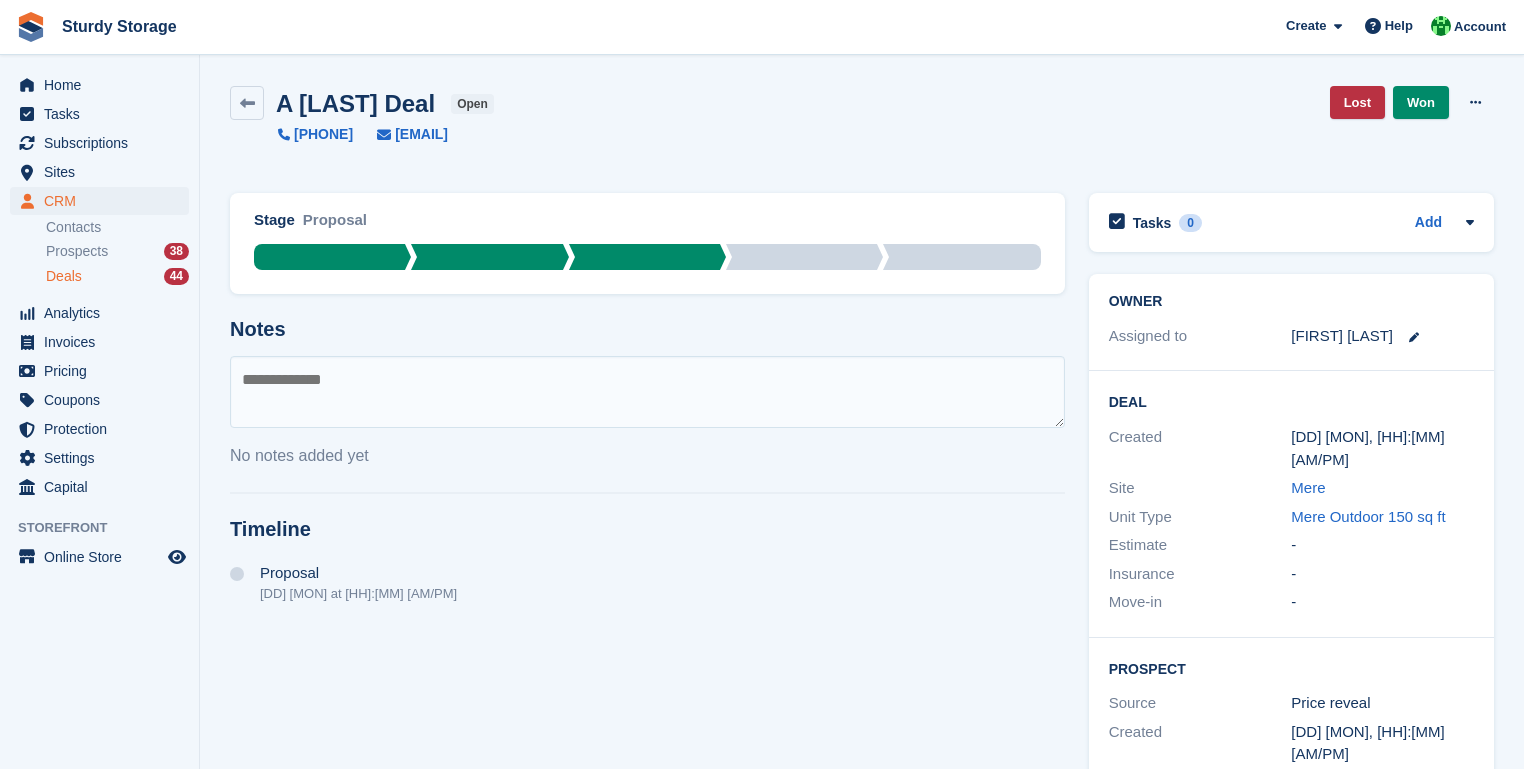 click at bounding box center (647, 392) 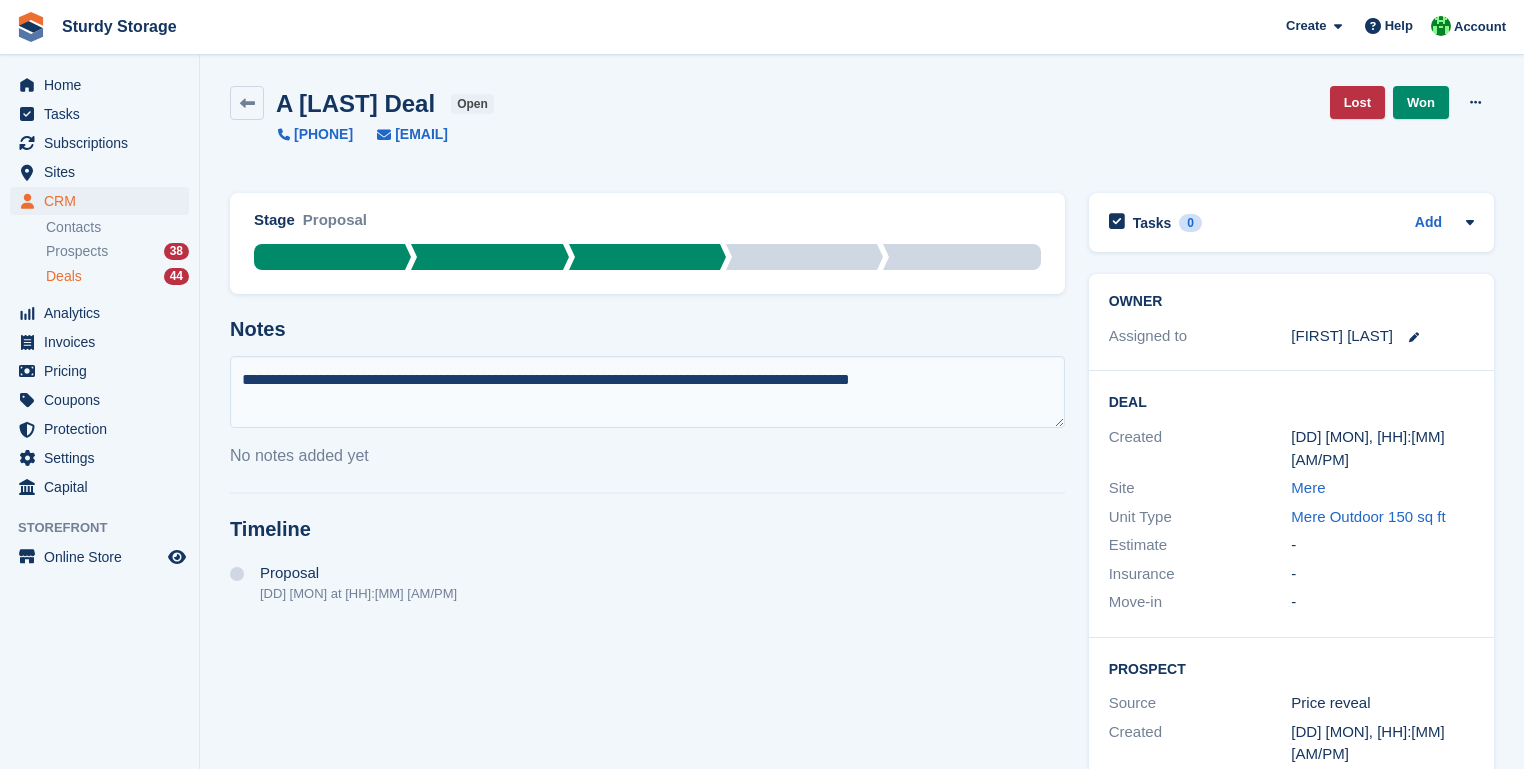 type on "**********" 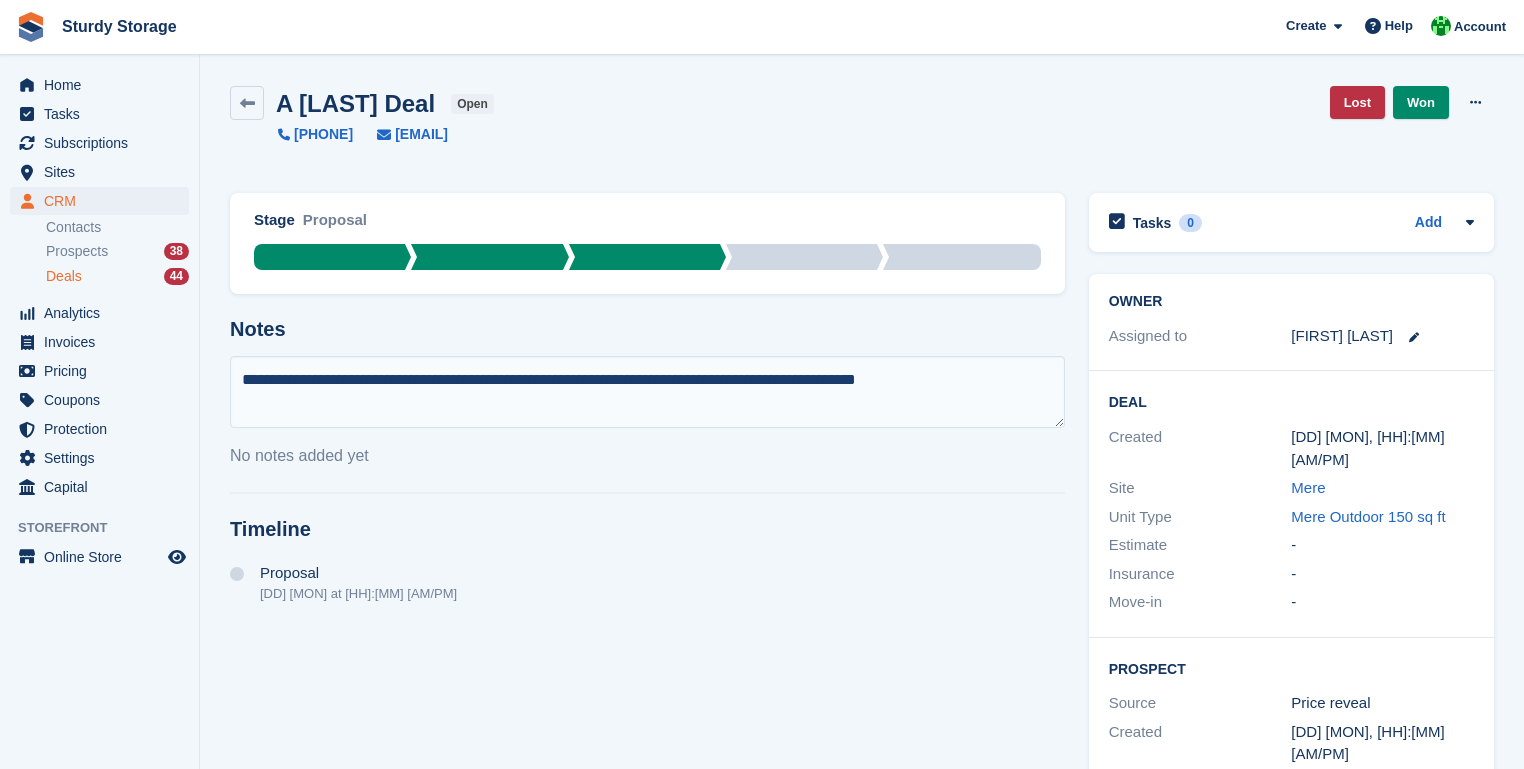 type 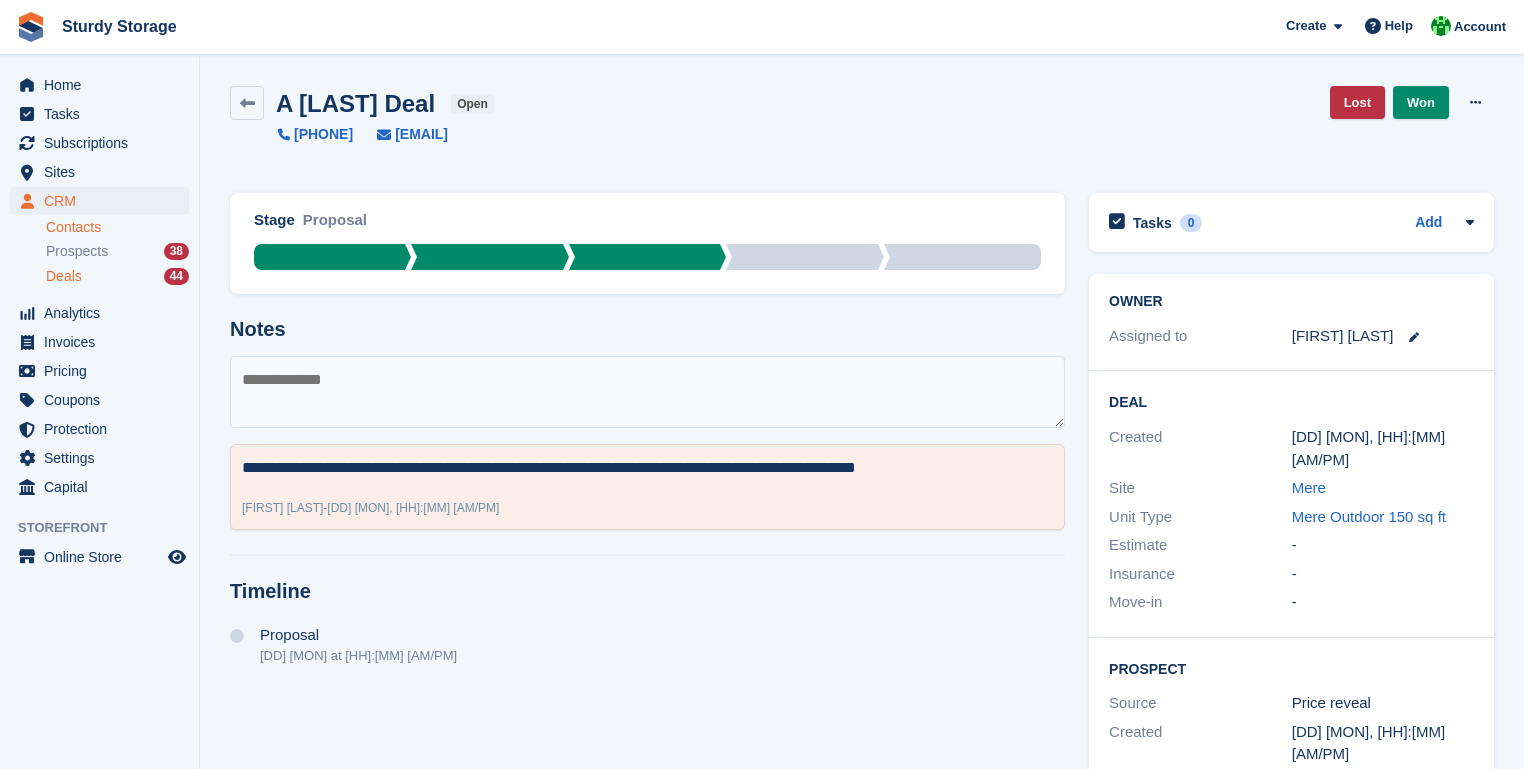click on "Contacts" at bounding box center (117, 227) 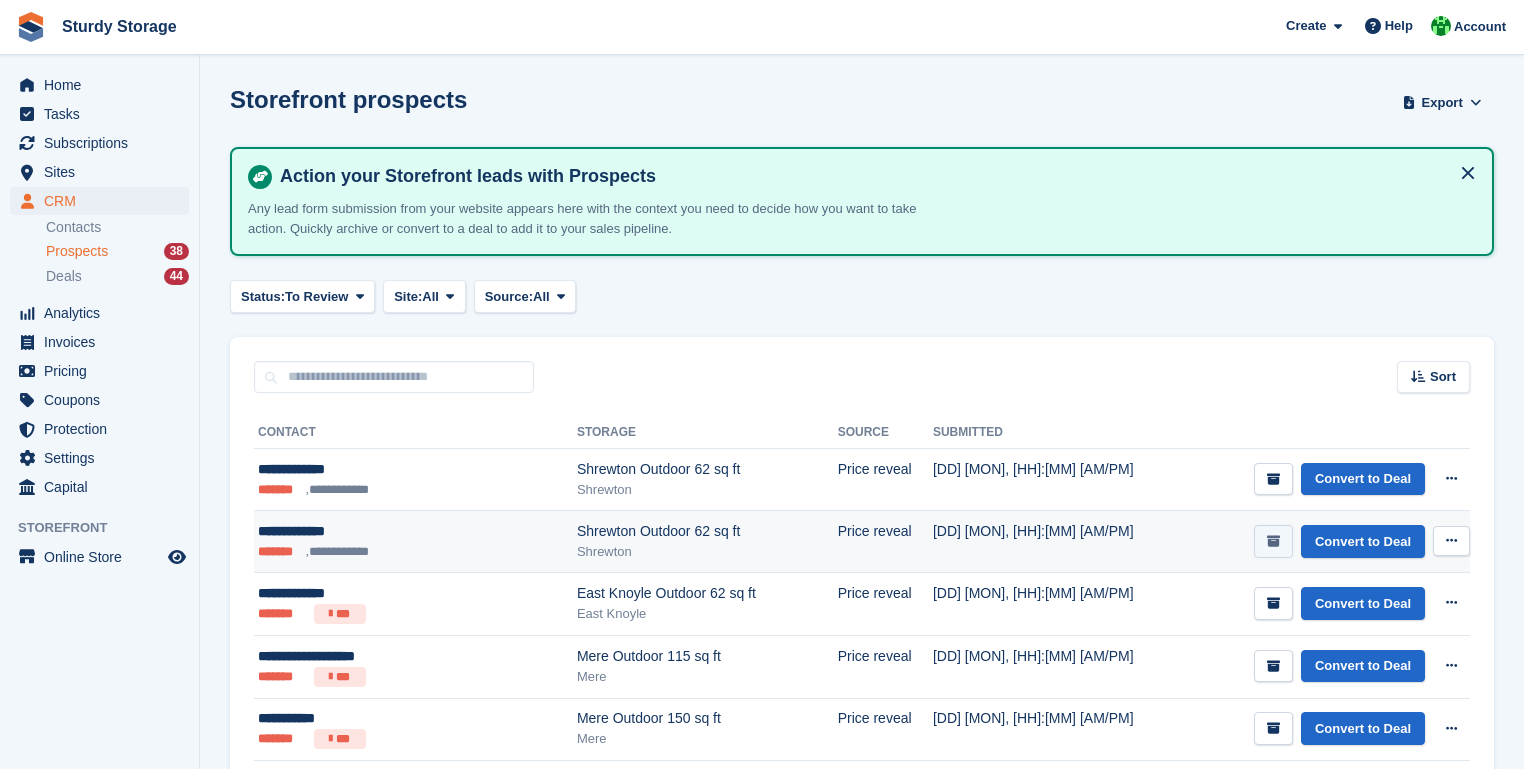 click at bounding box center [1273, 541] 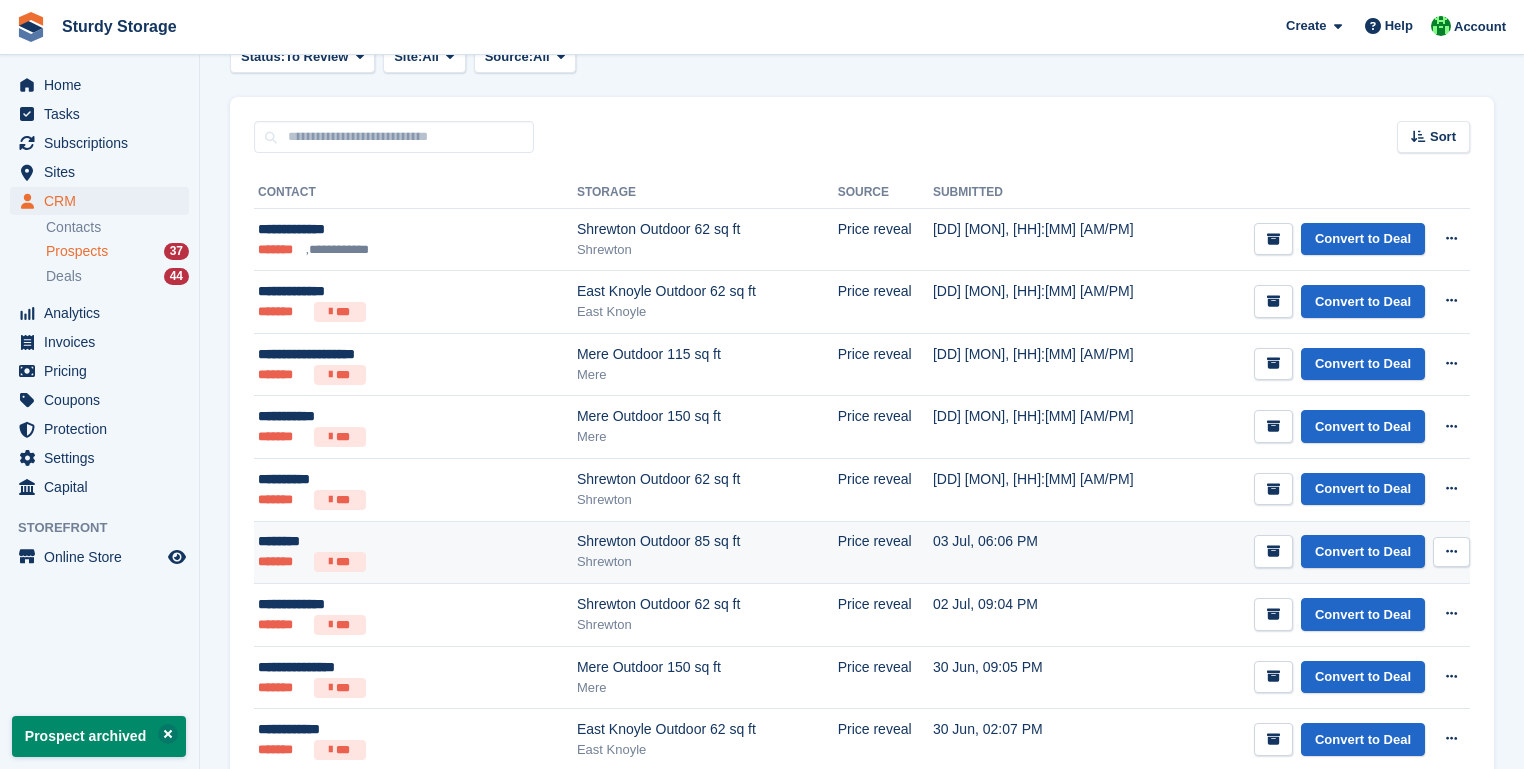 scroll, scrollTop: 400, scrollLeft: 0, axis: vertical 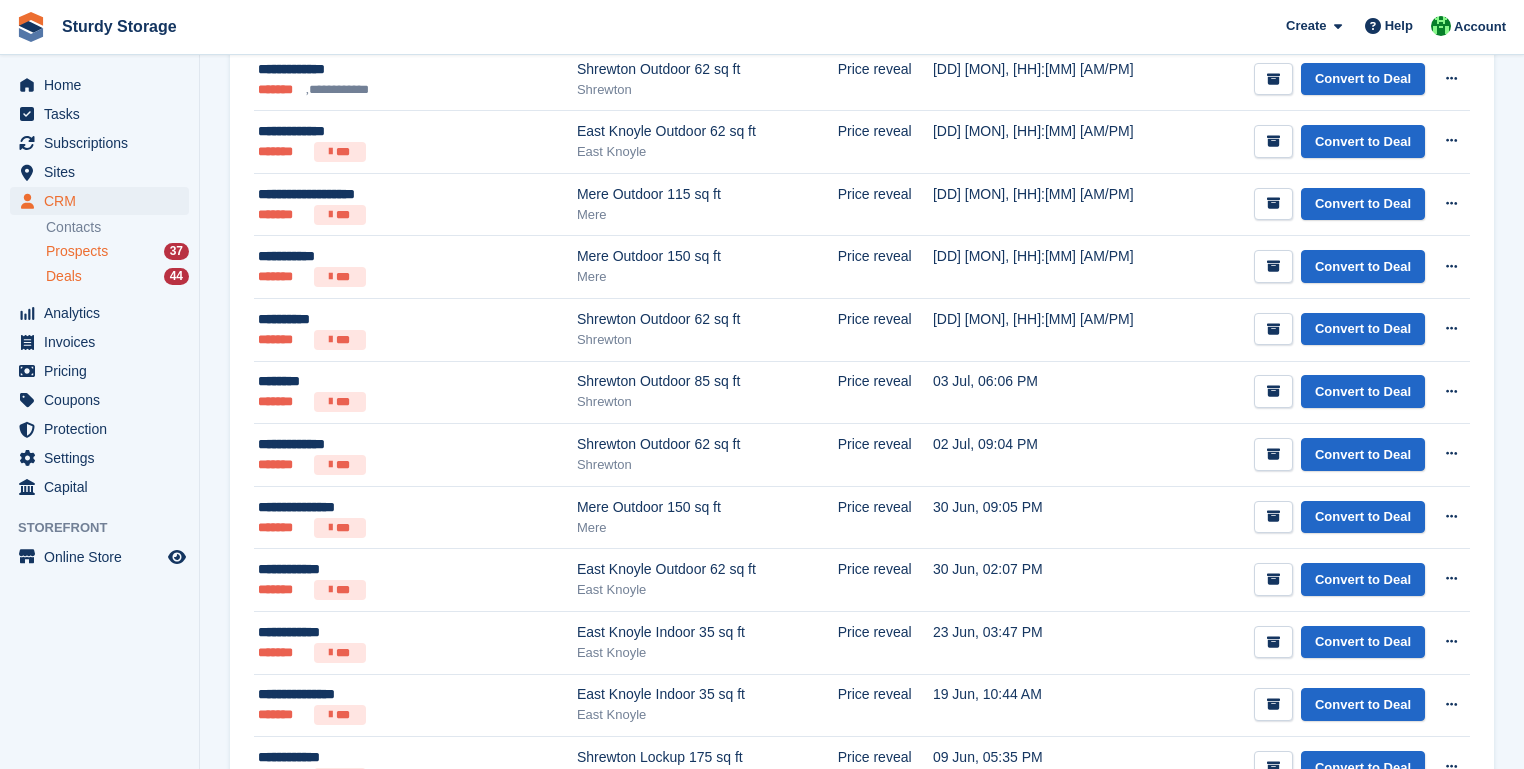 click on "Deals" at bounding box center [64, 276] 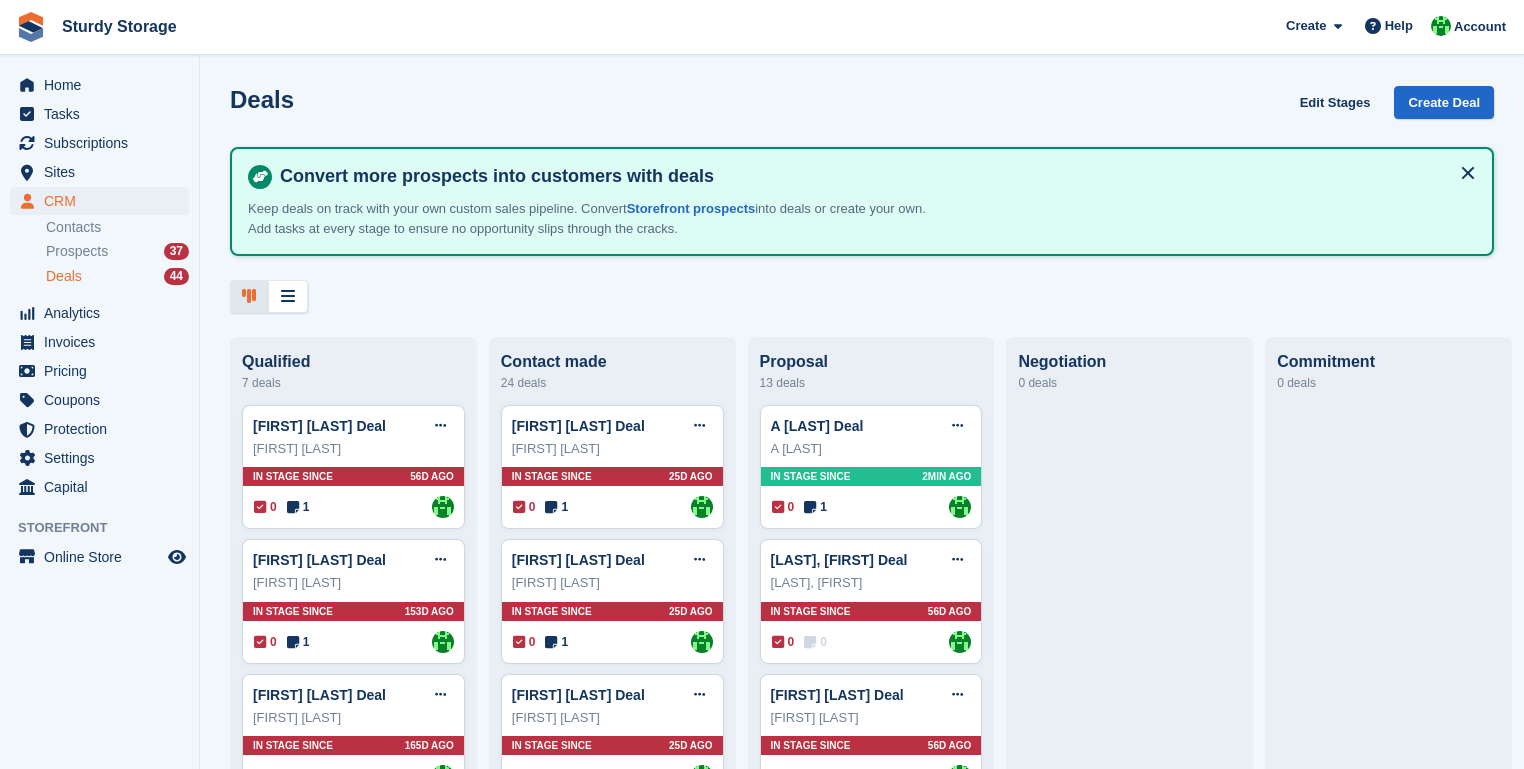 scroll, scrollTop: 0, scrollLeft: 0, axis: both 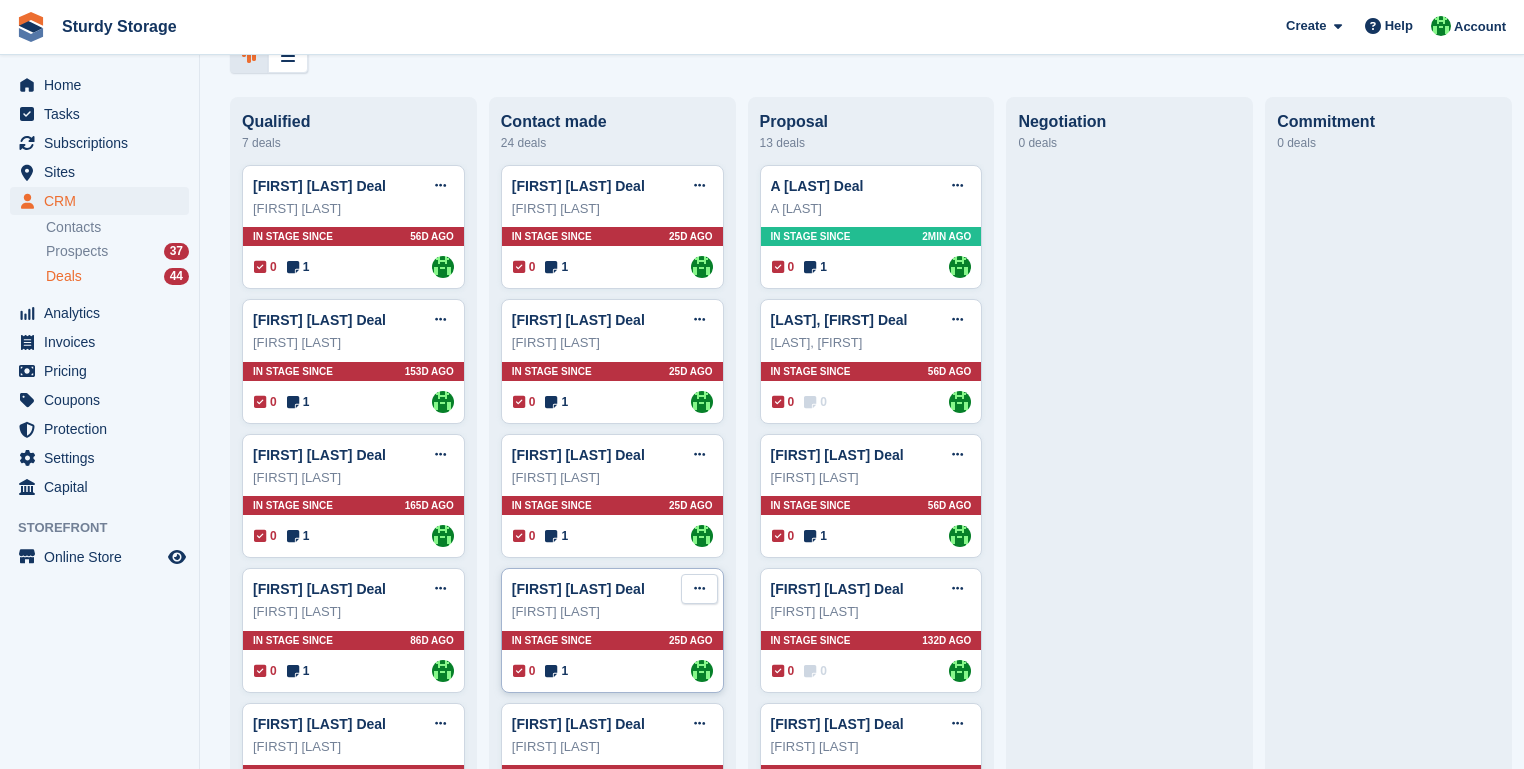 click at bounding box center (699, 588) 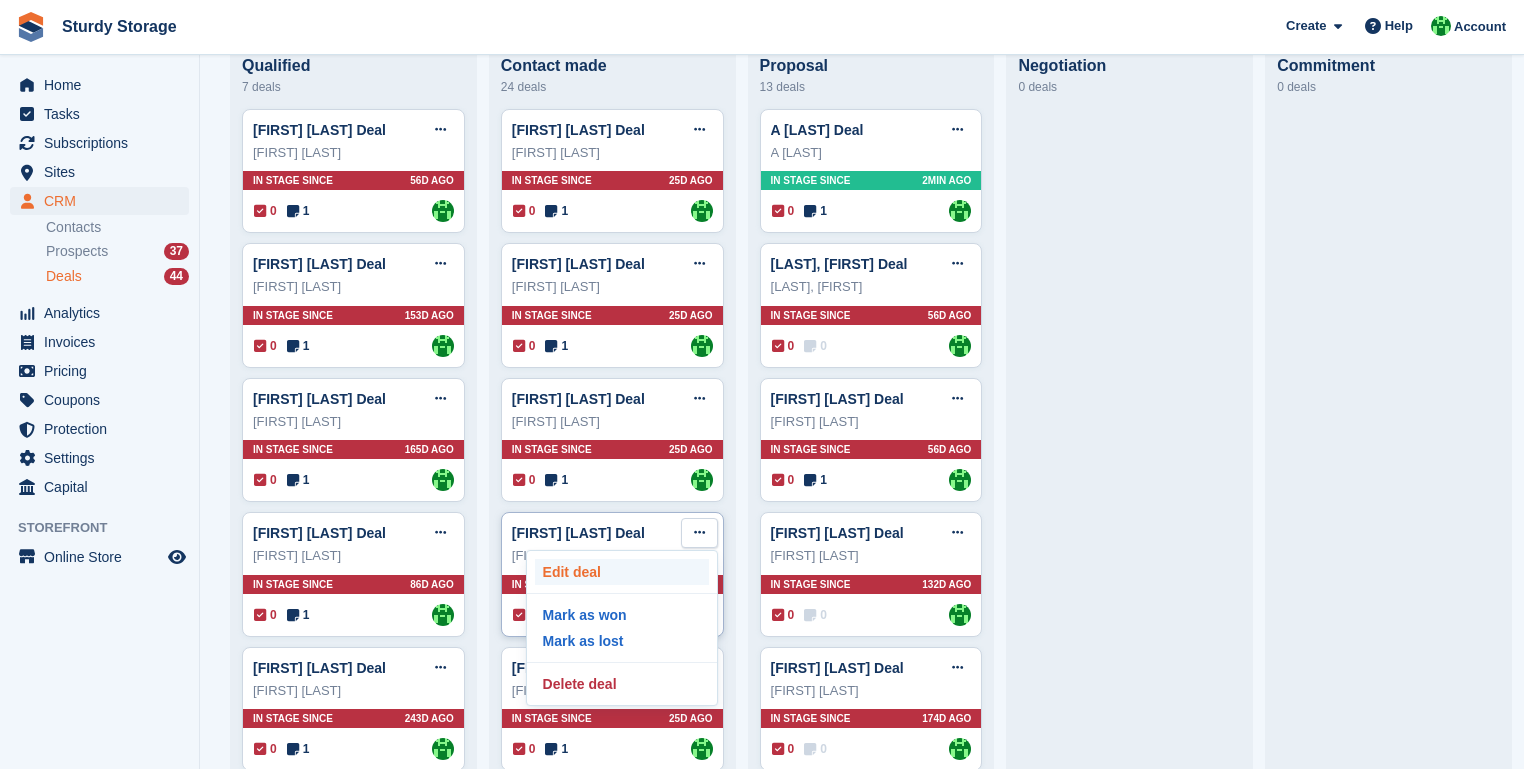 scroll, scrollTop: 320, scrollLeft: 0, axis: vertical 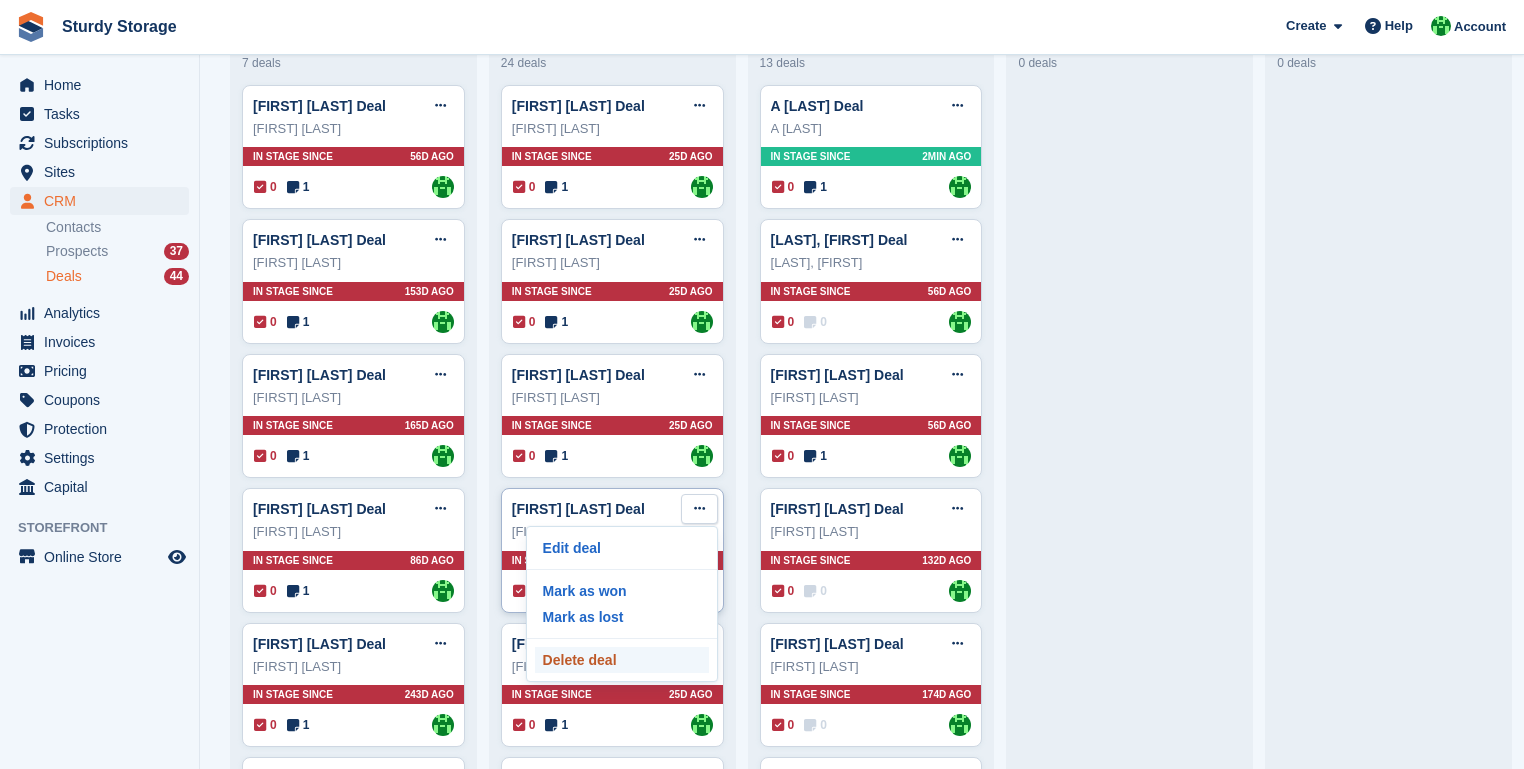 click on "Delete deal" at bounding box center (622, 660) 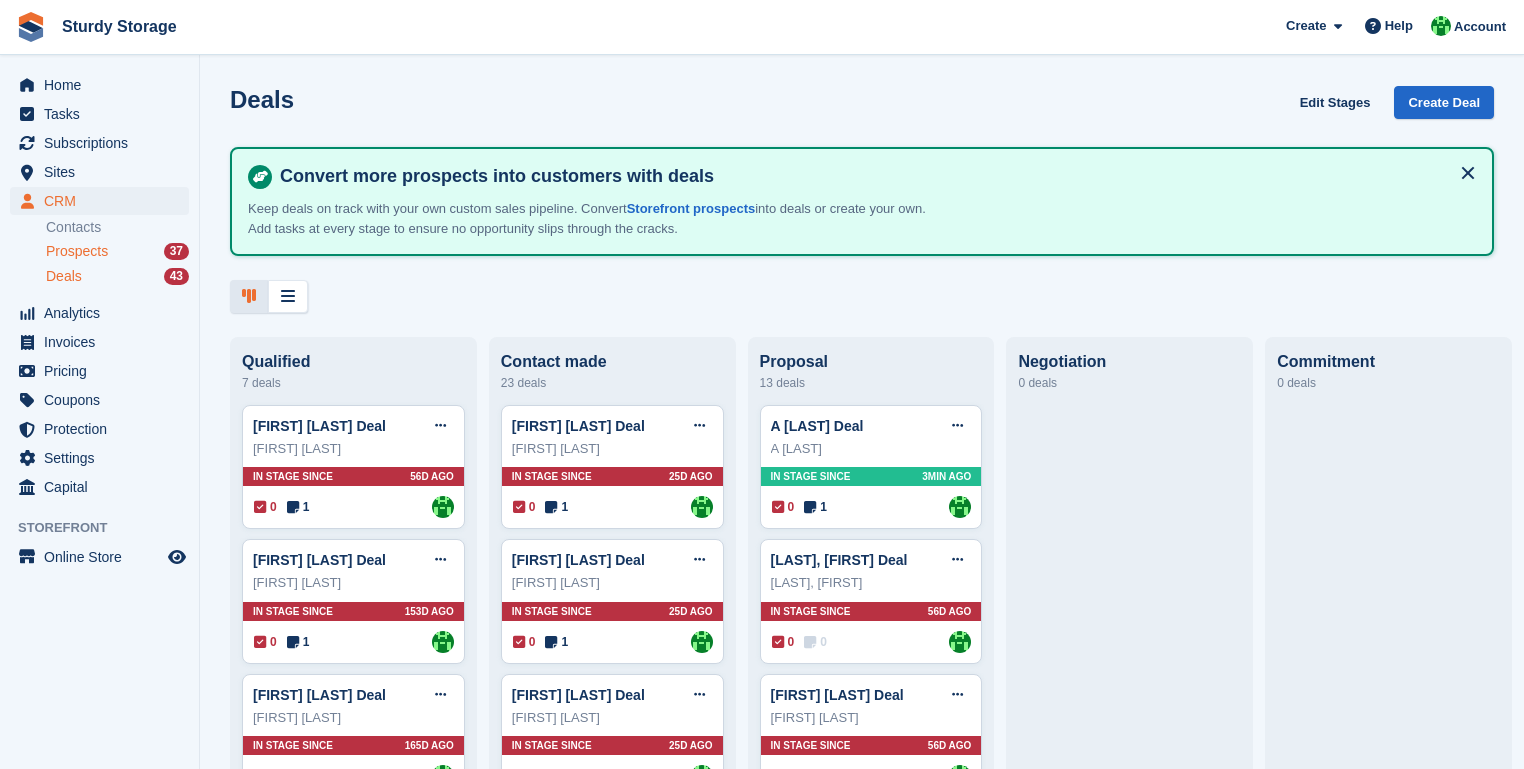 click on "Prospects" at bounding box center (77, 251) 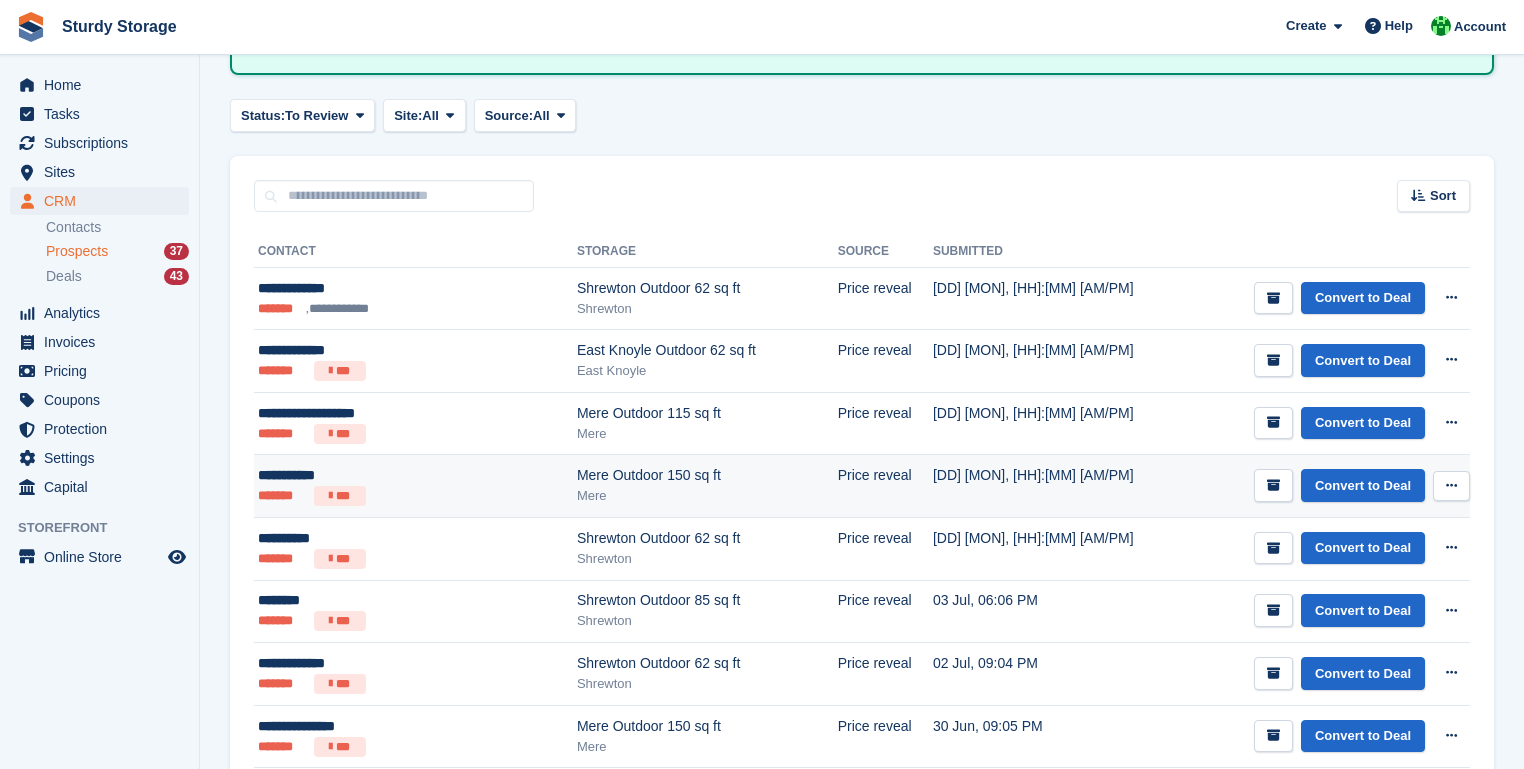 scroll, scrollTop: 160, scrollLeft: 0, axis: vertical 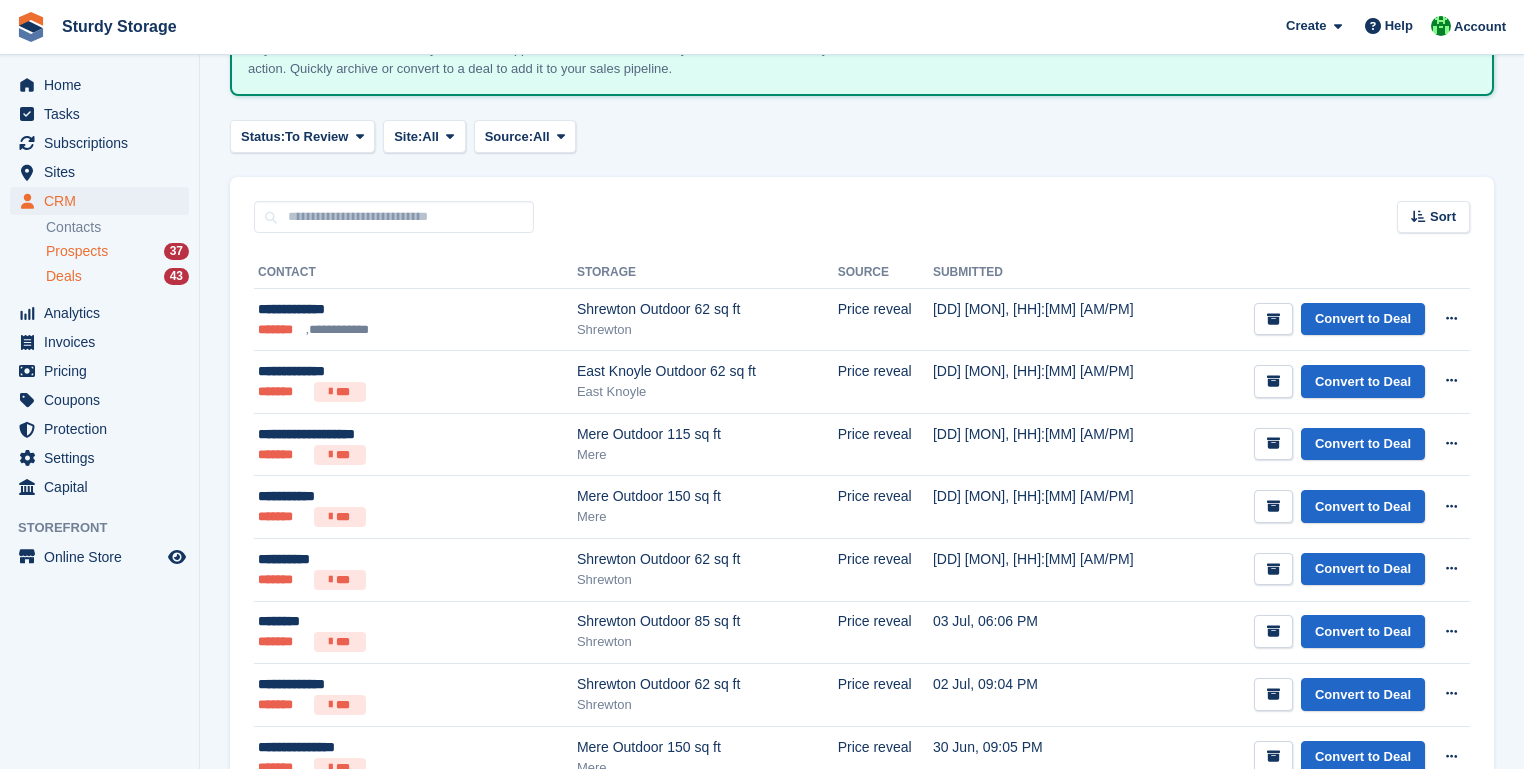 click on "Deals" at bounding box center [64, 276] 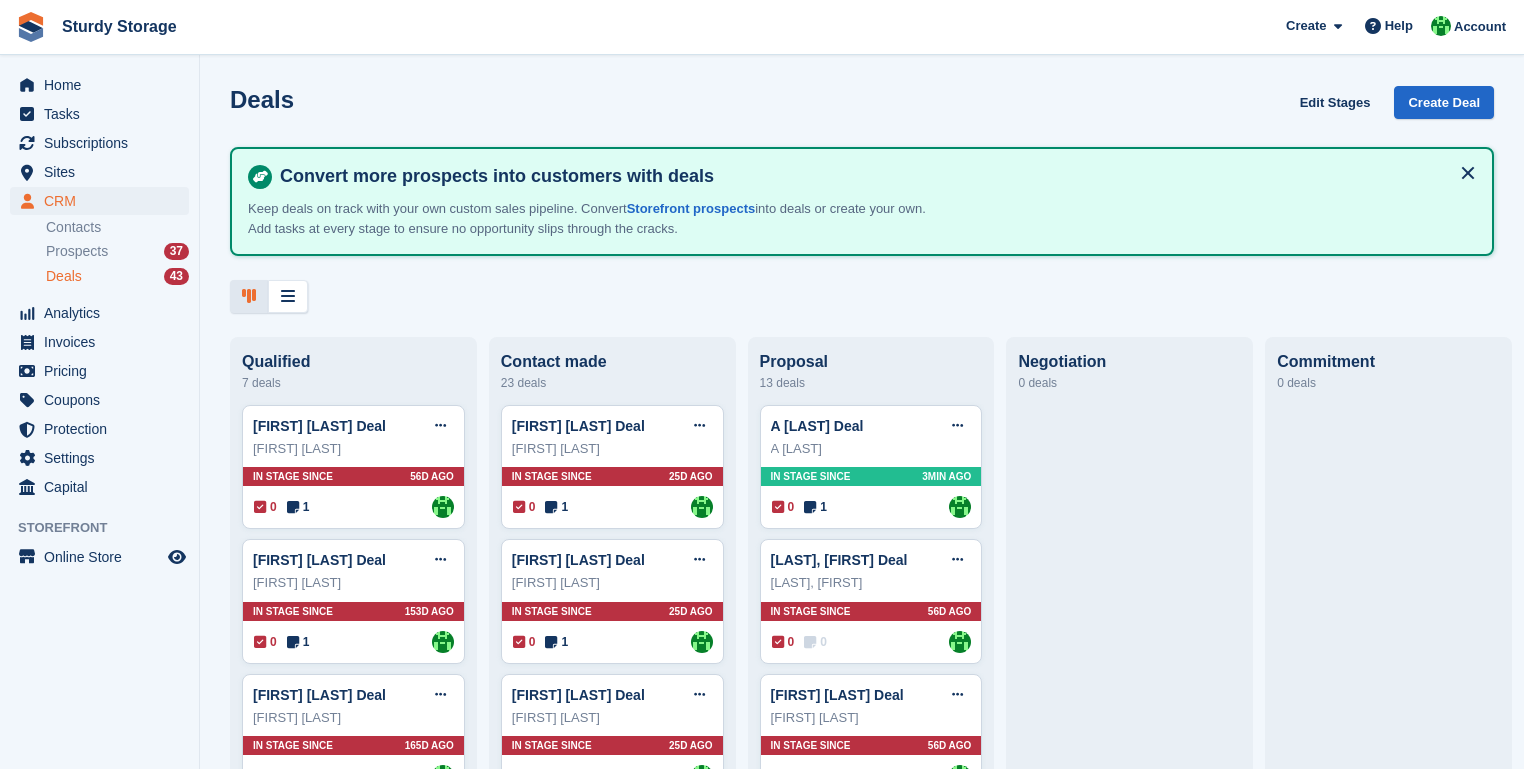 scroll, scrollTop: 0, scrollLeft: 0, axis: both 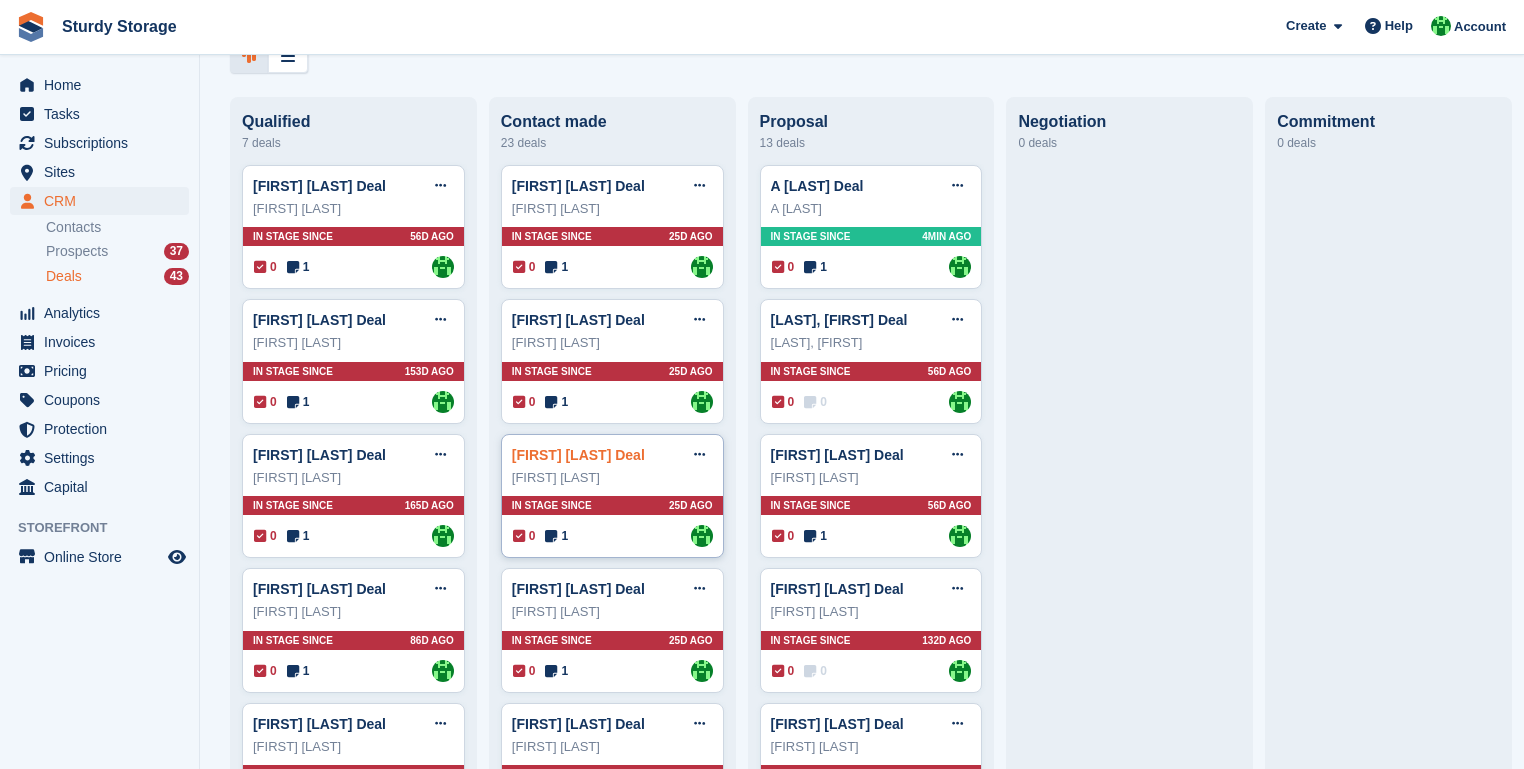 click on "[FIRST] [LAST] Deal" at bounding box center (578, 455) 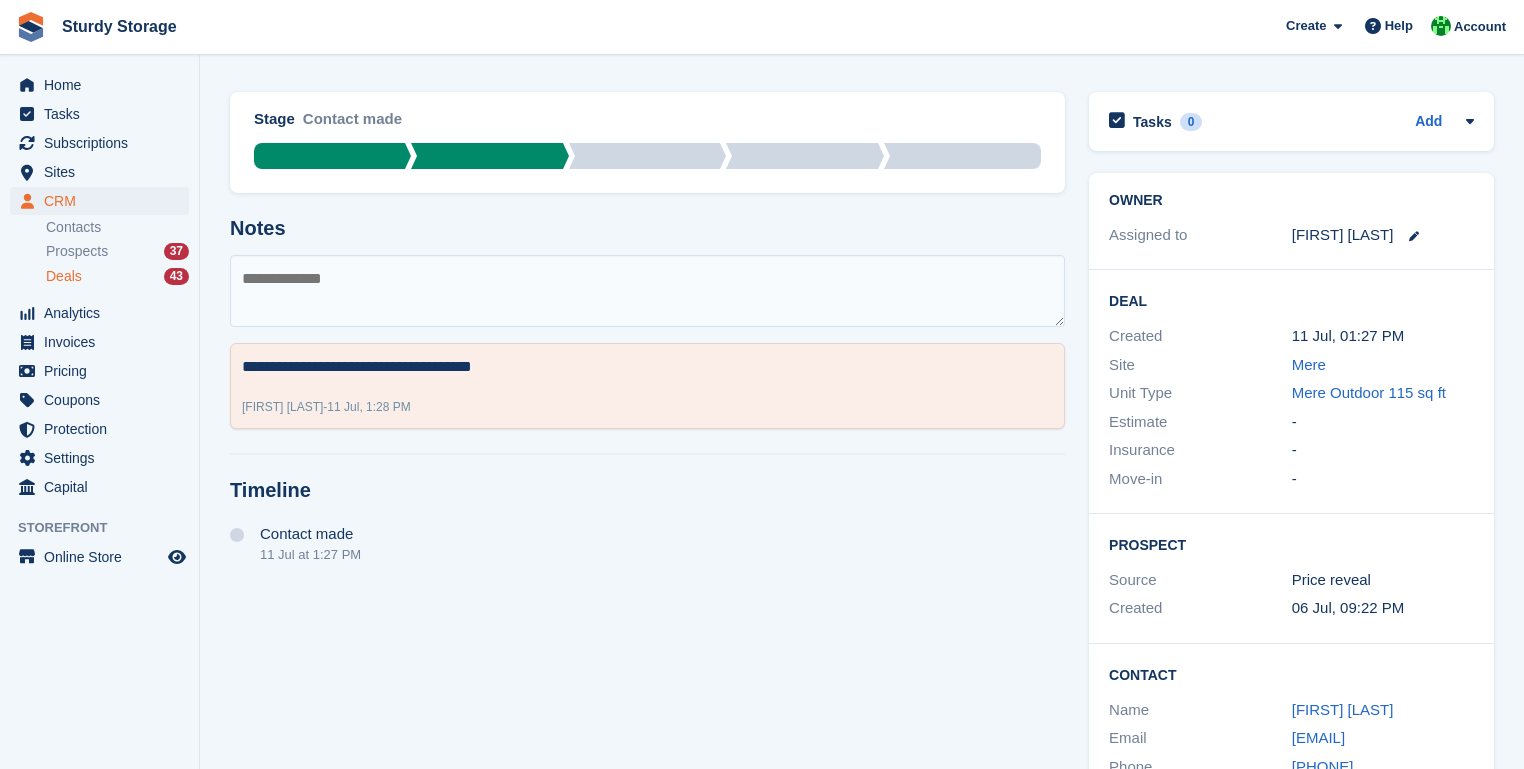 scroll, scrollTop: 0, scrollLeft: 0, axis: both 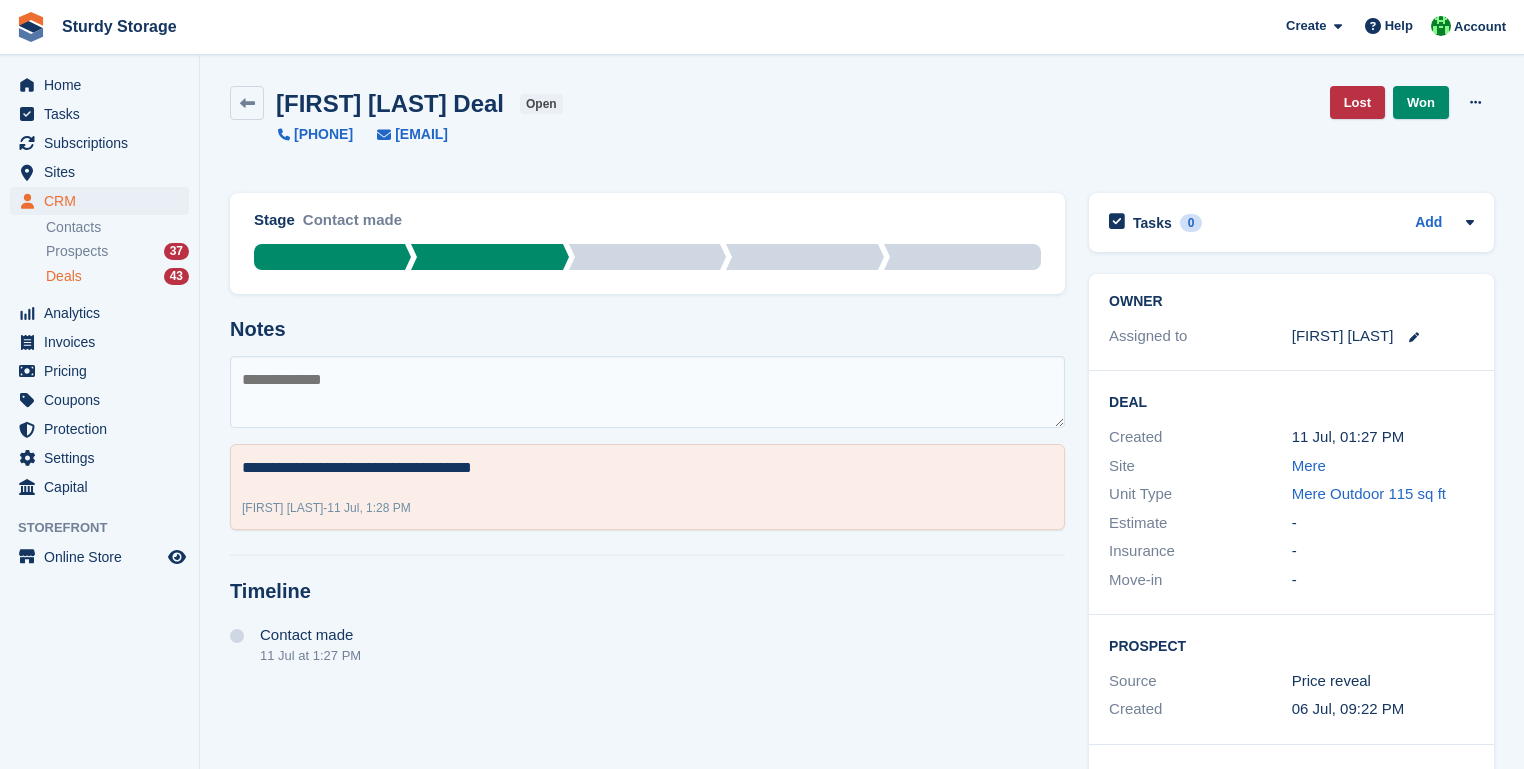 click on "Deals
43" at bounding box center [117, 276] 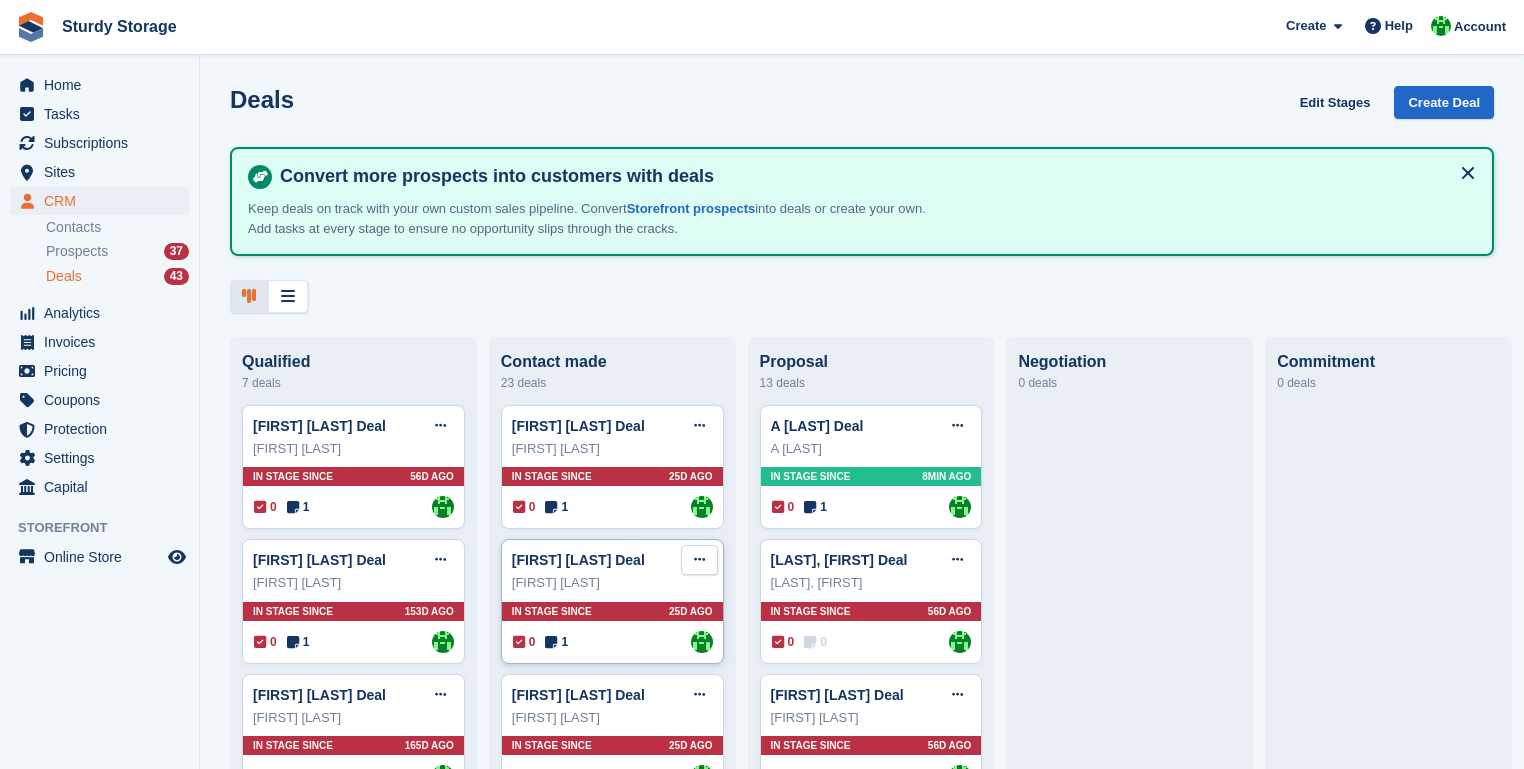 click at bounding box center [699, 559] 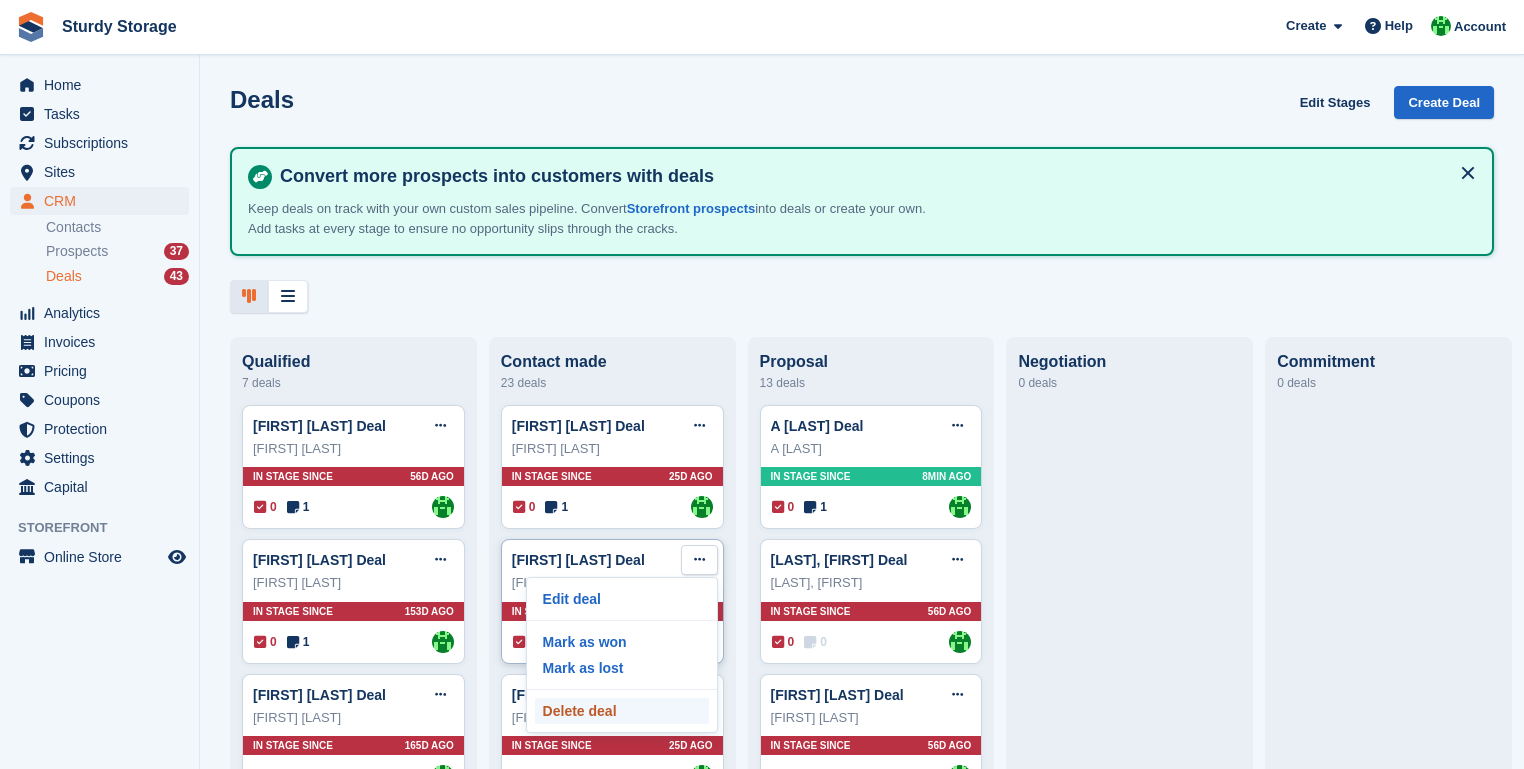 click on "Delete deal" at bounding box center [622, 711] 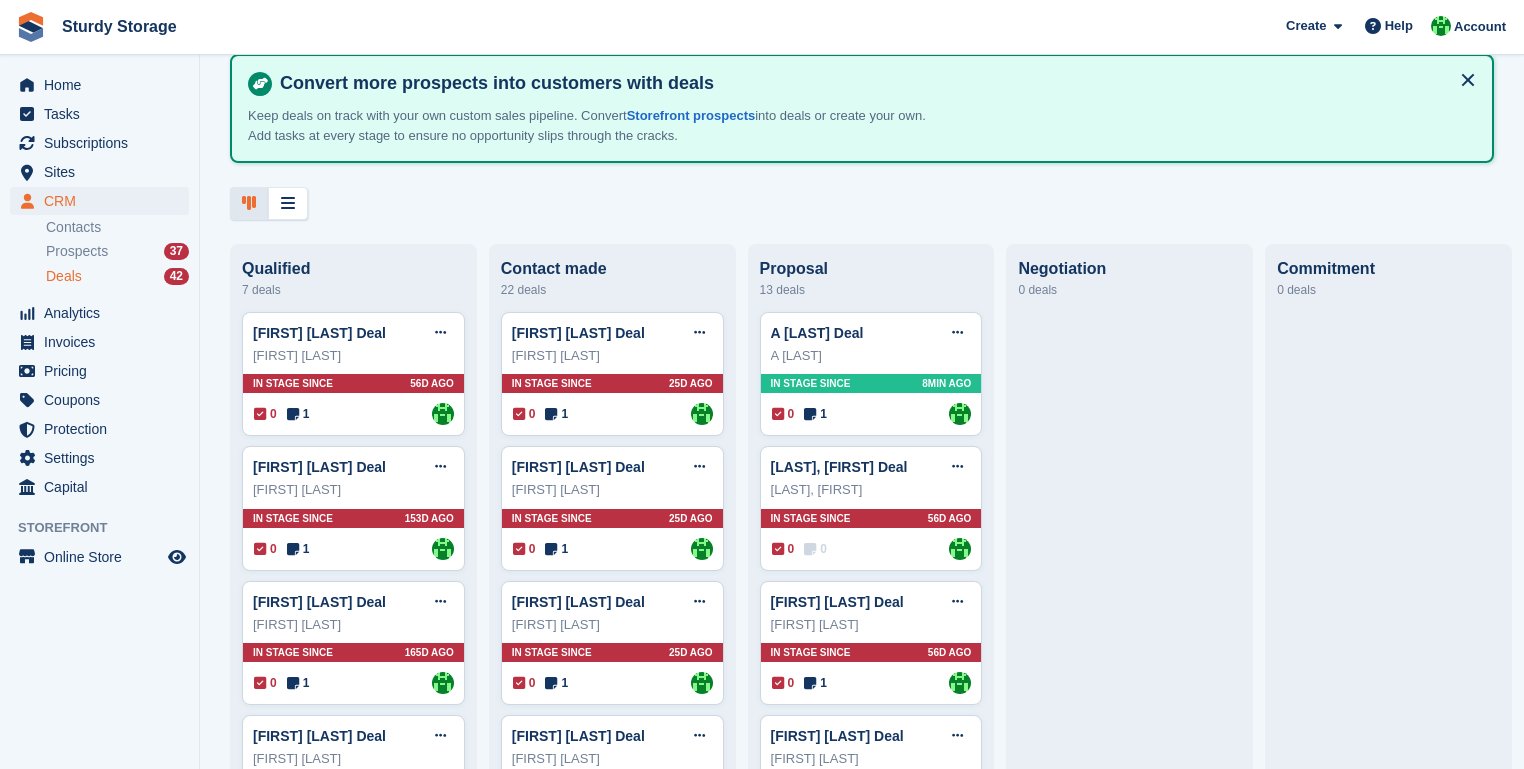 scroll, scrollTop: 80, scrollLeft: 0, axis: vertical 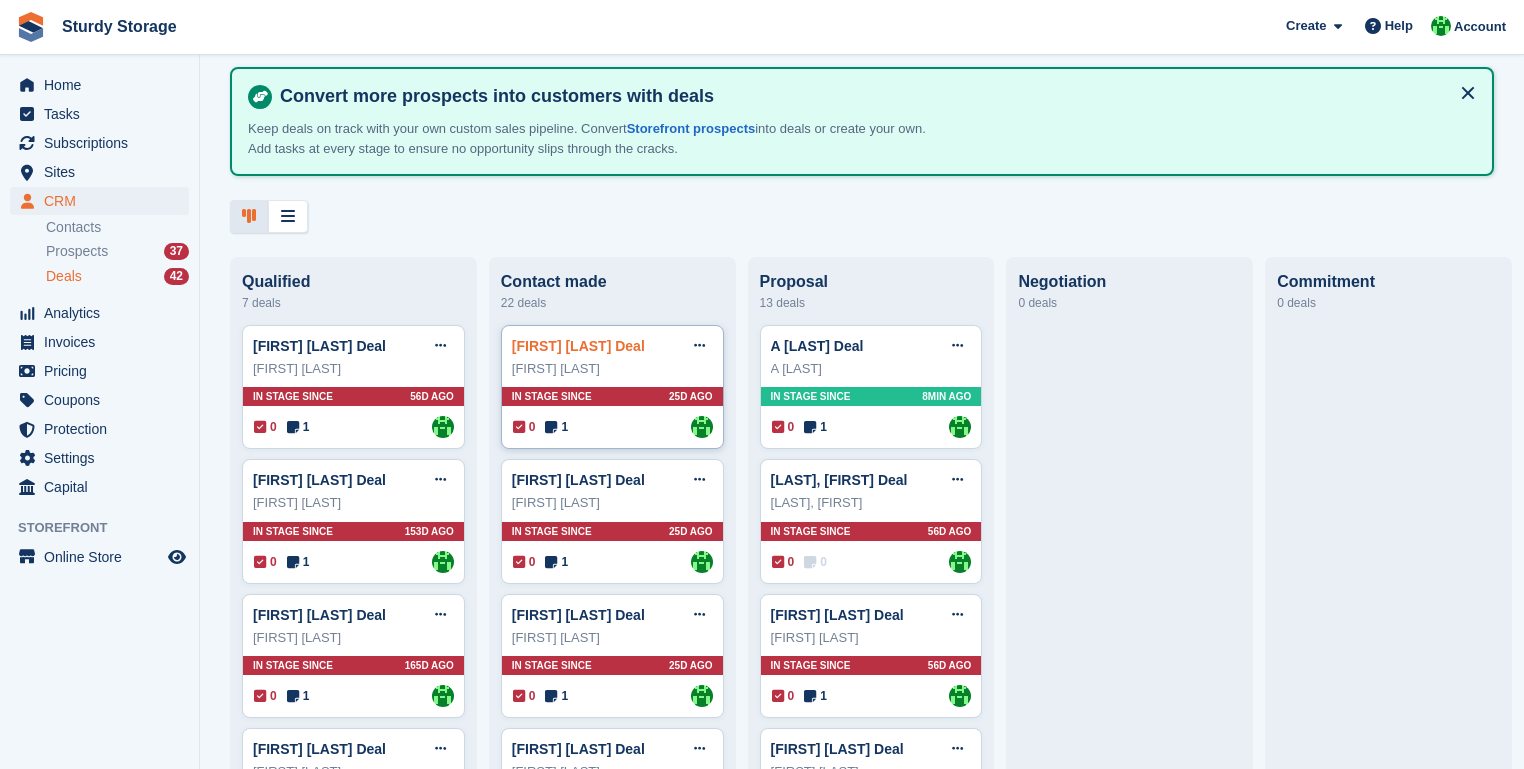 click on "[FIRST] [LAST] Deal" at bounding box center [578, 346] 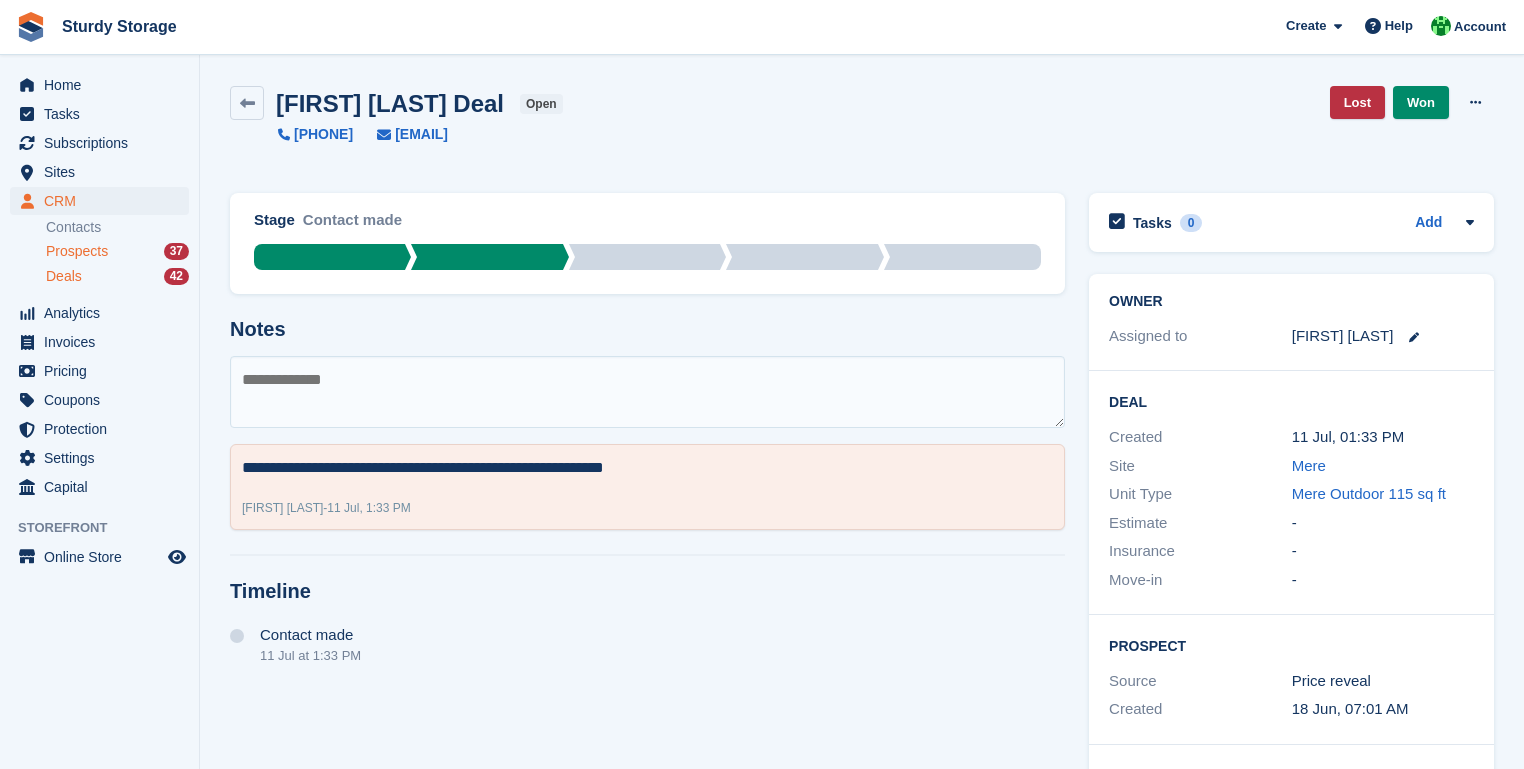 click on "Prospects" at bounding box center (77, 251) 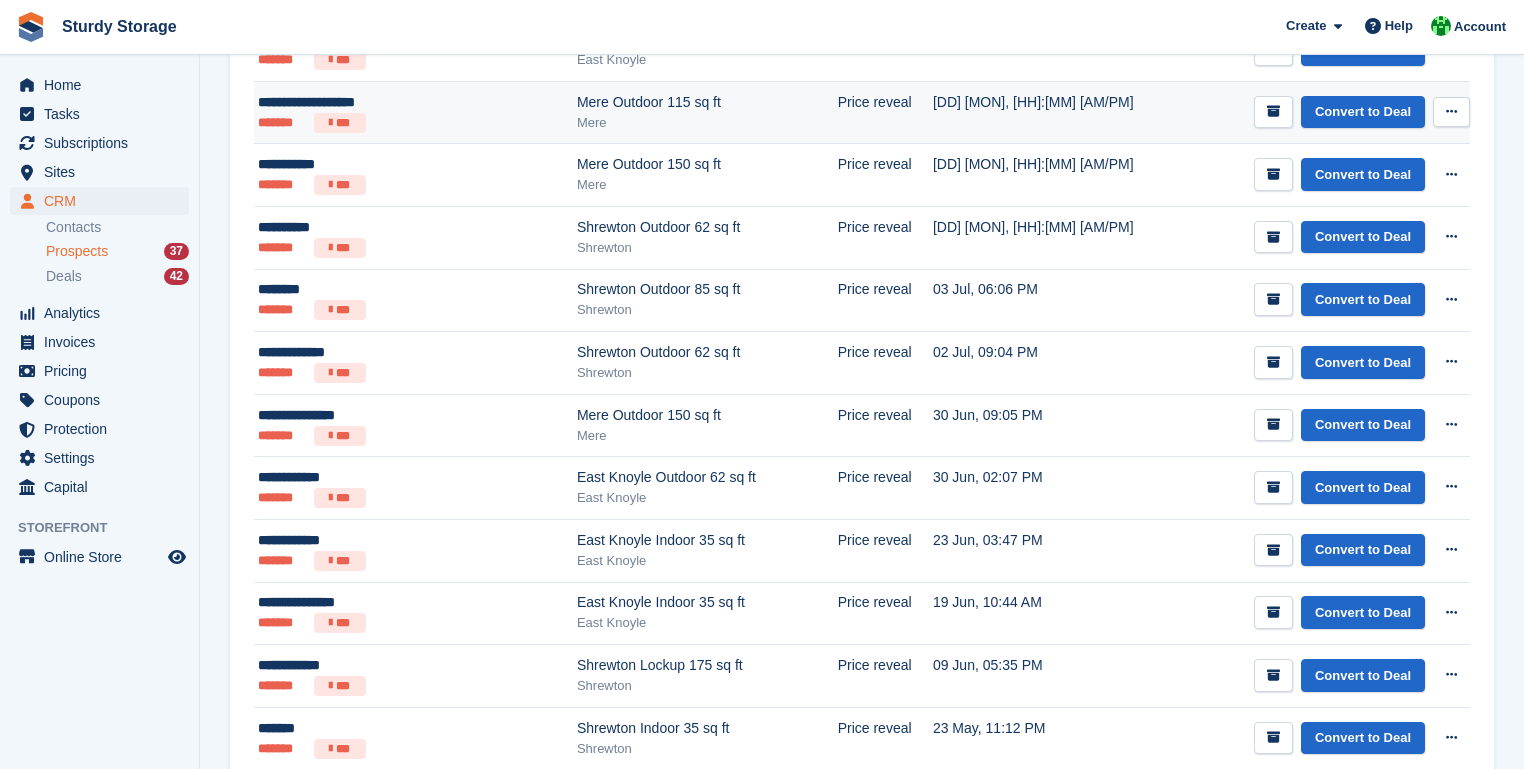scroll, scrollTop: 245, scrollLeft: 0, axis: vertical 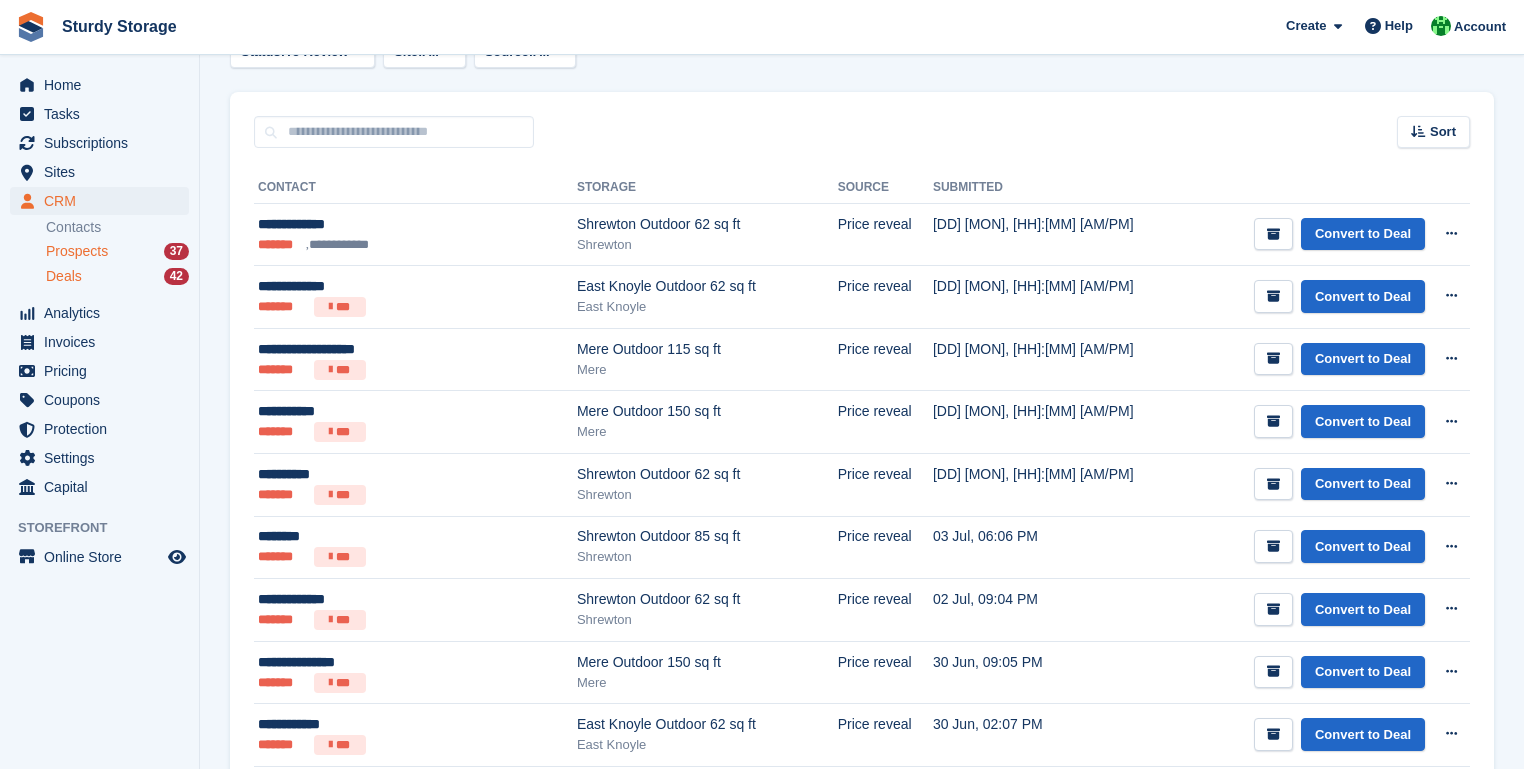 click on "Deals" at bounding box center (64, 276) 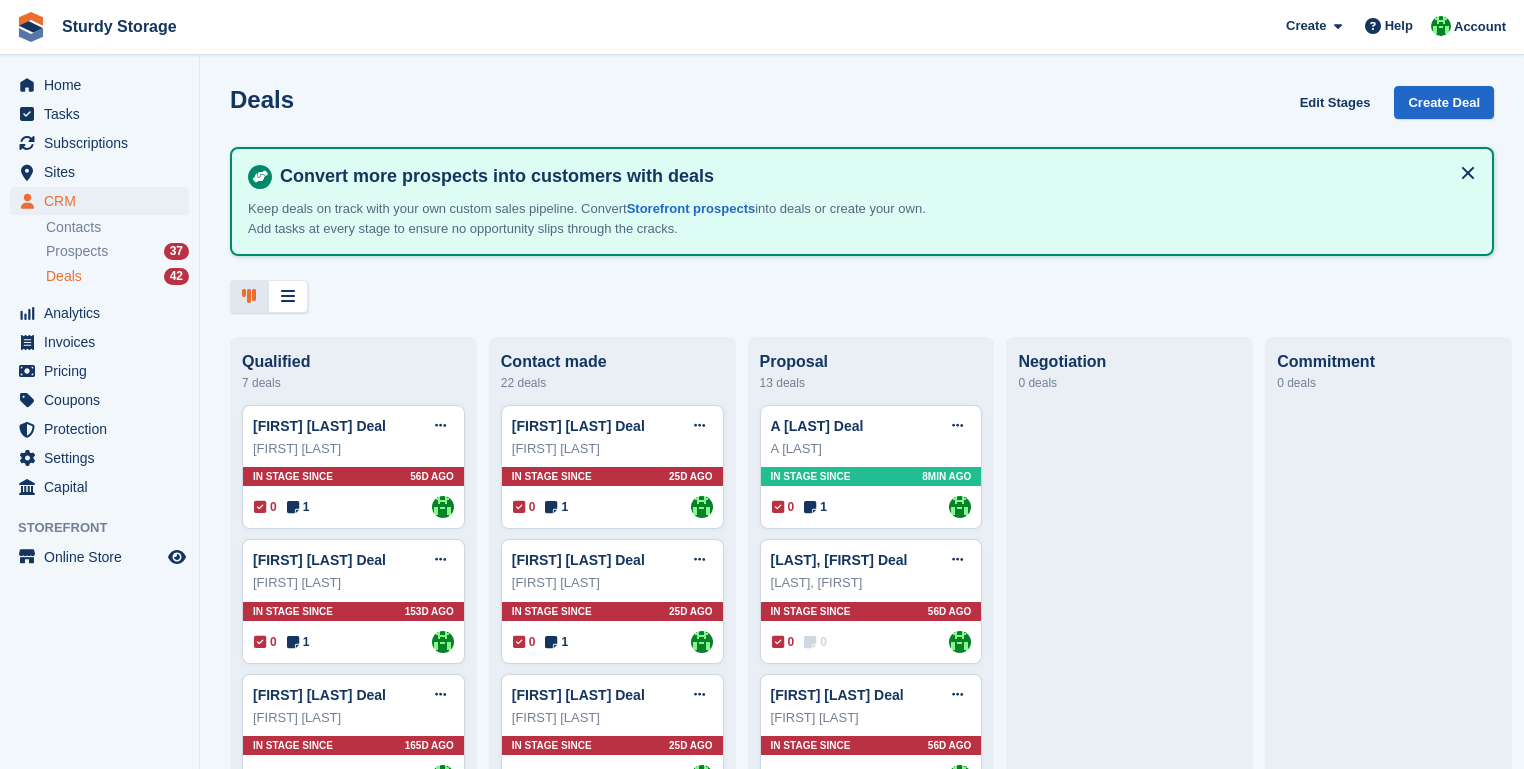 scroll, scrollTop: 0, scrollLeft: 0, axis: both 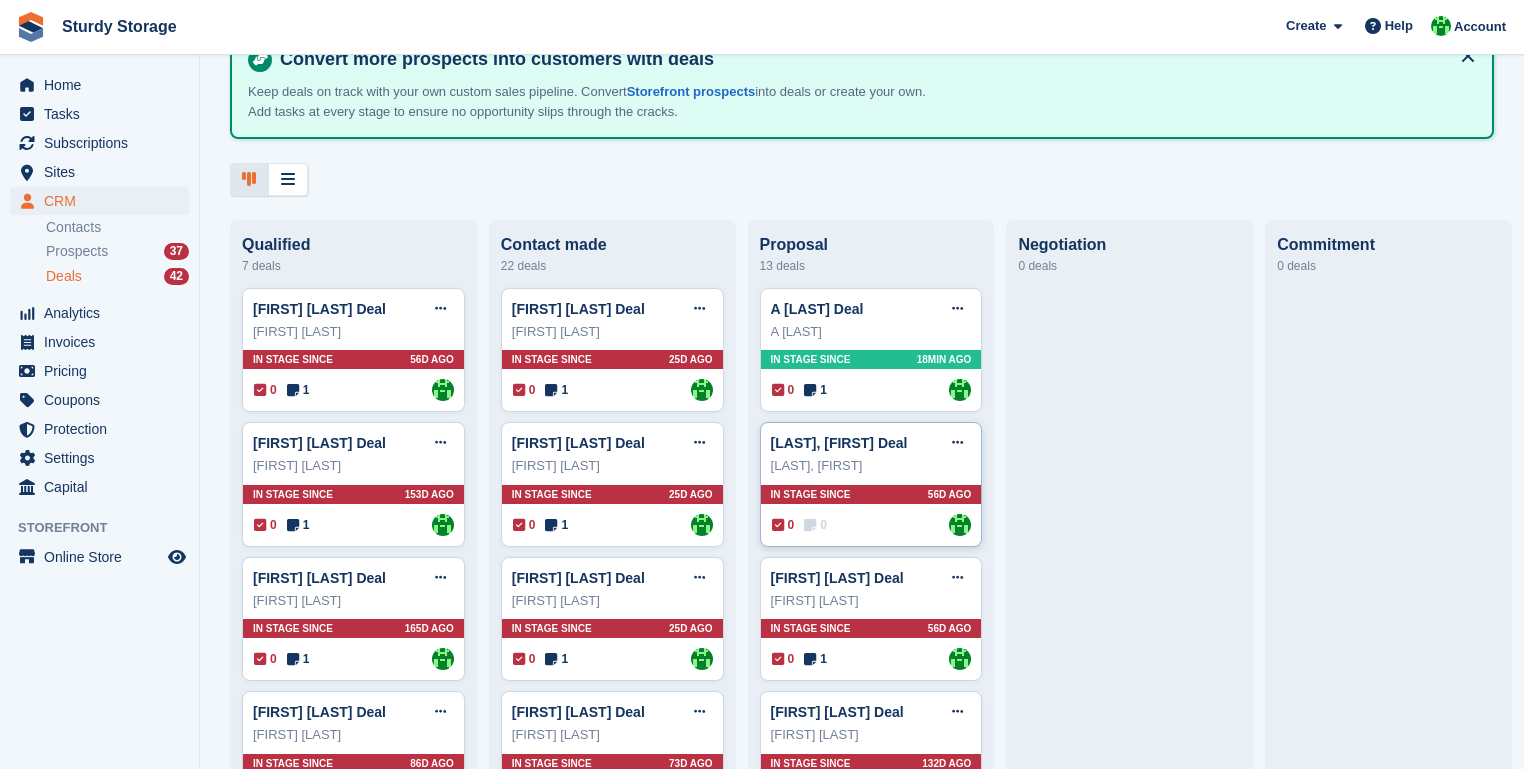 click on "[LAST], [FIRST]" at bounding box center (871, 466) 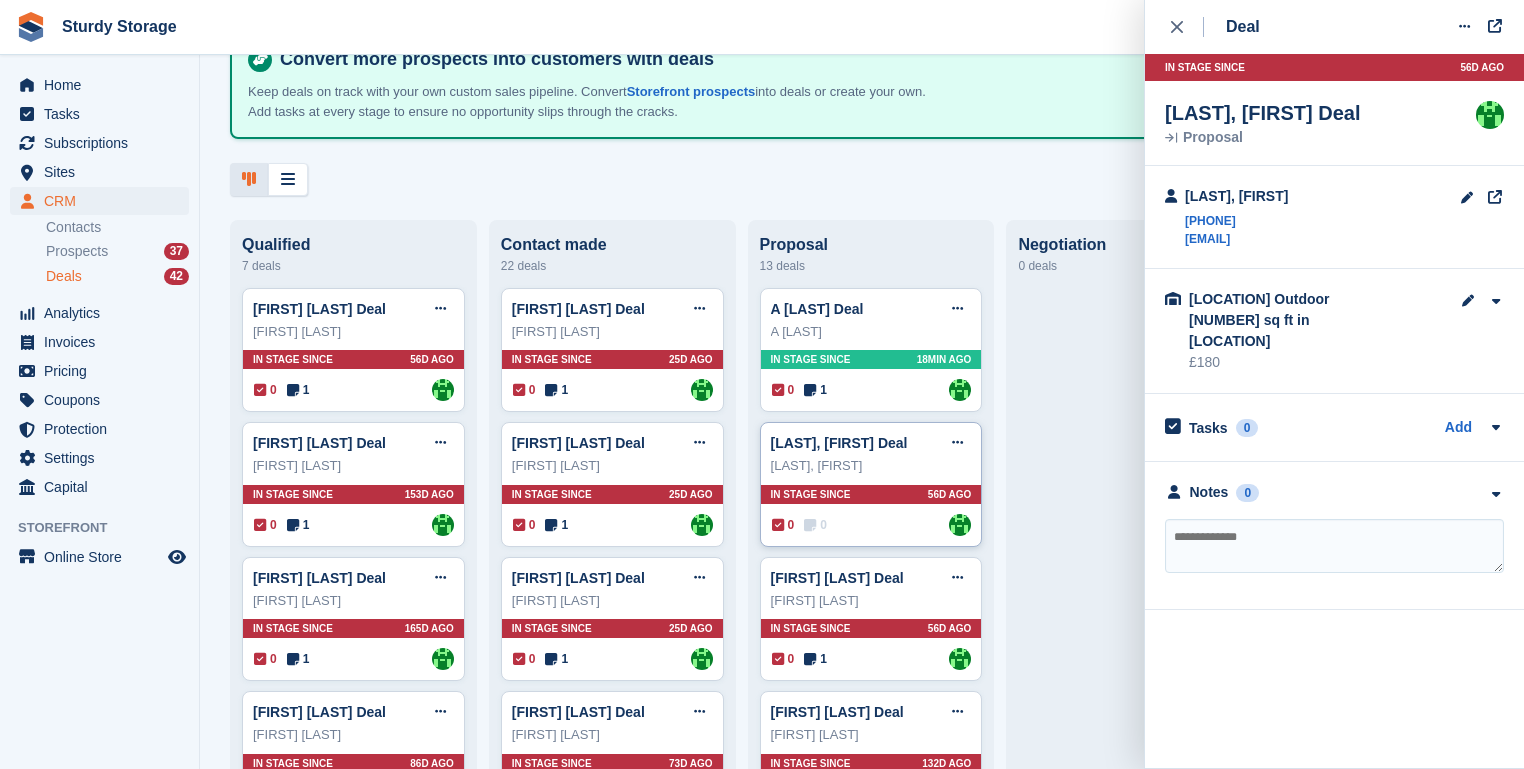 click on "[LAST], [FIRST]" at bounding box center [871, 466] 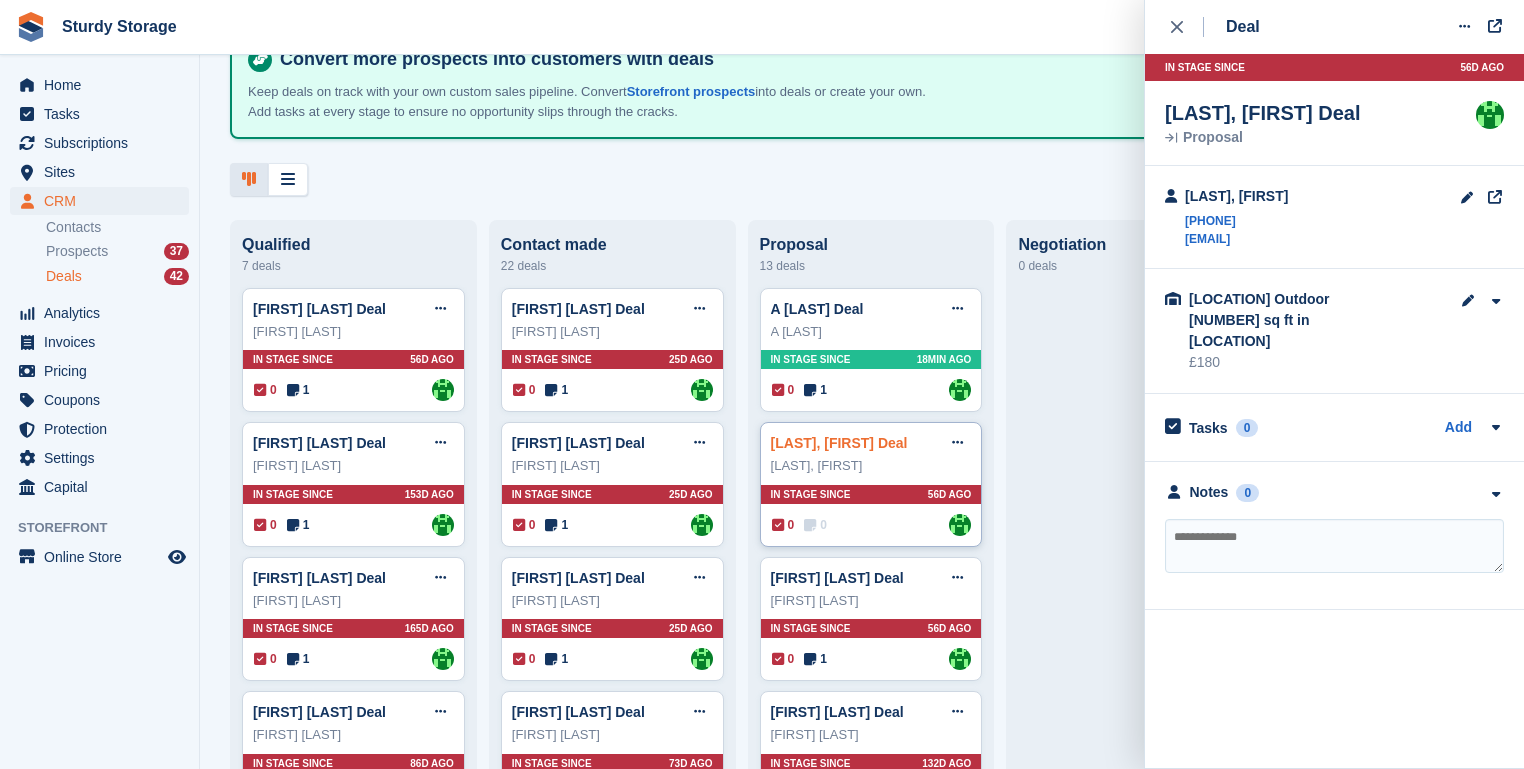 click on "[LAST], [FIRST] Deal" at bounding box center (839, 443) 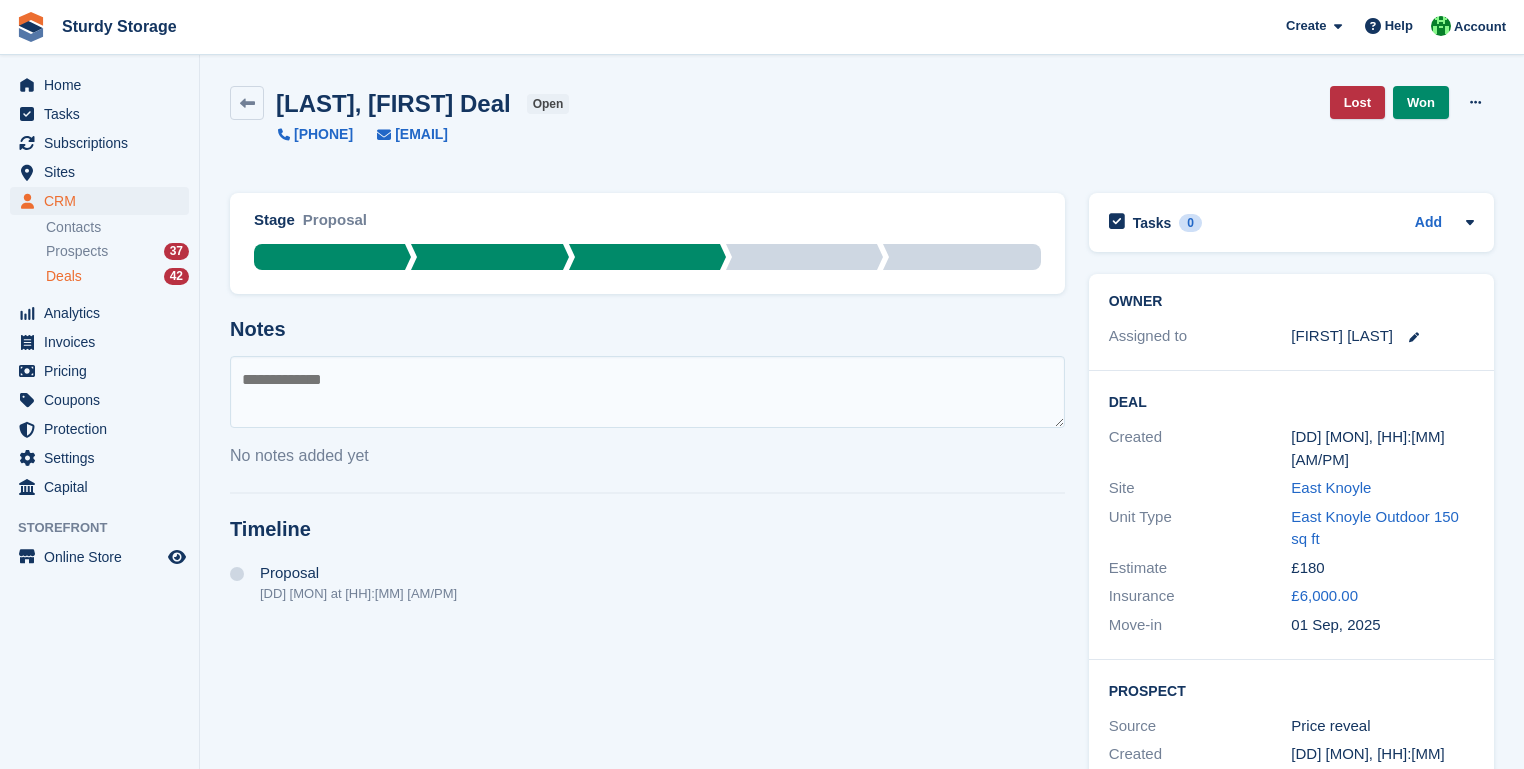 click at bounding box center (647, 392) 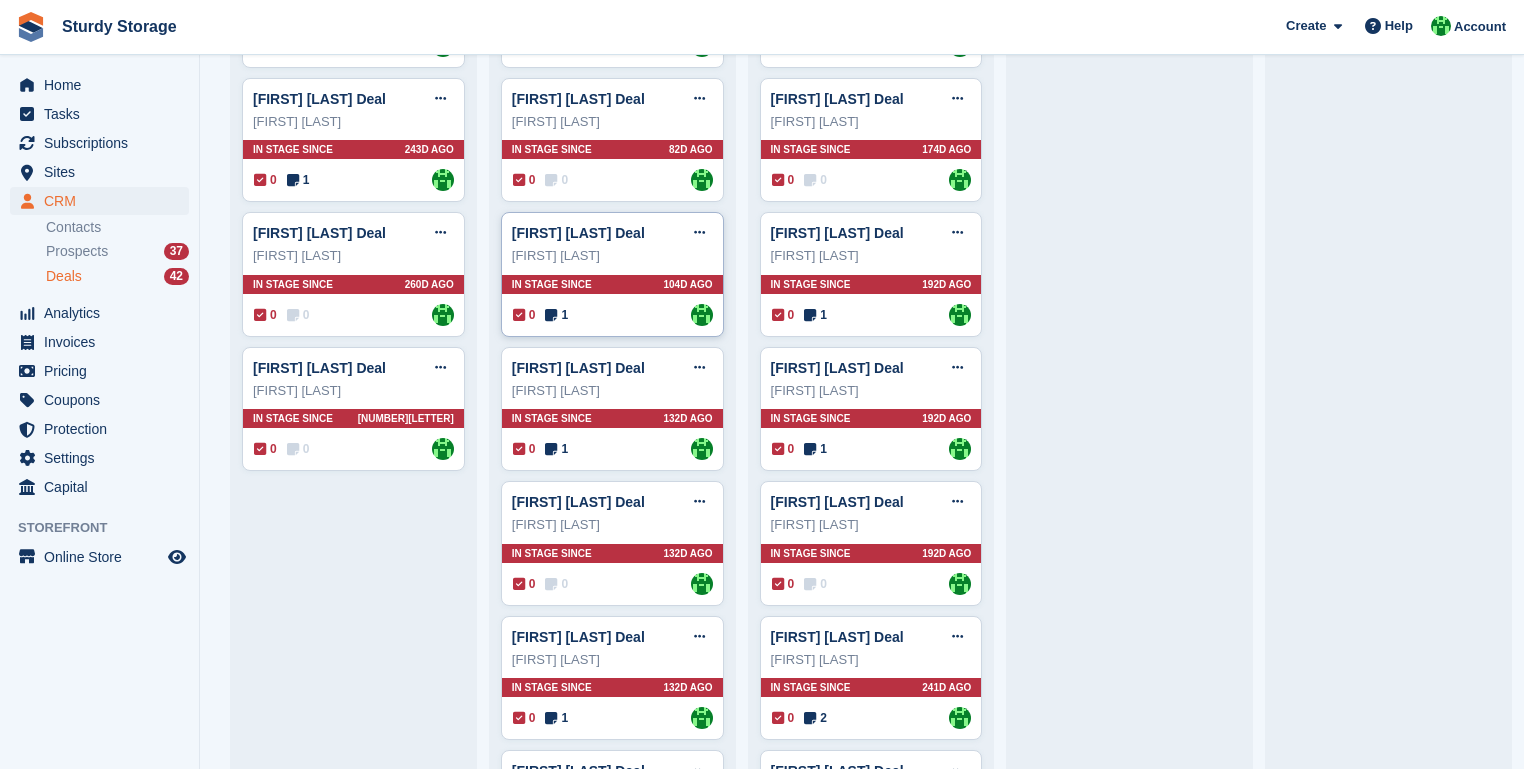 scroll, scrollTop: 880, scrollLeft: 0, axis: vertical 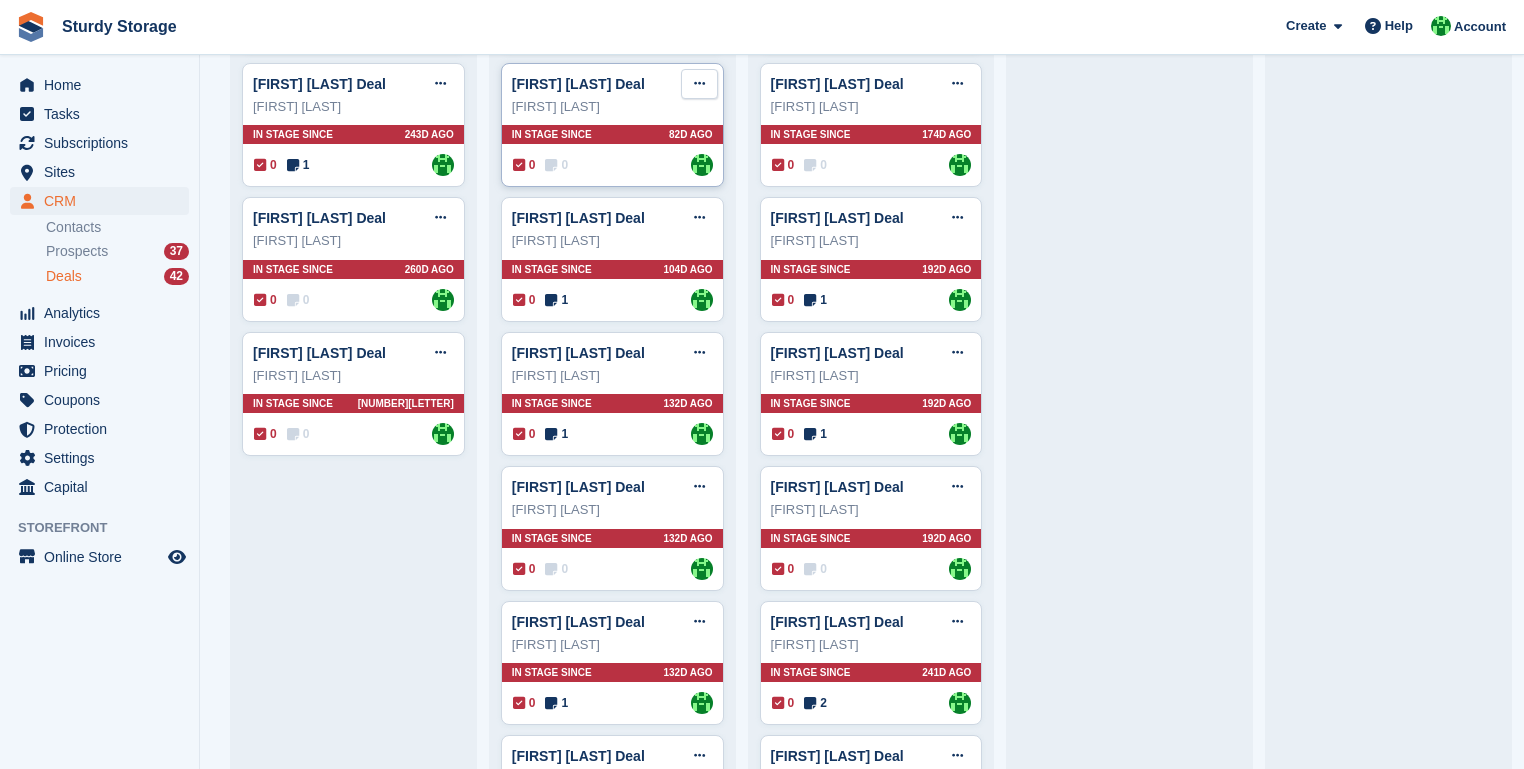 click at bounding box center (699, 83) 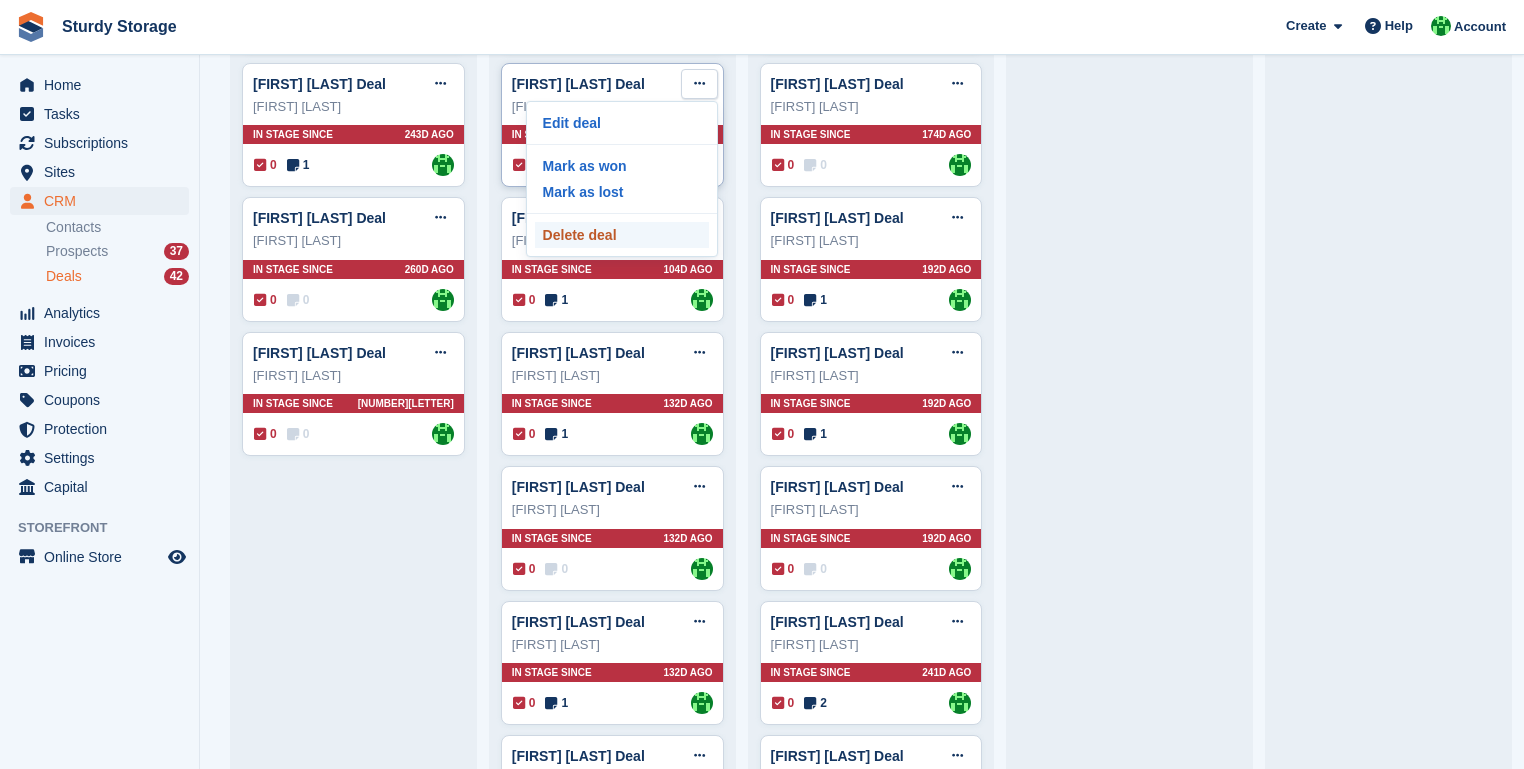 click on "Delete deal" at bounding box center (622, 235) 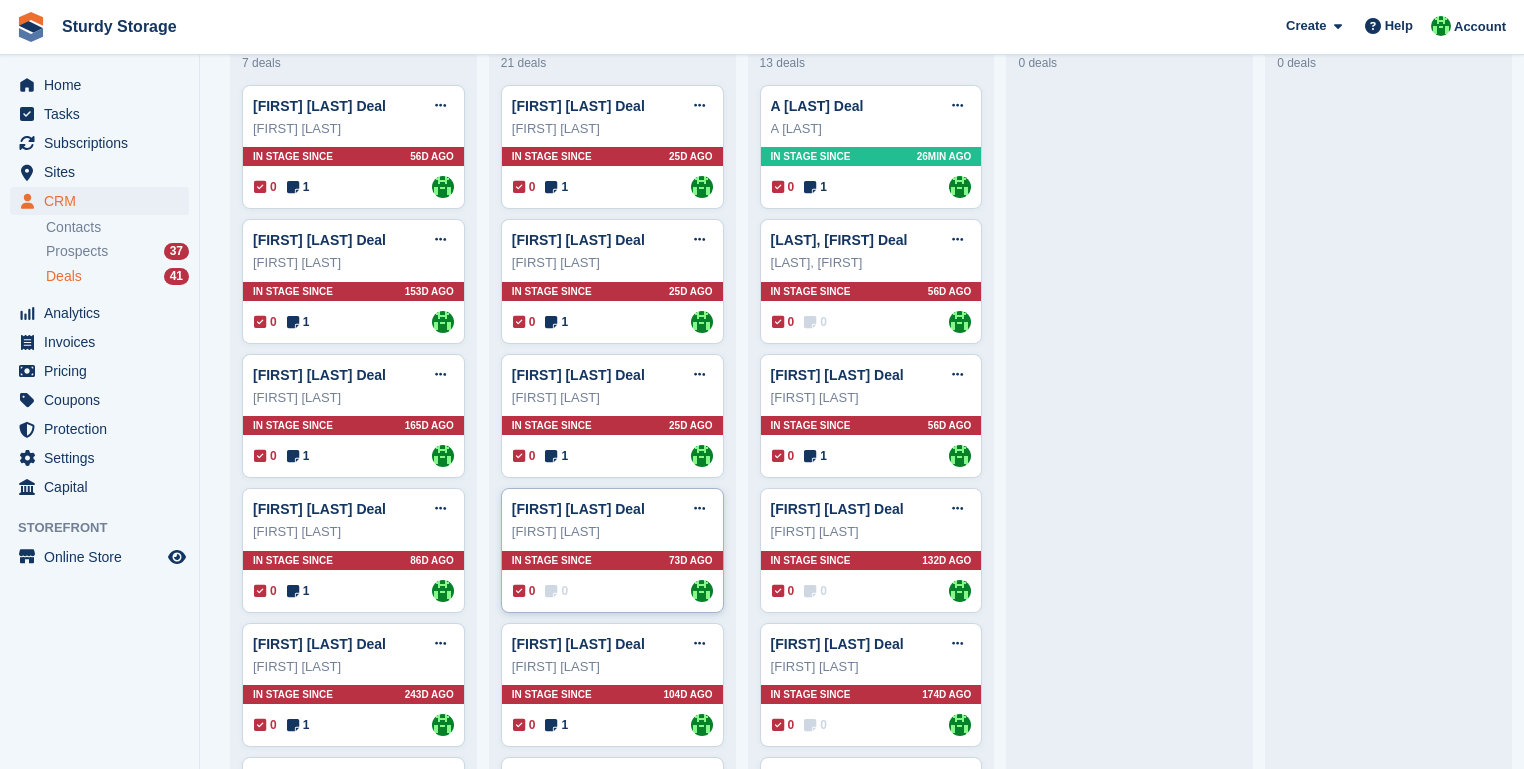 scroll, scrollTop: 400, scrollLeft: 0, axis: vertical 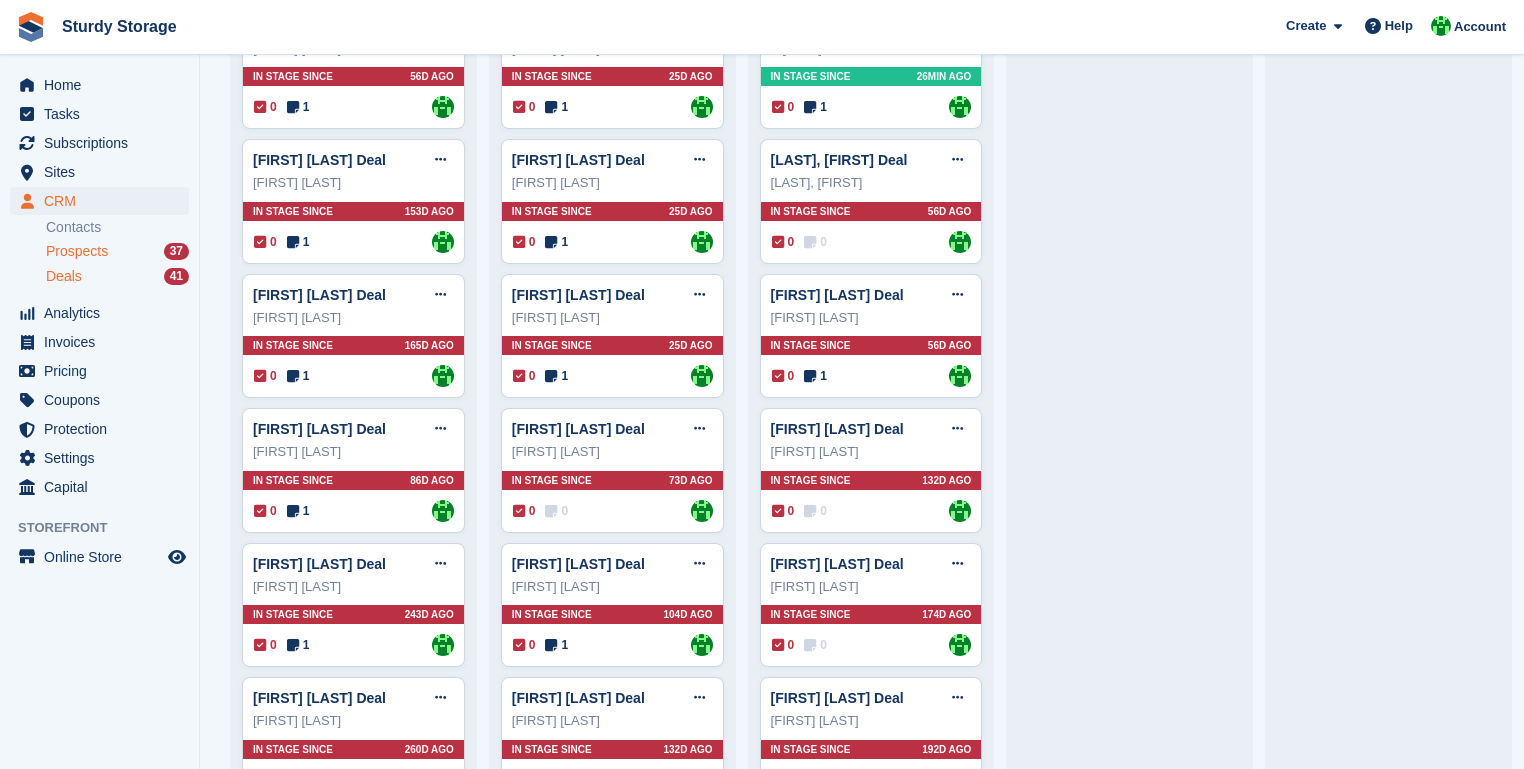 click on "Prospects" at bounding box center [77, 251] 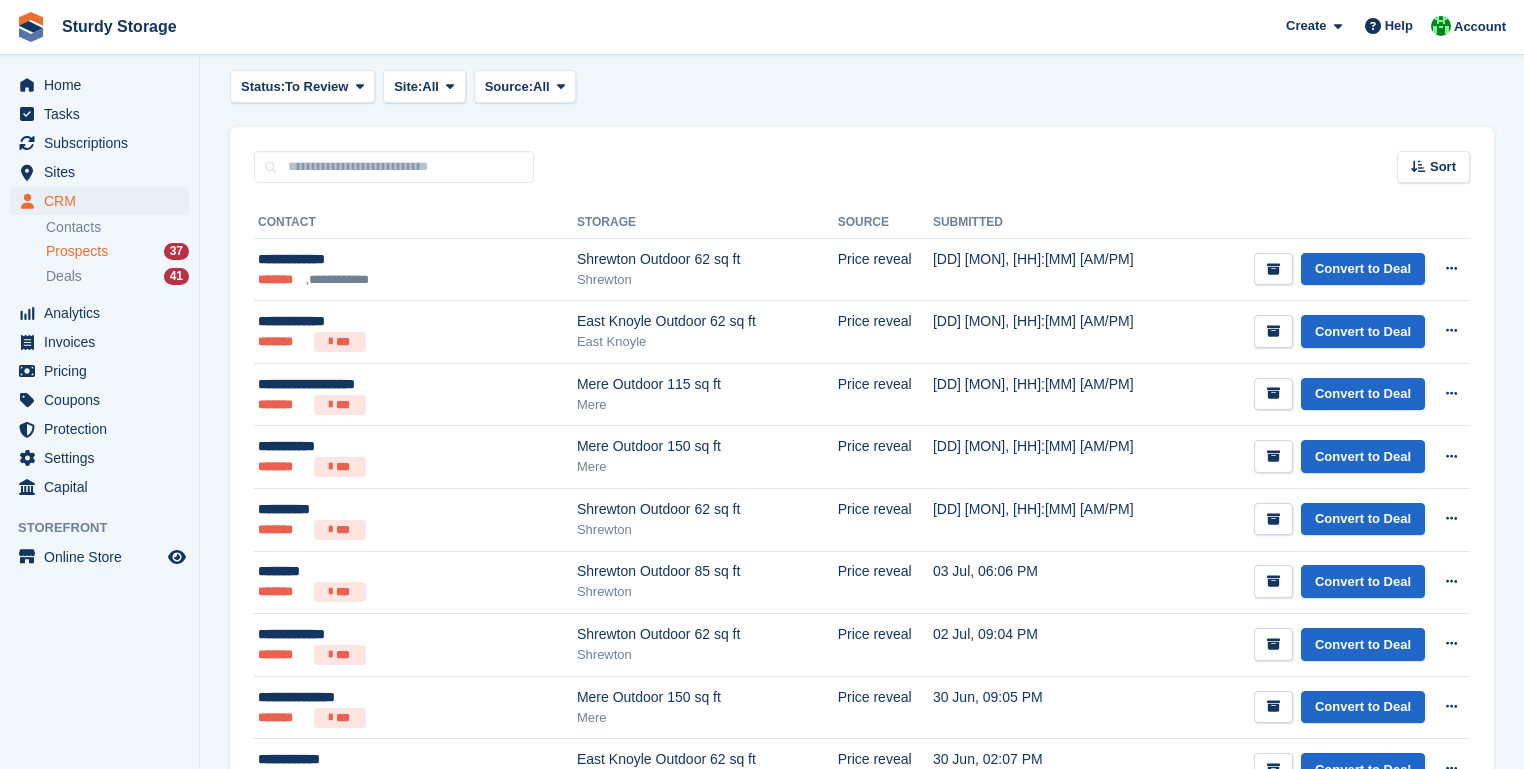 scroll, scrollTop: 240, scrollLeft: 0, axis: vertical 